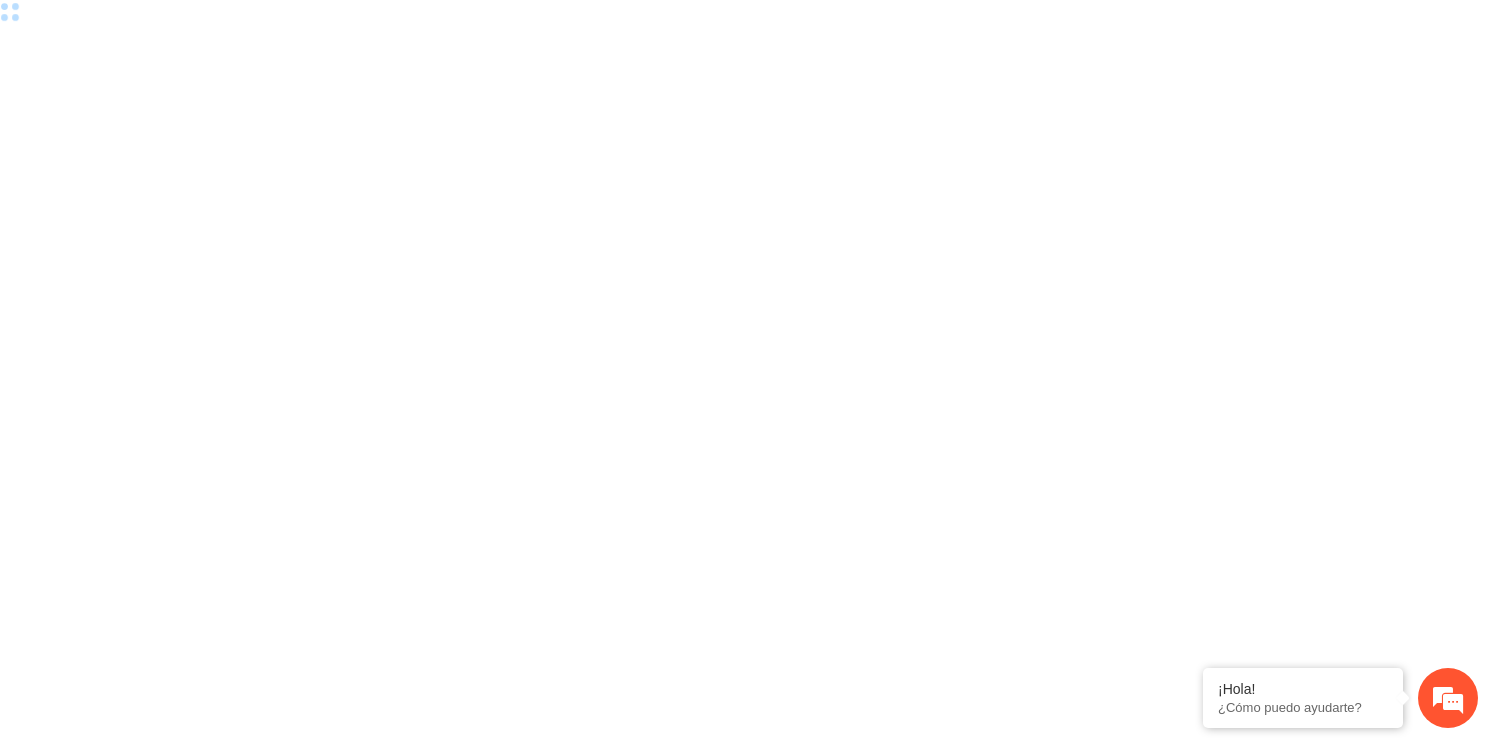 scroll, scrollTop: 0, scrollLeft: 0, axis: both 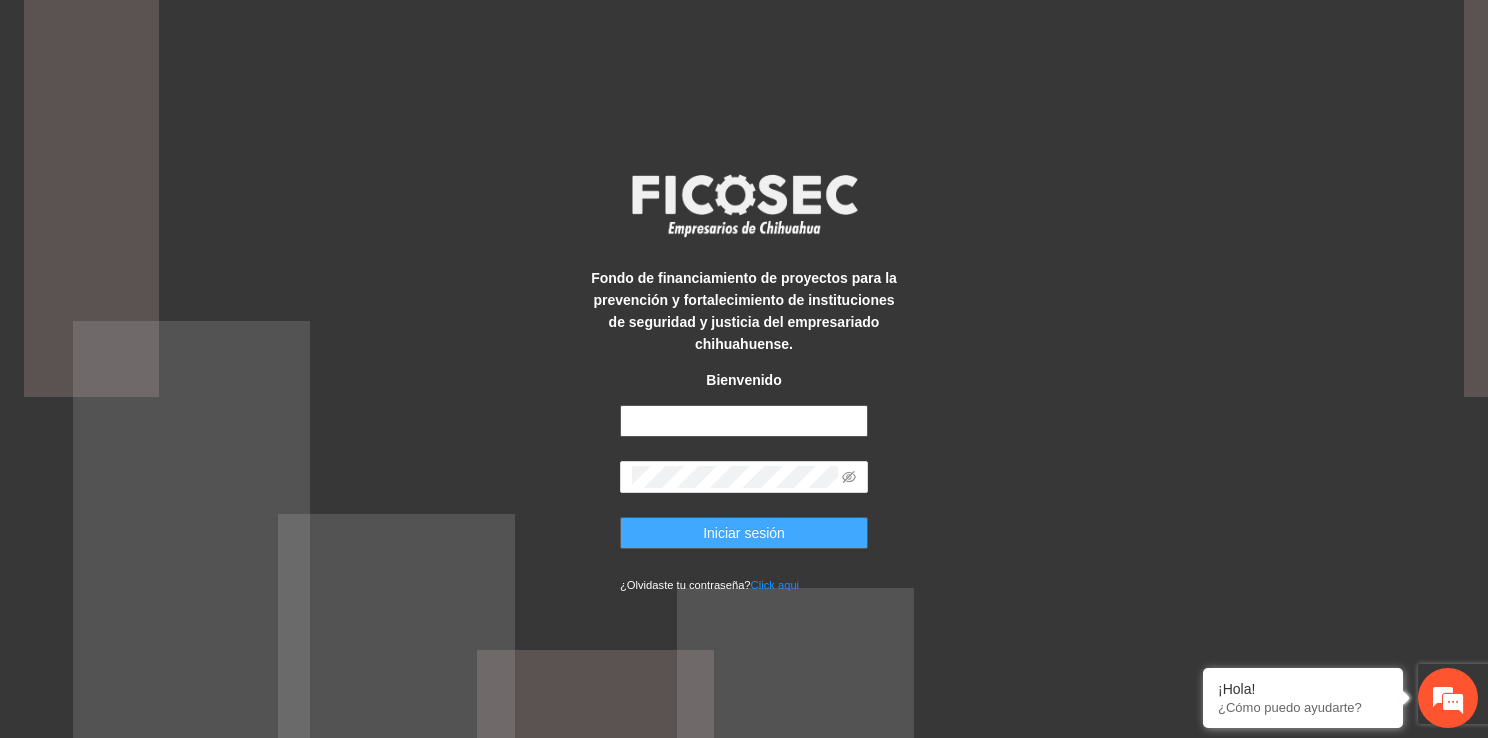 type on "**********" 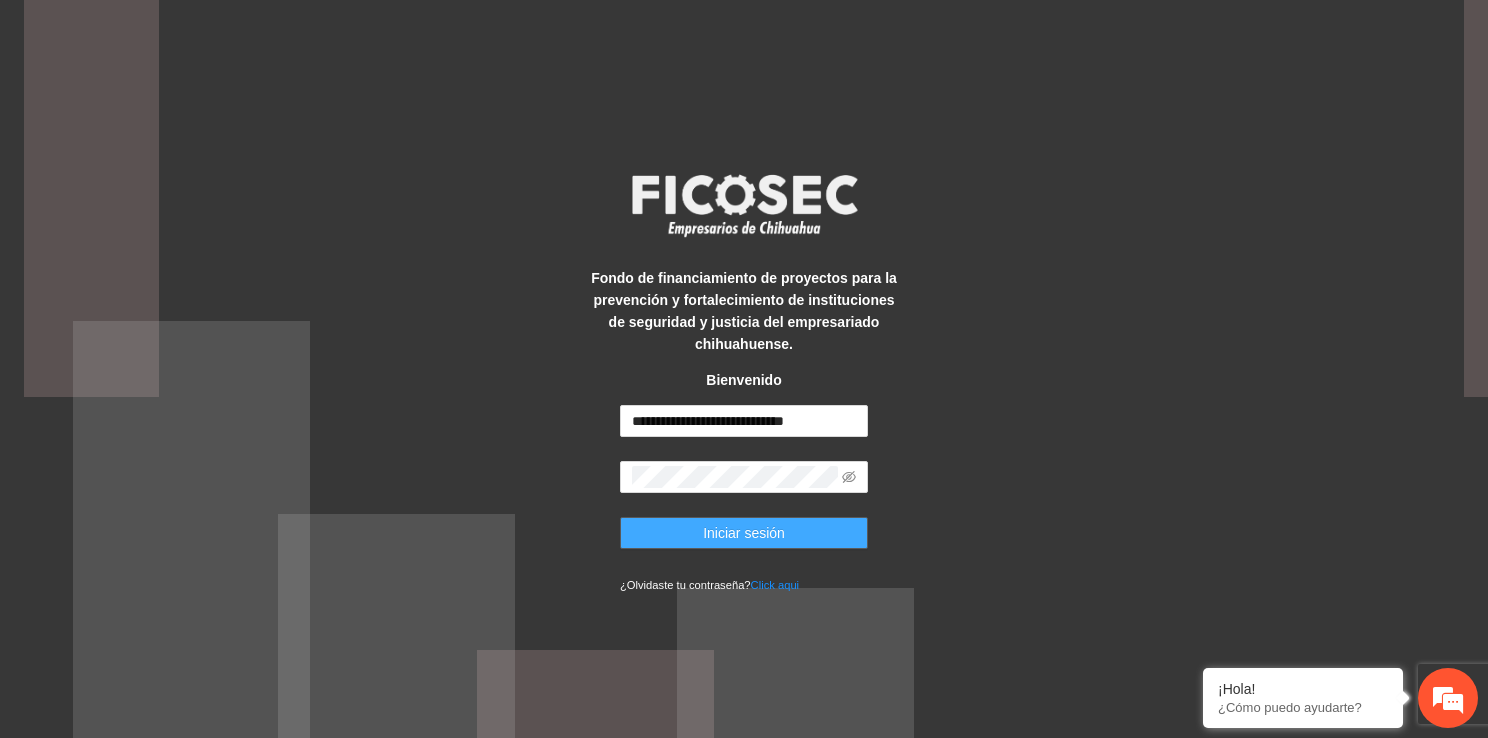click on "Iniciar sesión" at bounding box center [744, 533] 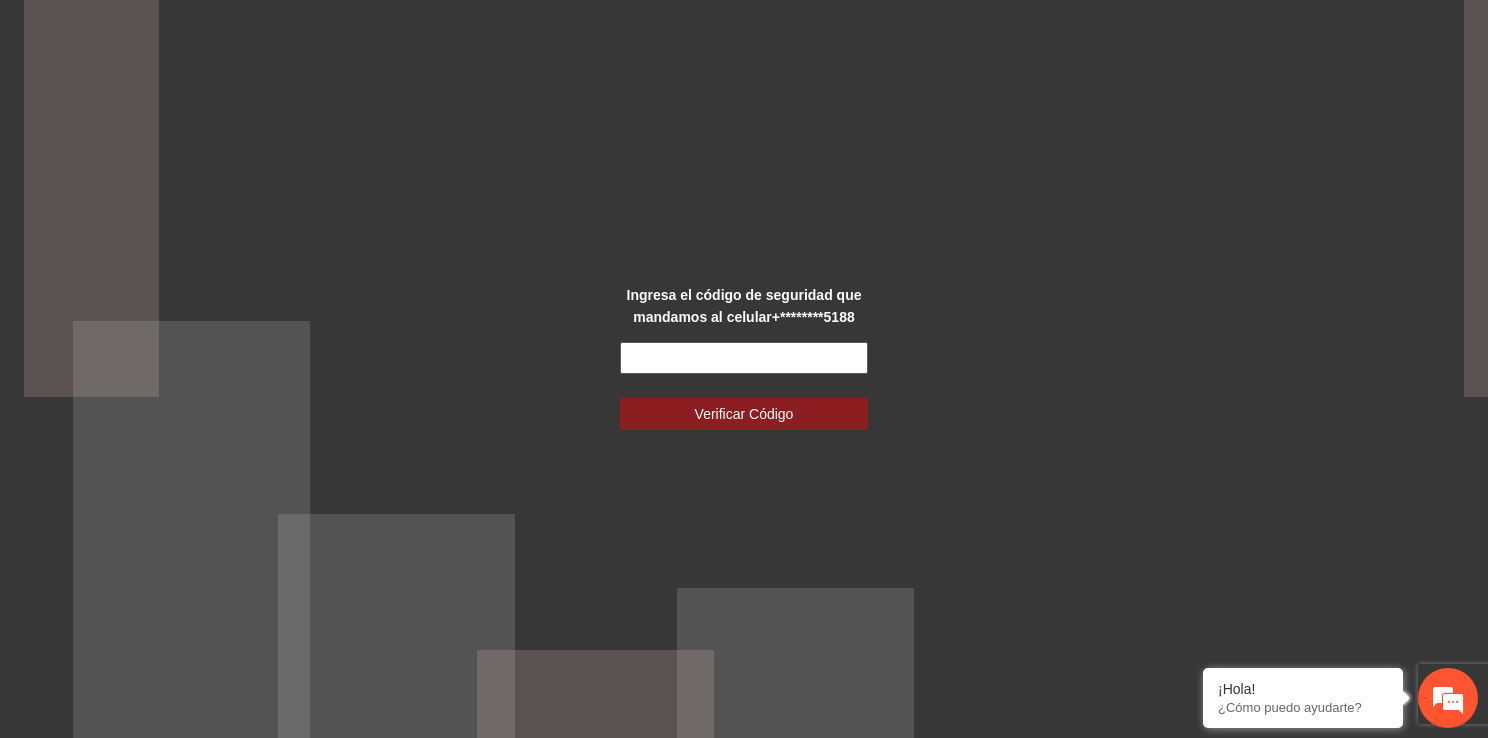 click at bounding box center (744, 358) 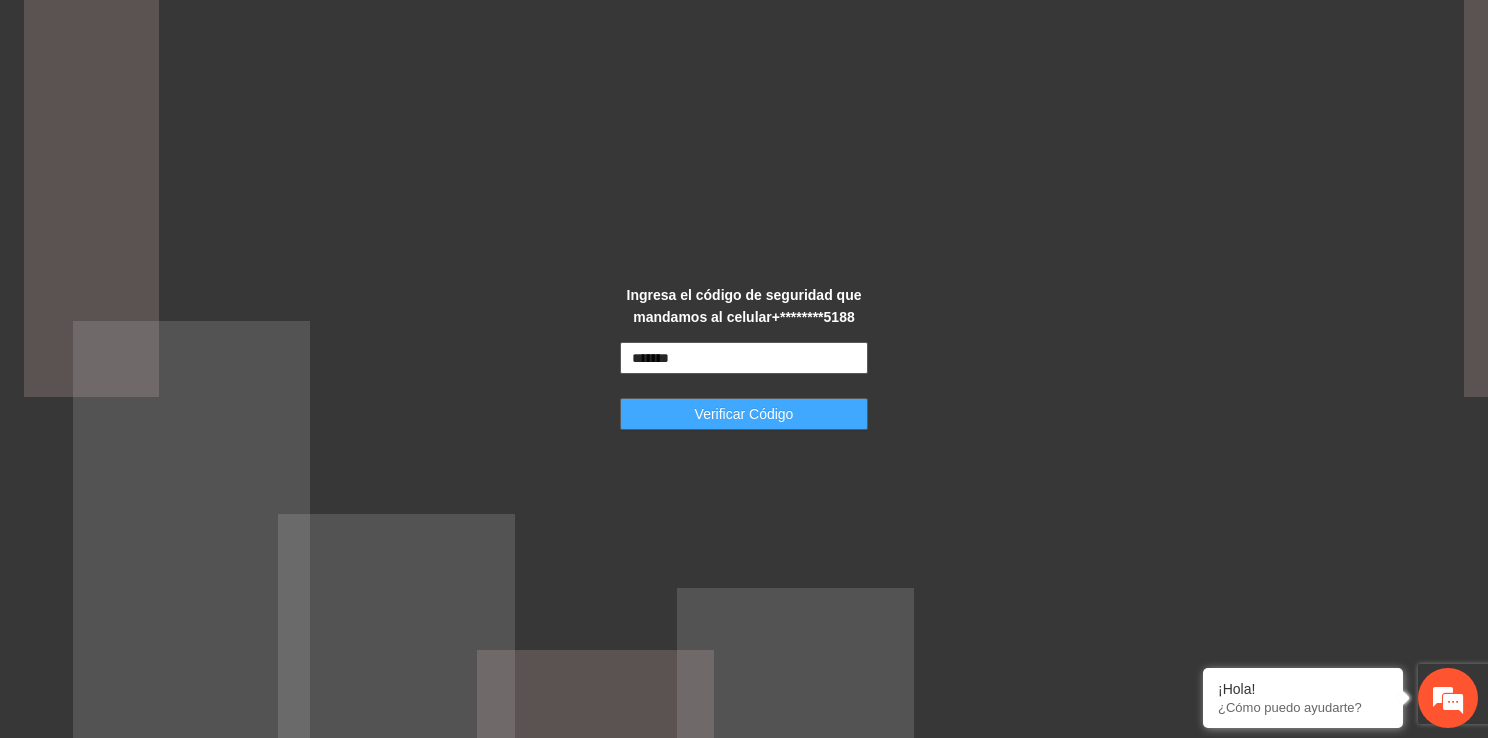 type on "*******" 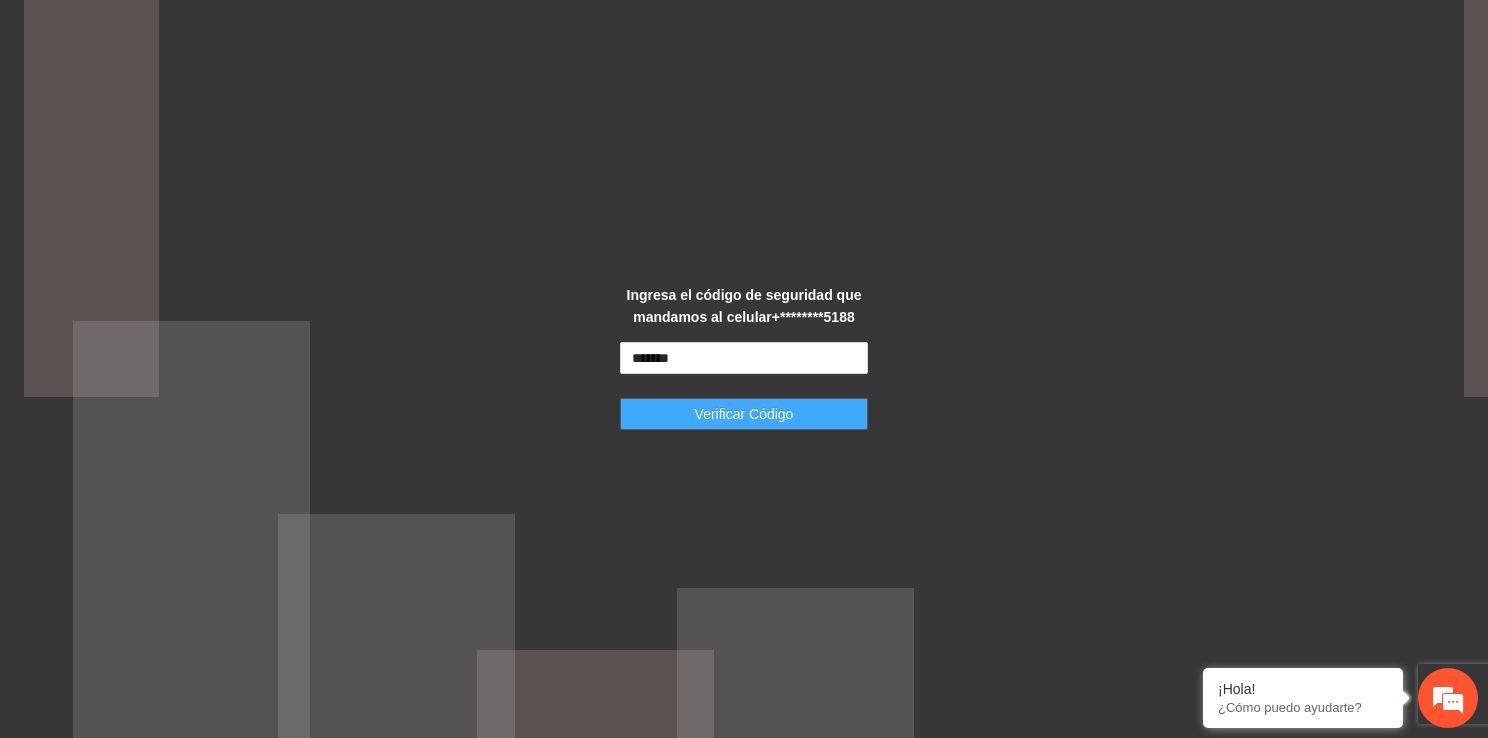click on "Verificar Código" at bounding box center (744, 414) 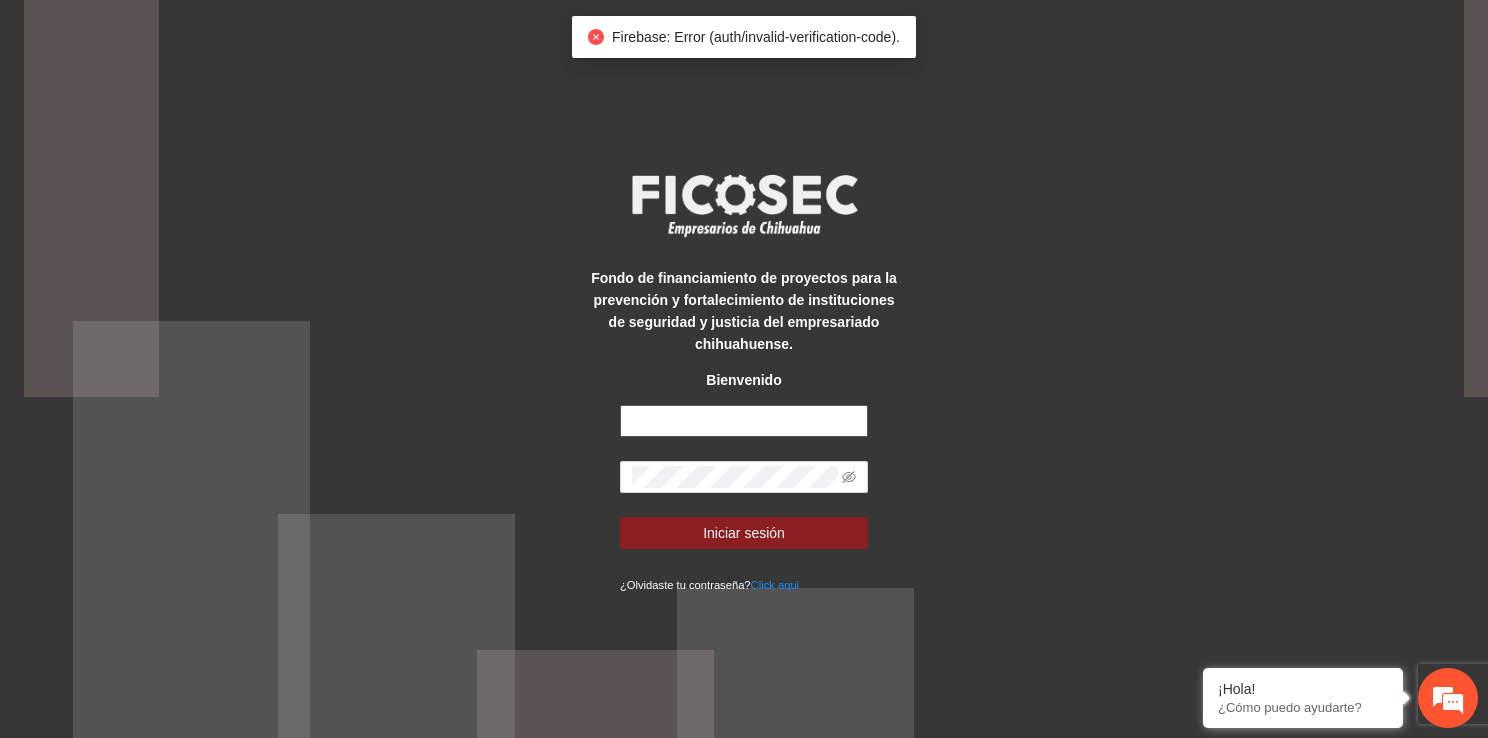 type on "**********" 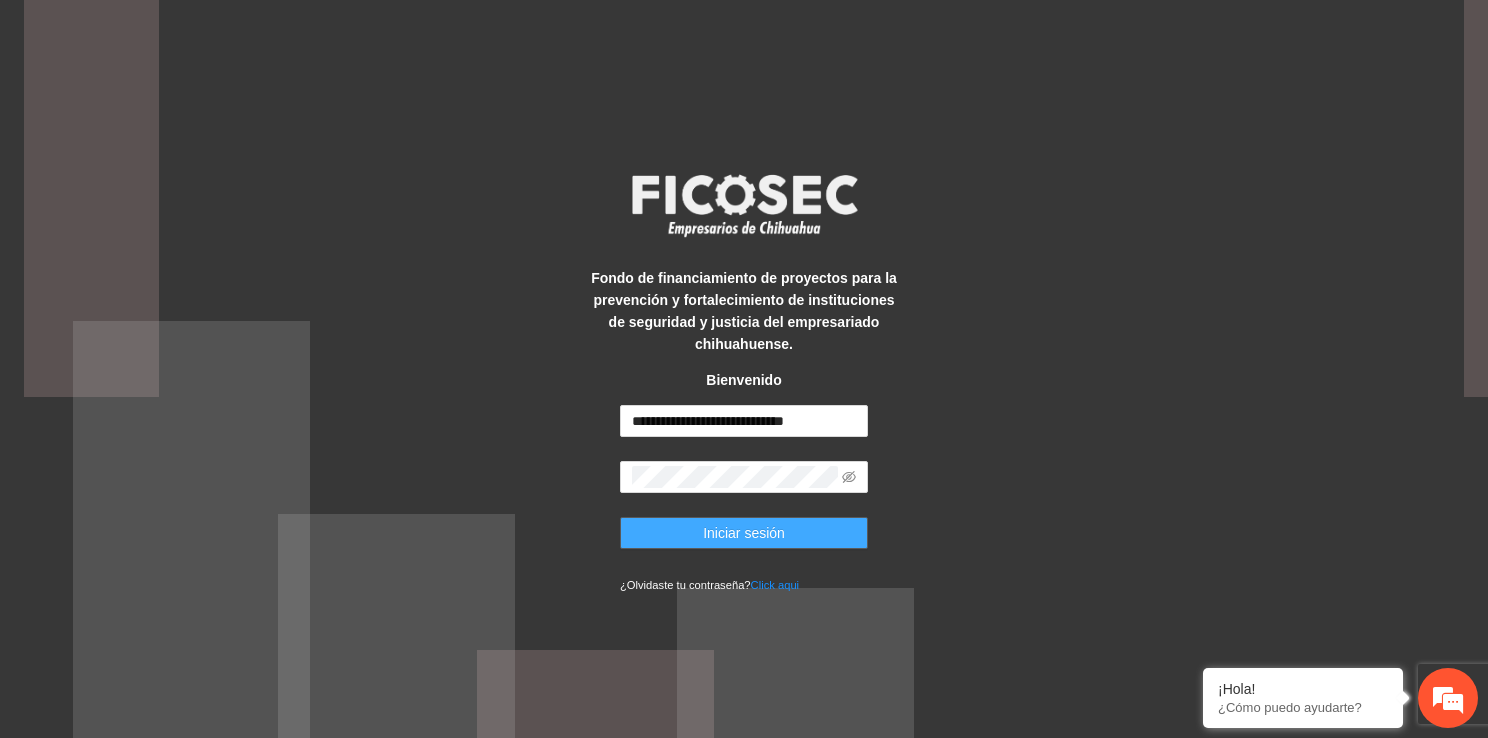 click on "Iniciar sesión" at bounding box center (744, 533) 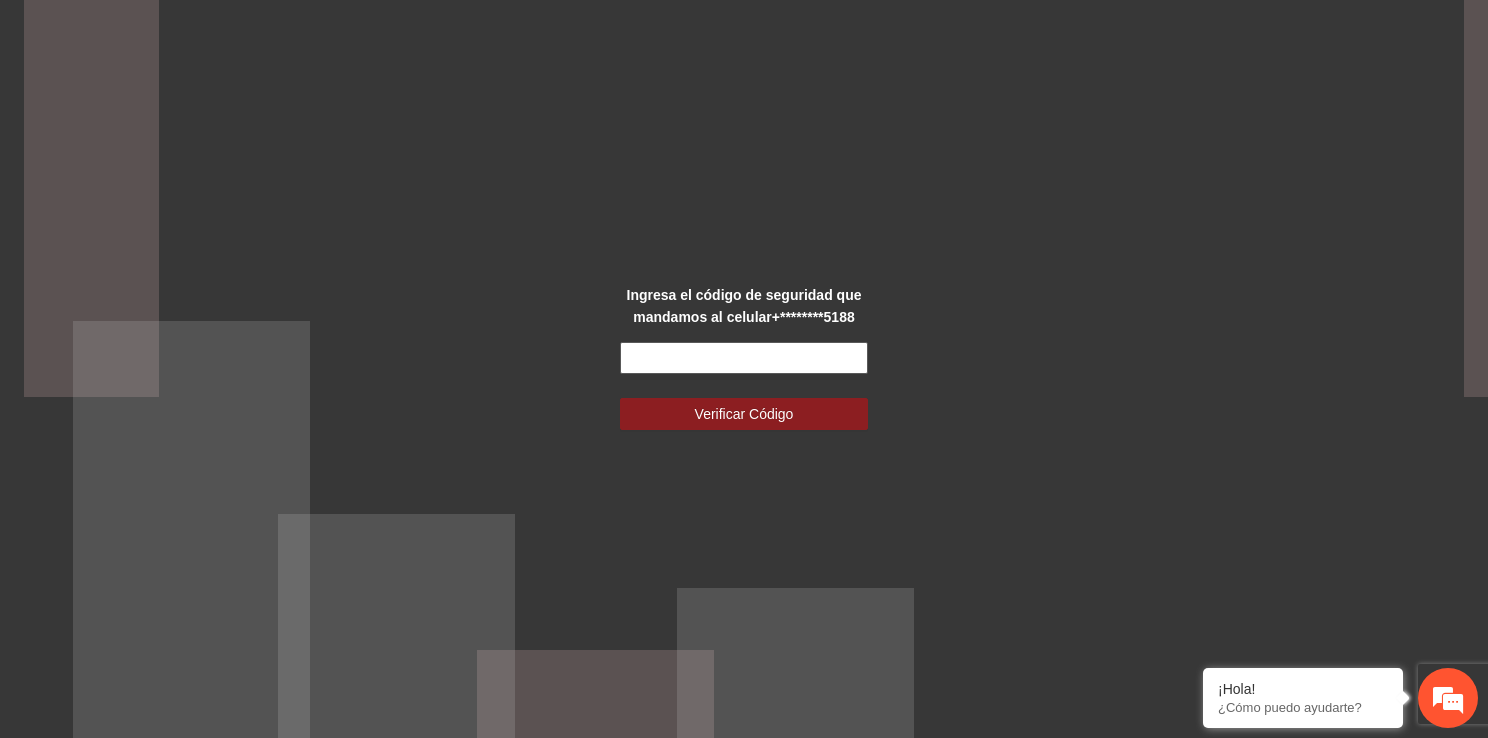 click at bounding box center [744, 358] 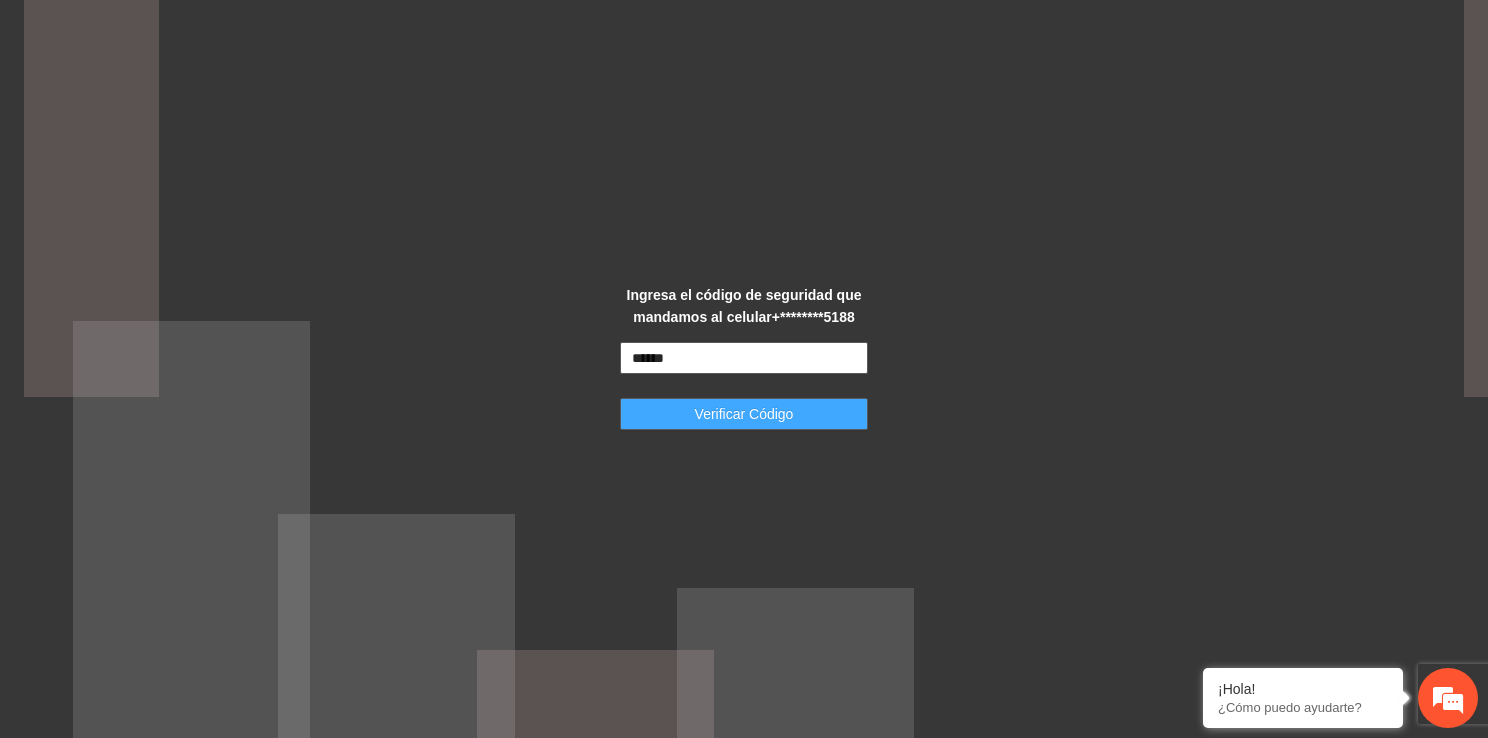 type on "******" 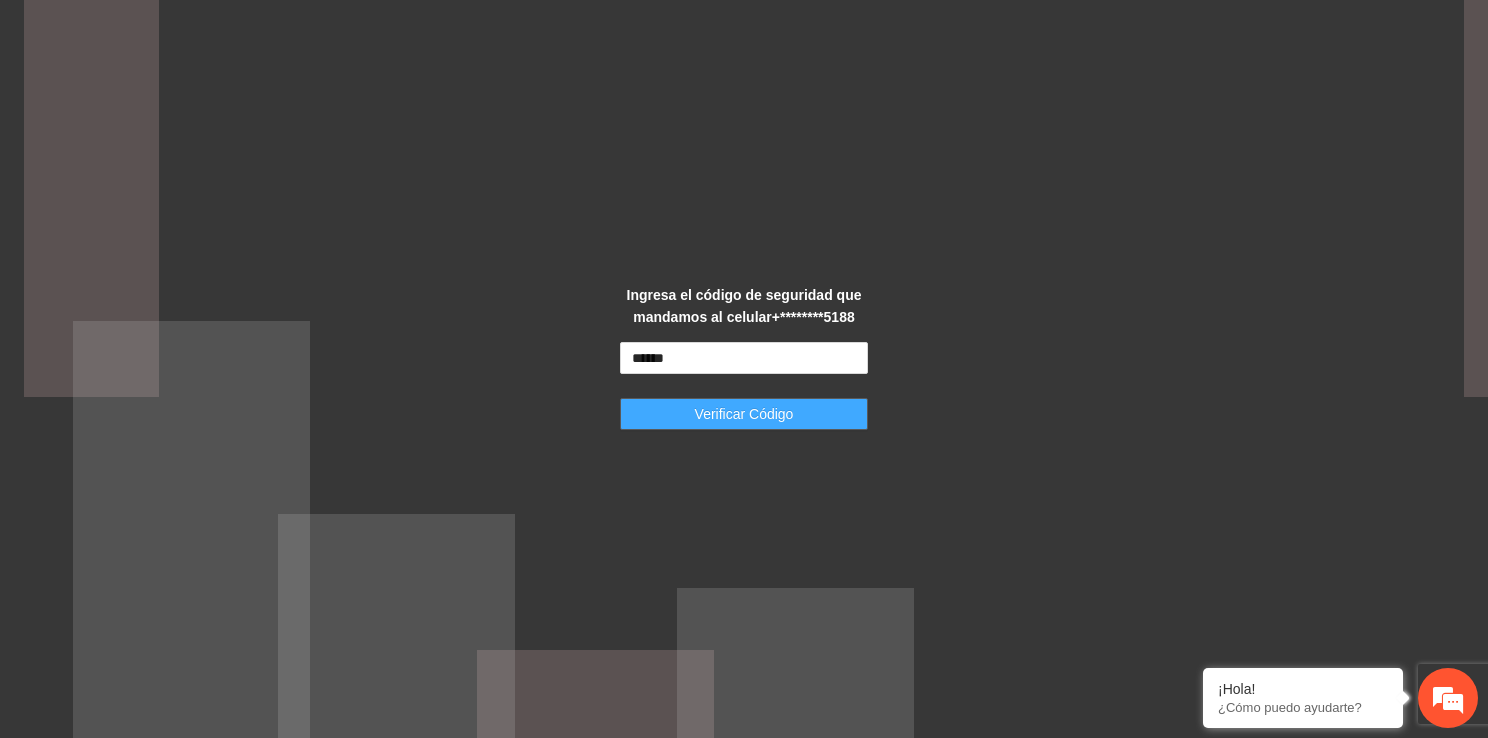 click on "Verificar Código" at bounding box center (744, 414) 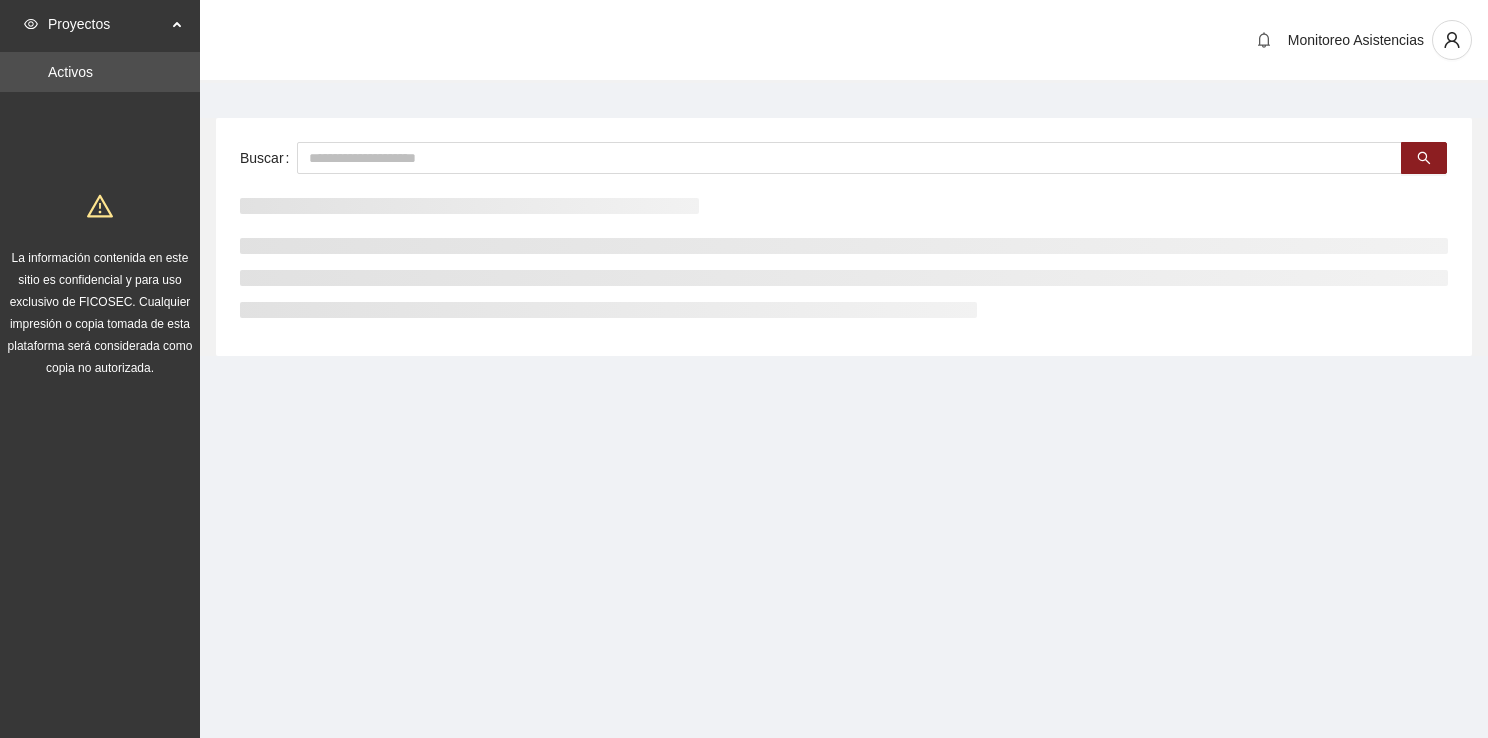scroll, scrollTop: 0, scrollLeft: 0, axis: both 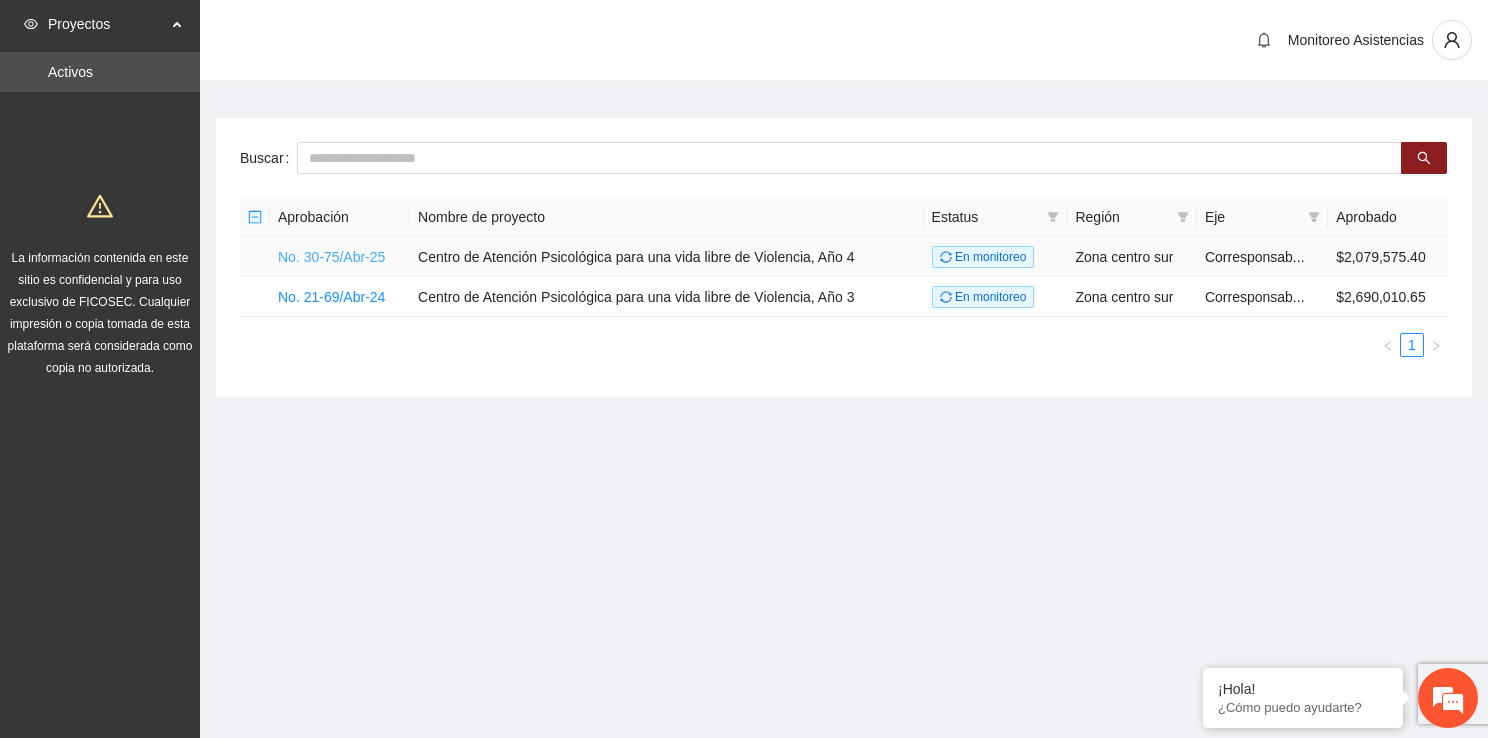 click on "No. 30-75/Abr-25" at bounding box center (331, 257) 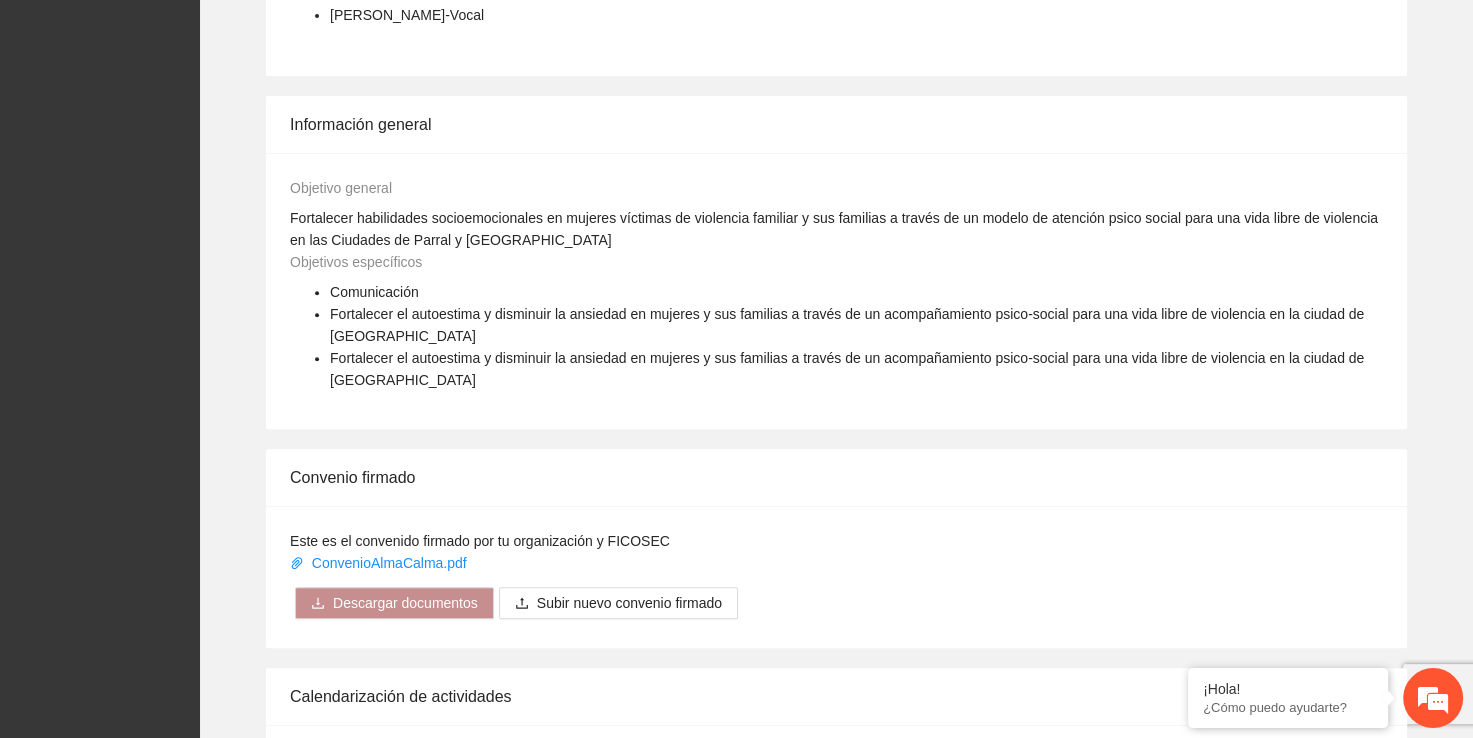 scroll, scrollTop: 775, scrollLeft: 0, axis: vertical 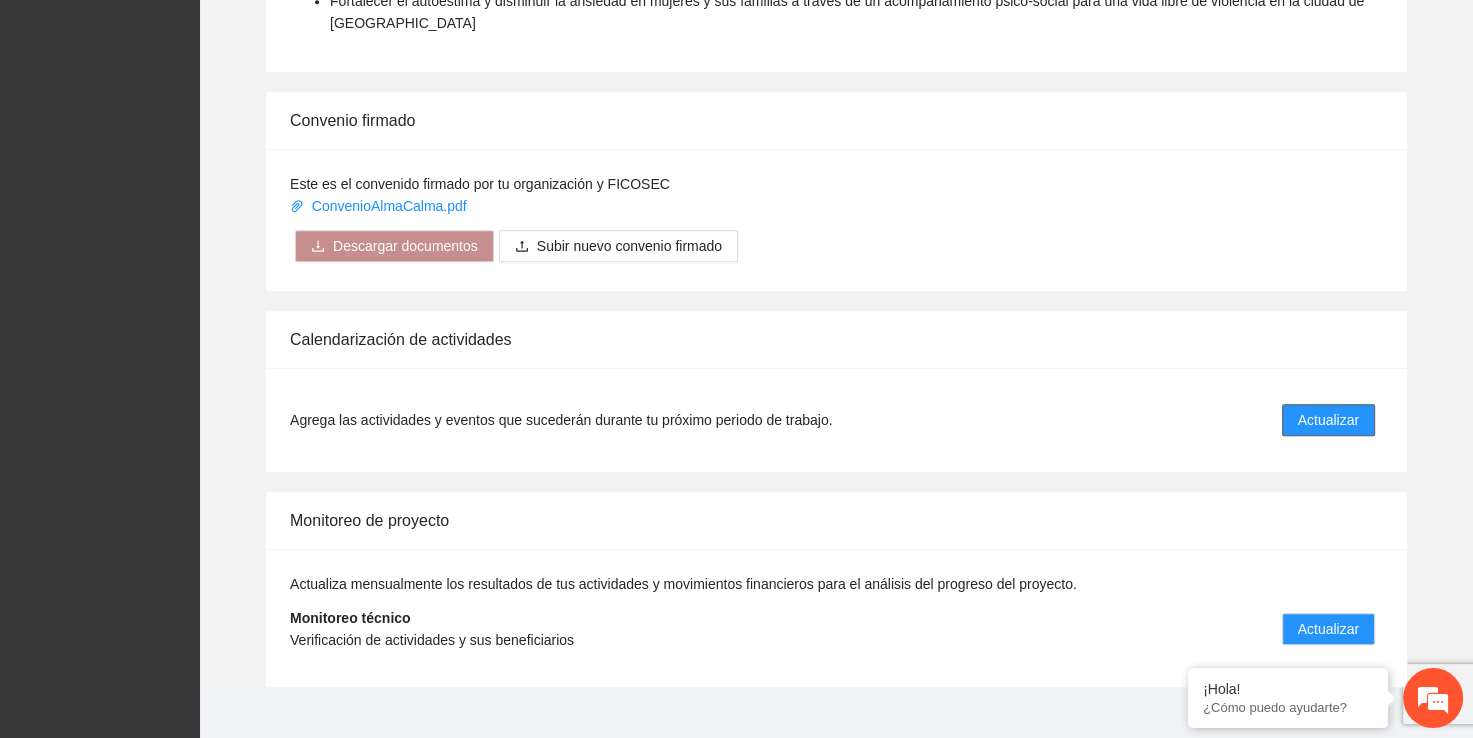 click on "Actualizar" at bounding box center (1328, 420) 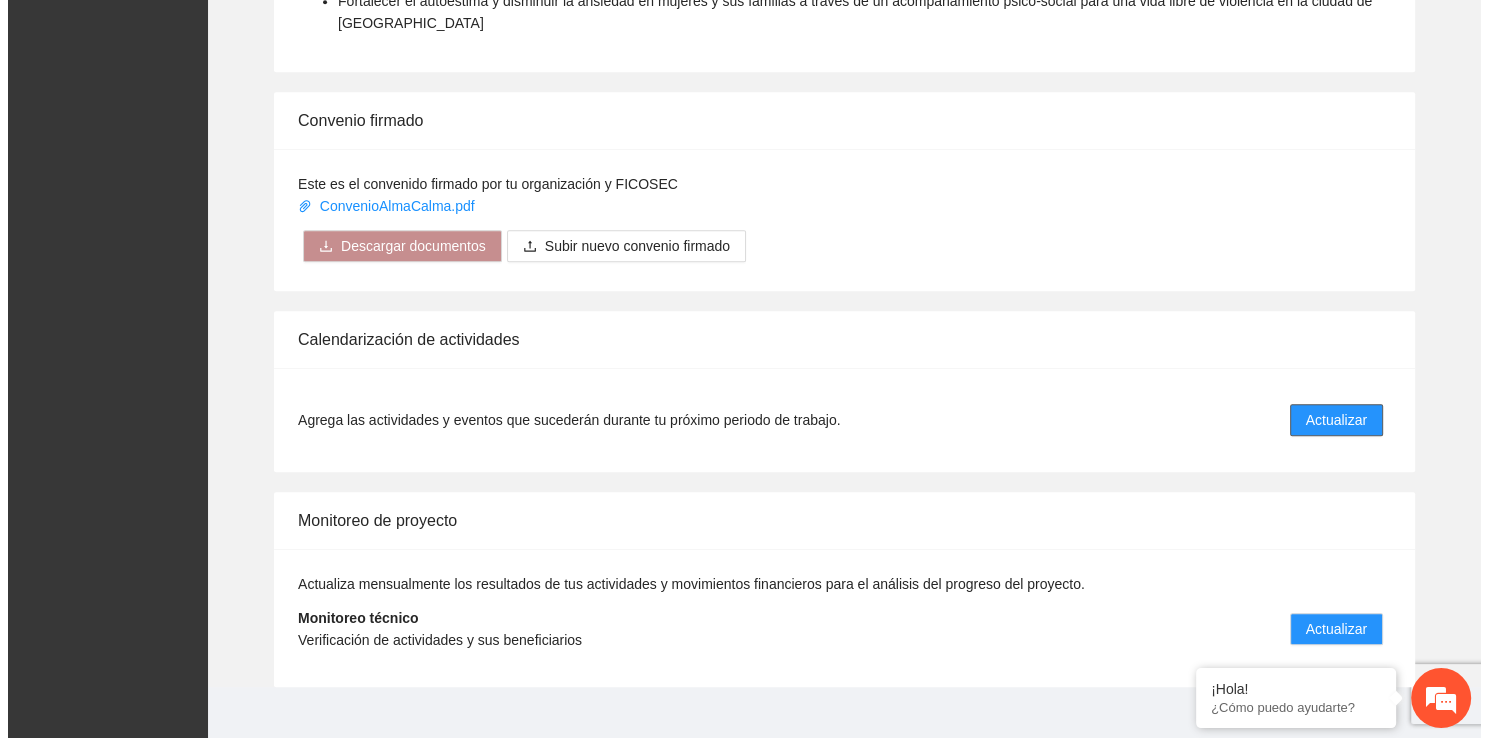 scroll, scrollTop: 0, scrollLeft: 0, axis: both 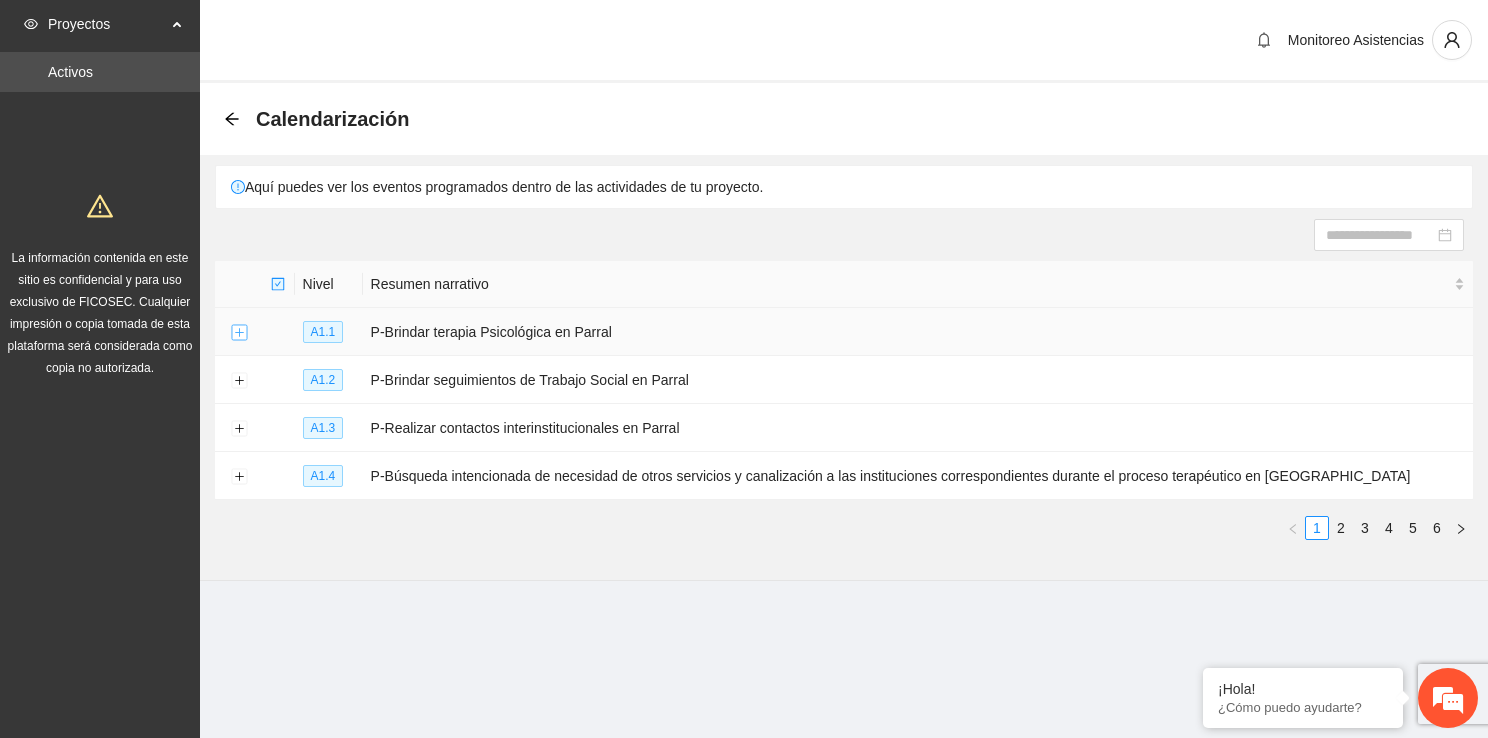 click at bounding box center [239, 333] 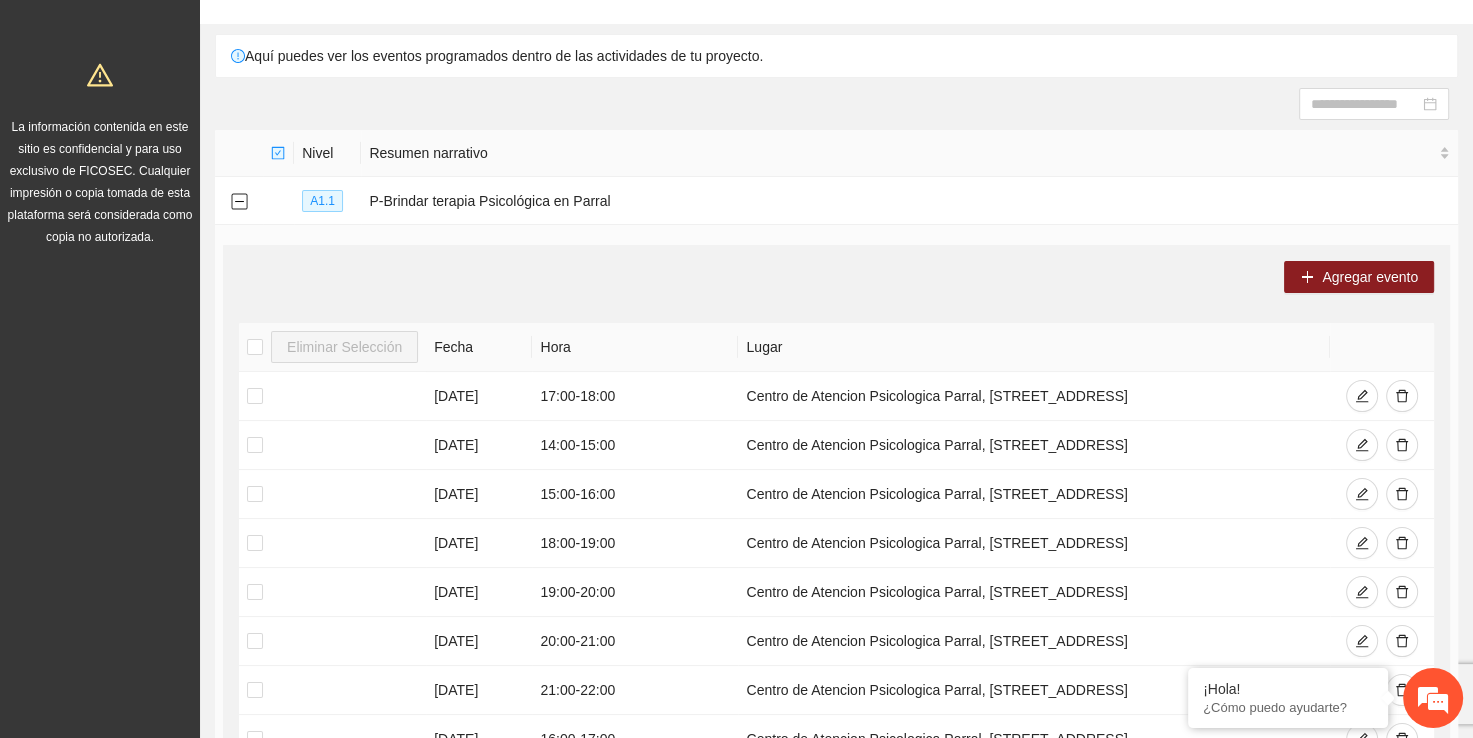 scroll, scrollTop: 0, scrollLeft: 0, axis: both 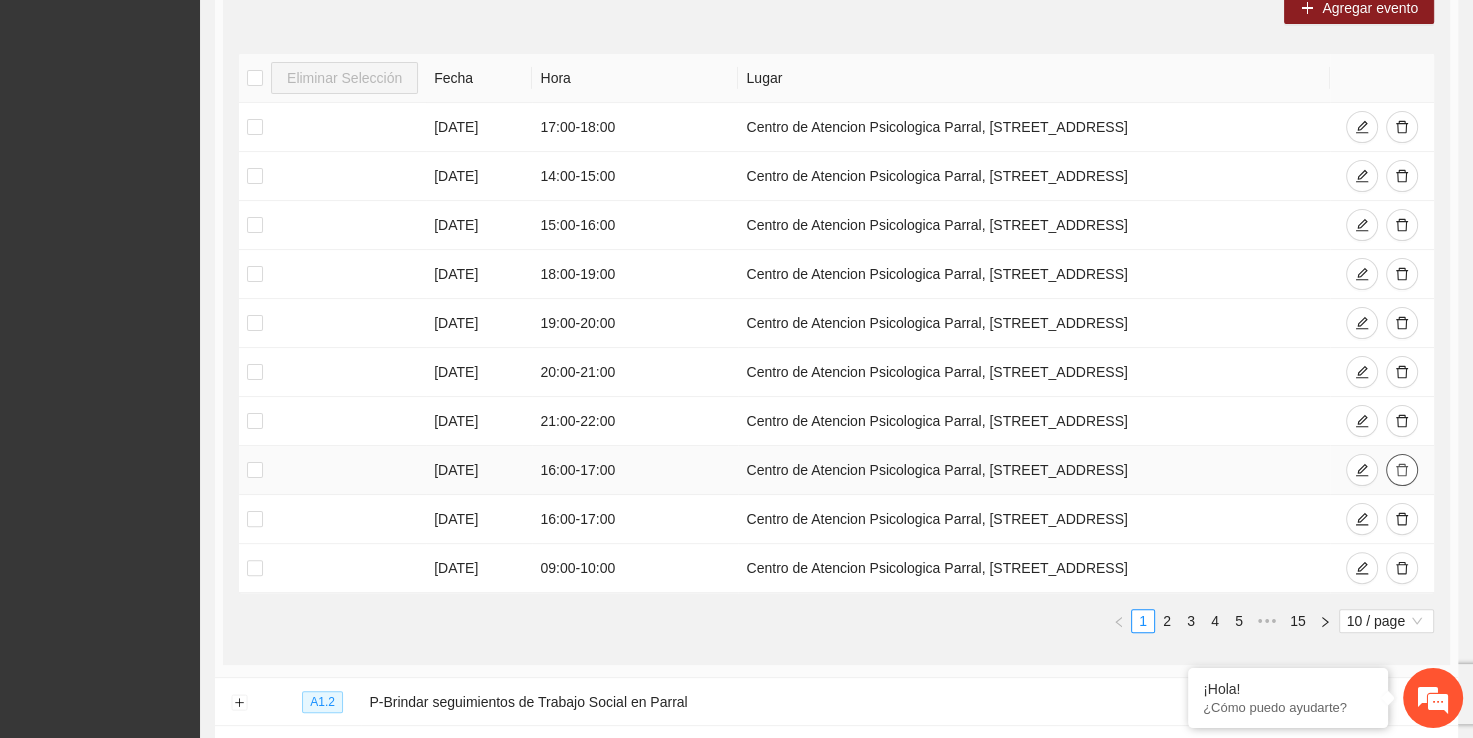 click 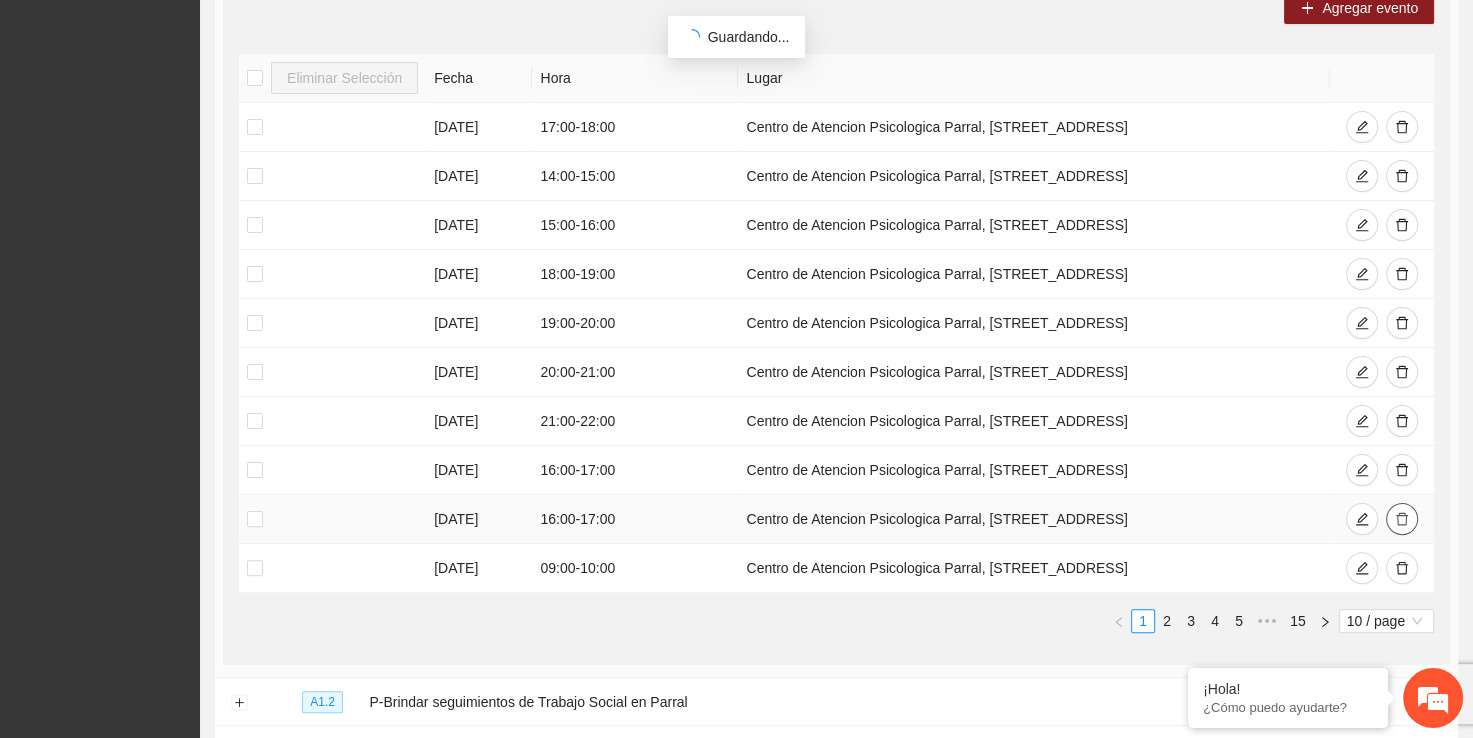 click at bounding box center (1402, 519) 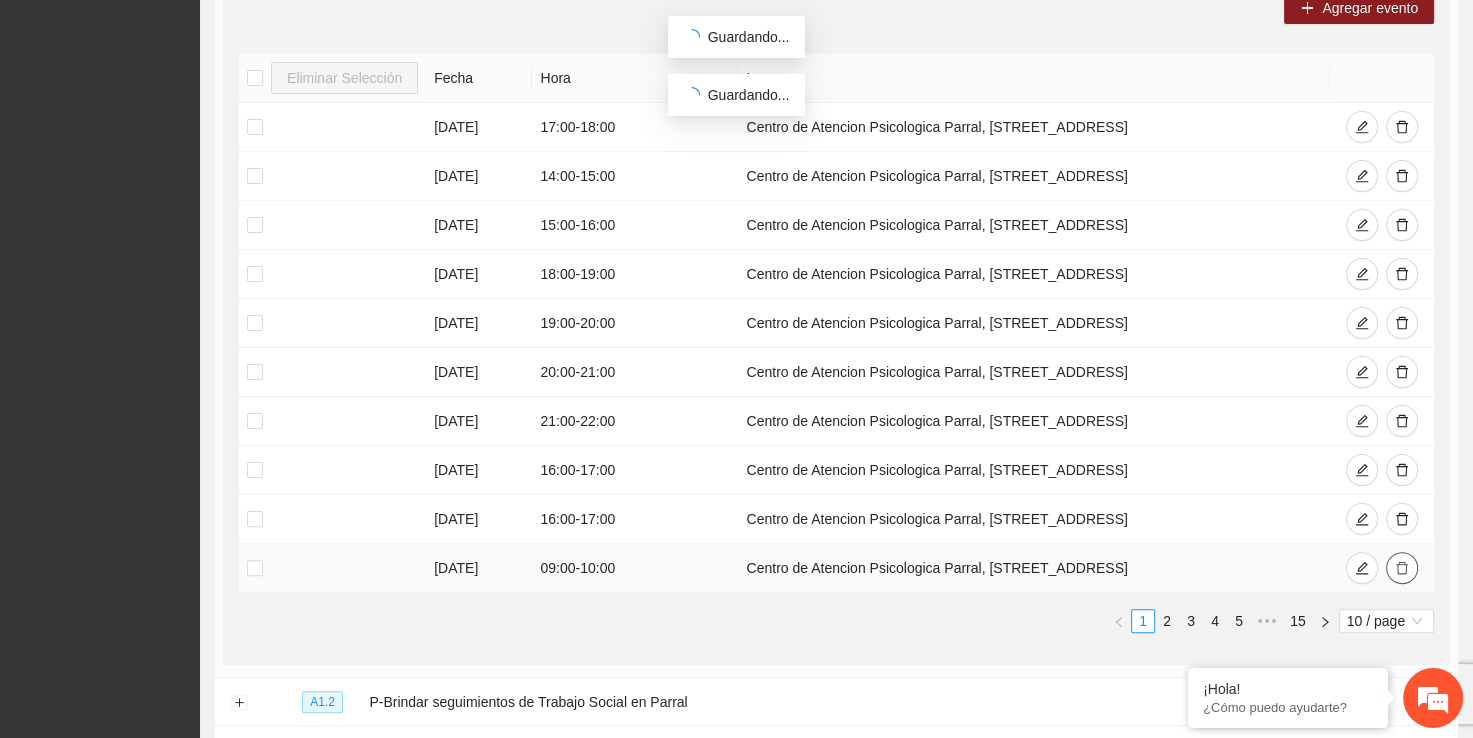 click 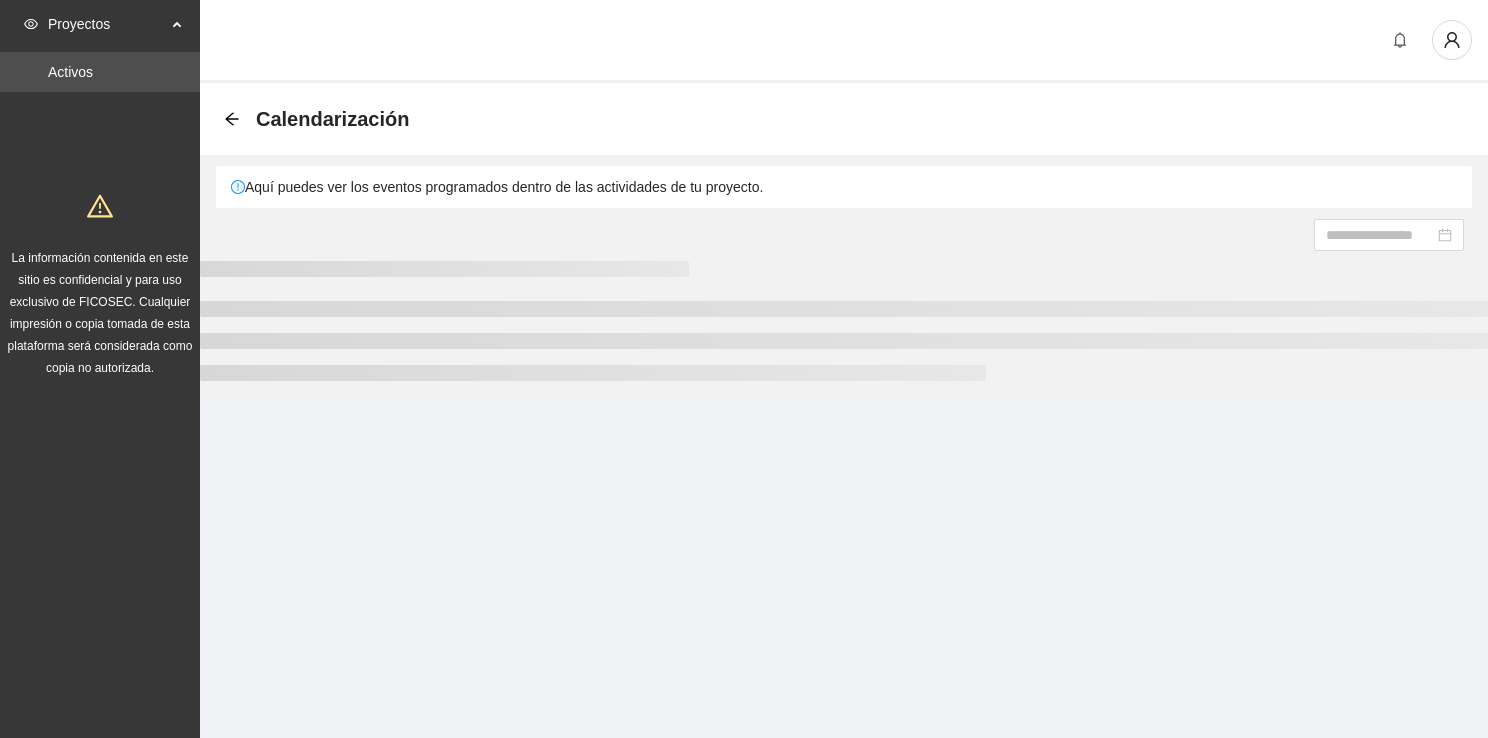scroll, scrollTop: 0, scrollLeft: 0, axis: both 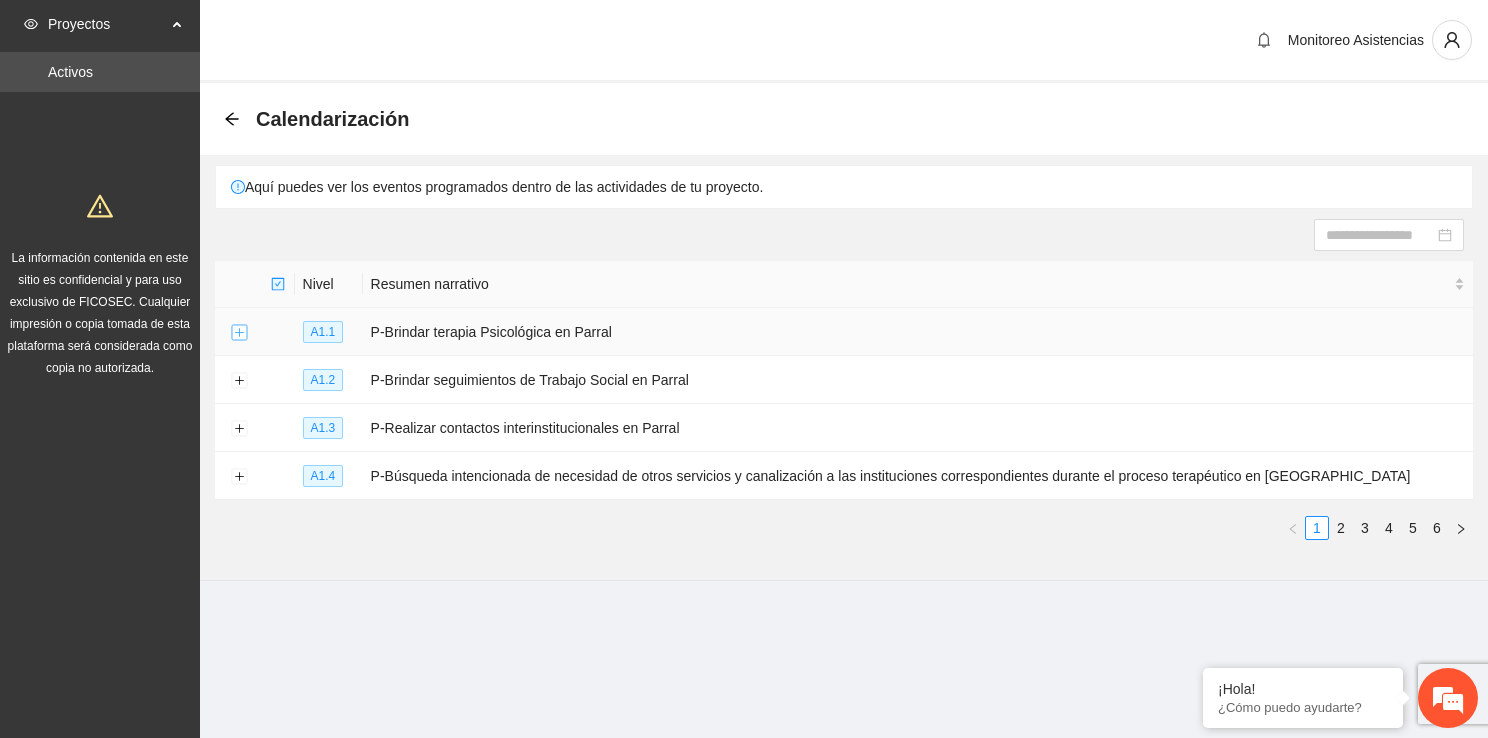 click at bounding box center [239, 333] 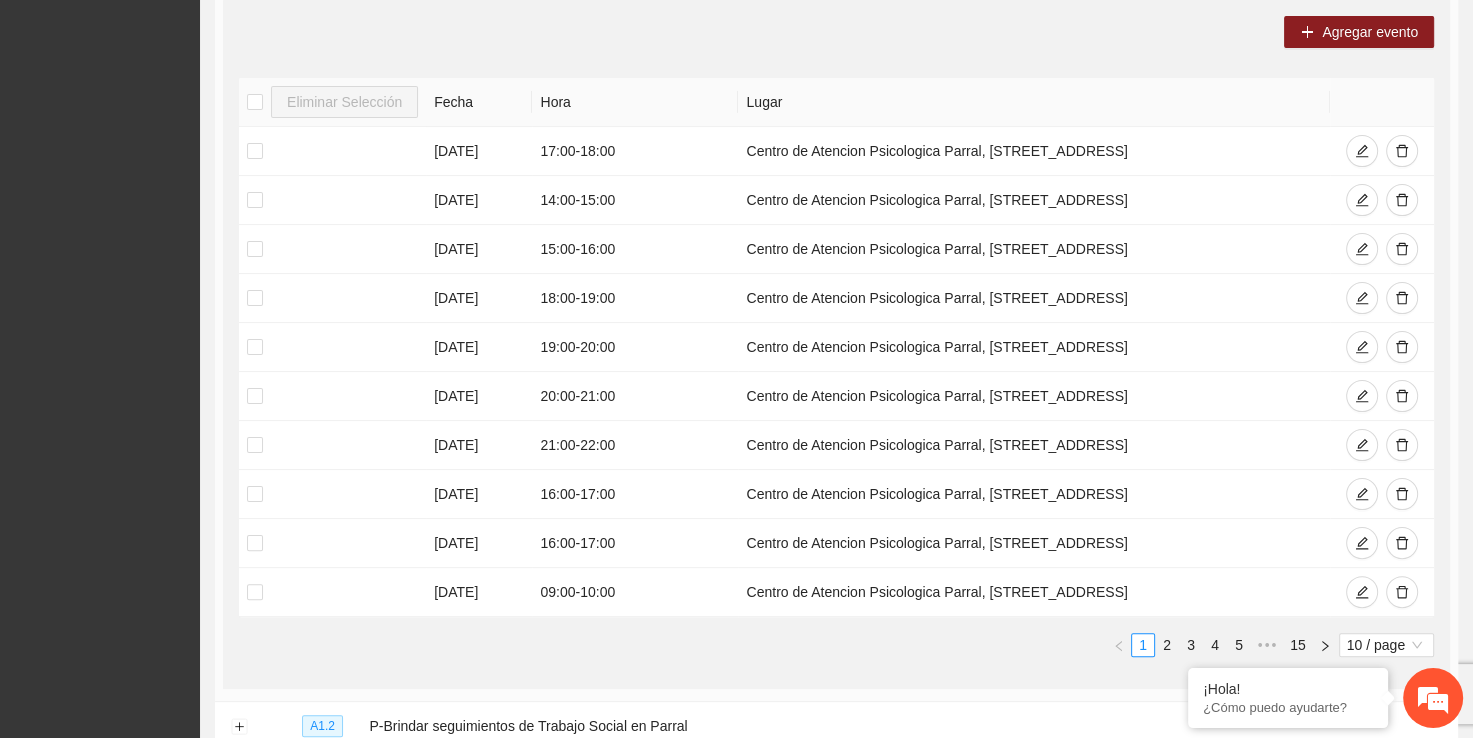 scroll, scrollTop: 404, scrollLeft: 0, axis: vertical 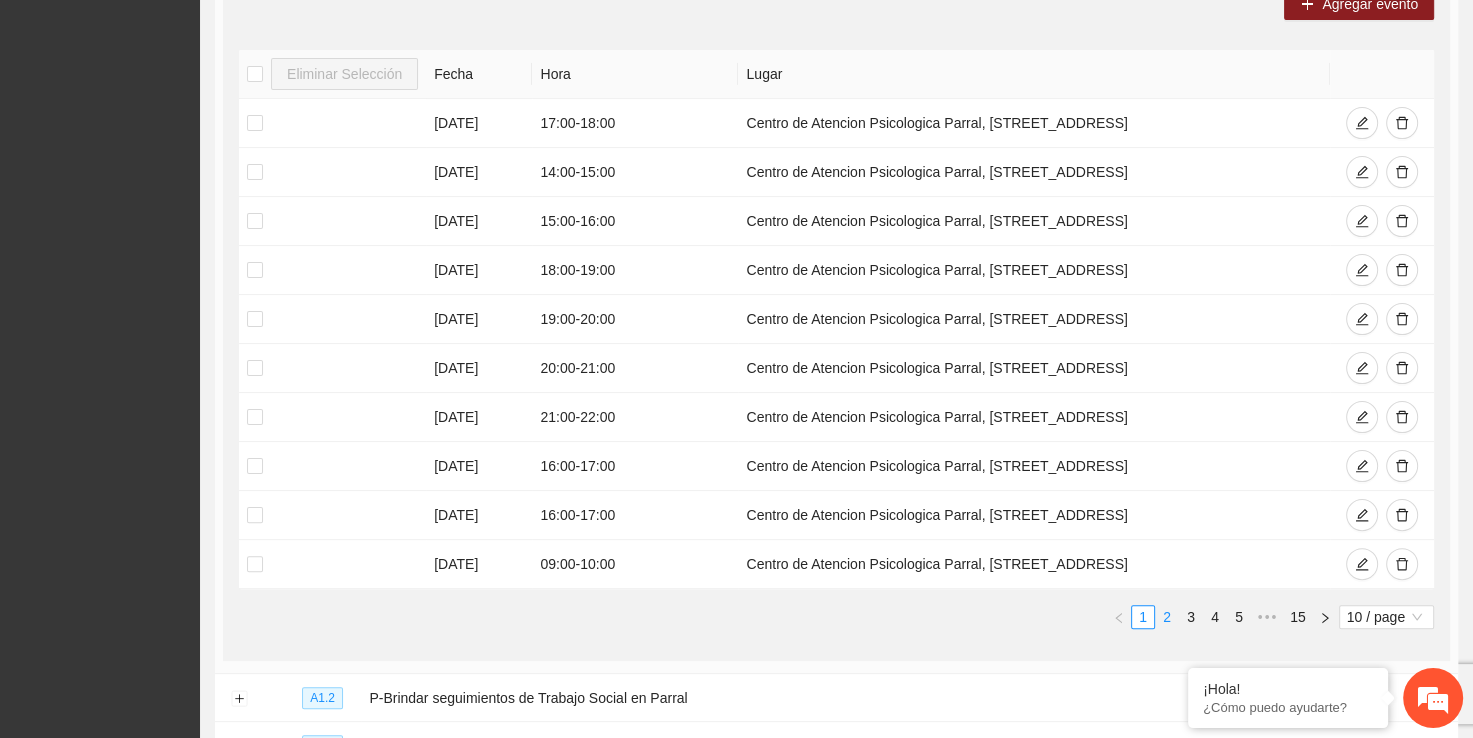 click on "2" at bounding box center (1167, 617) 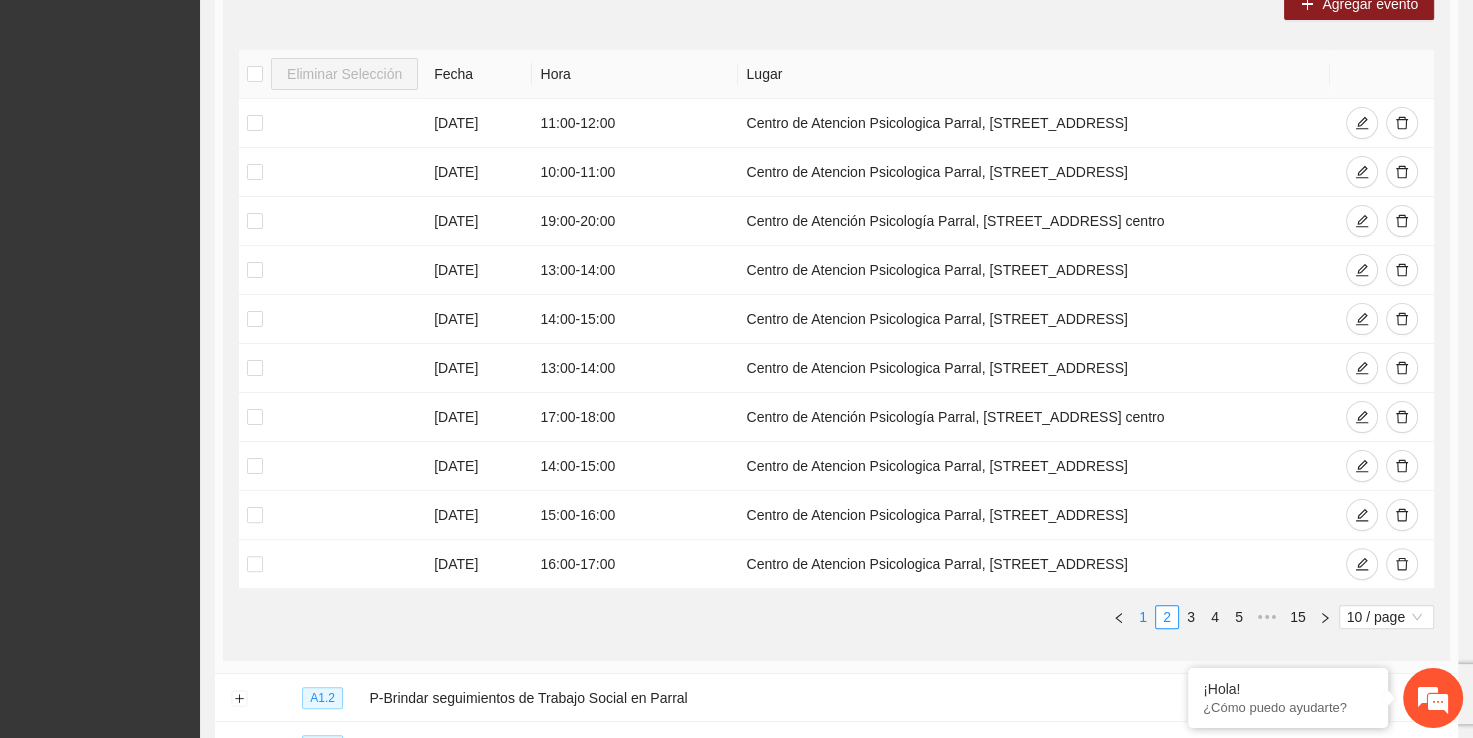 click on "1" at bounding box center (1143, 617) 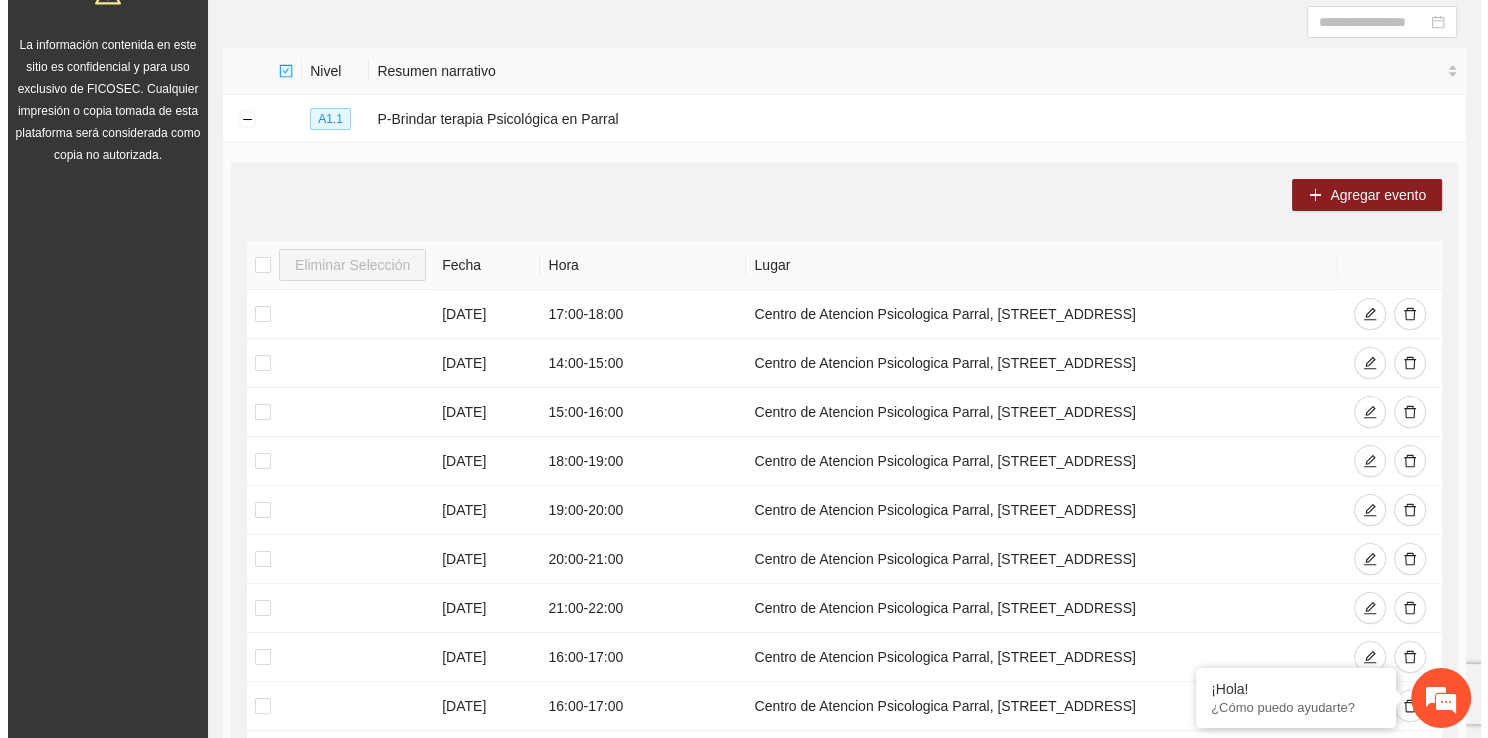 scroll, scrollTop: 160, scrollLeft: 0, axis: vertical 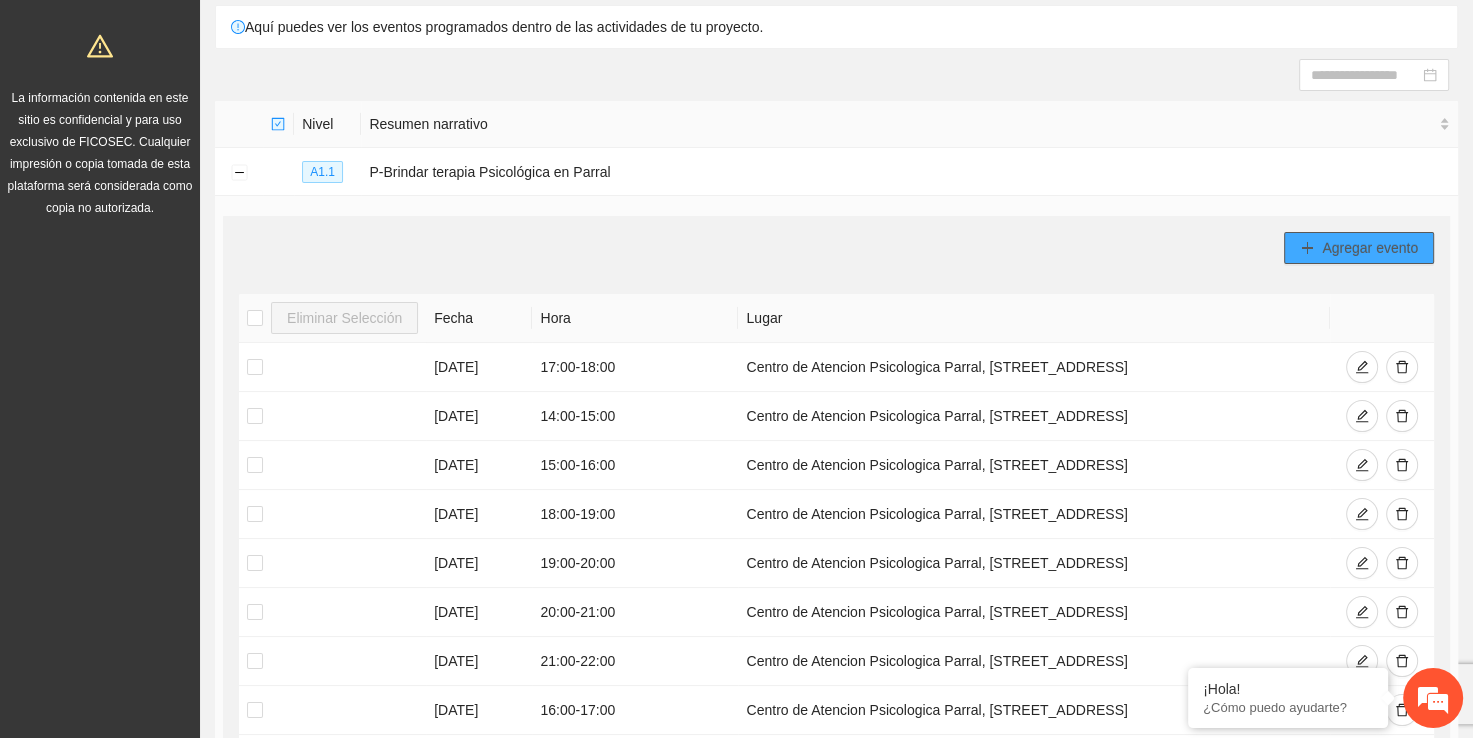 click on "Agregar evento" at bounding box center [1359, 248] 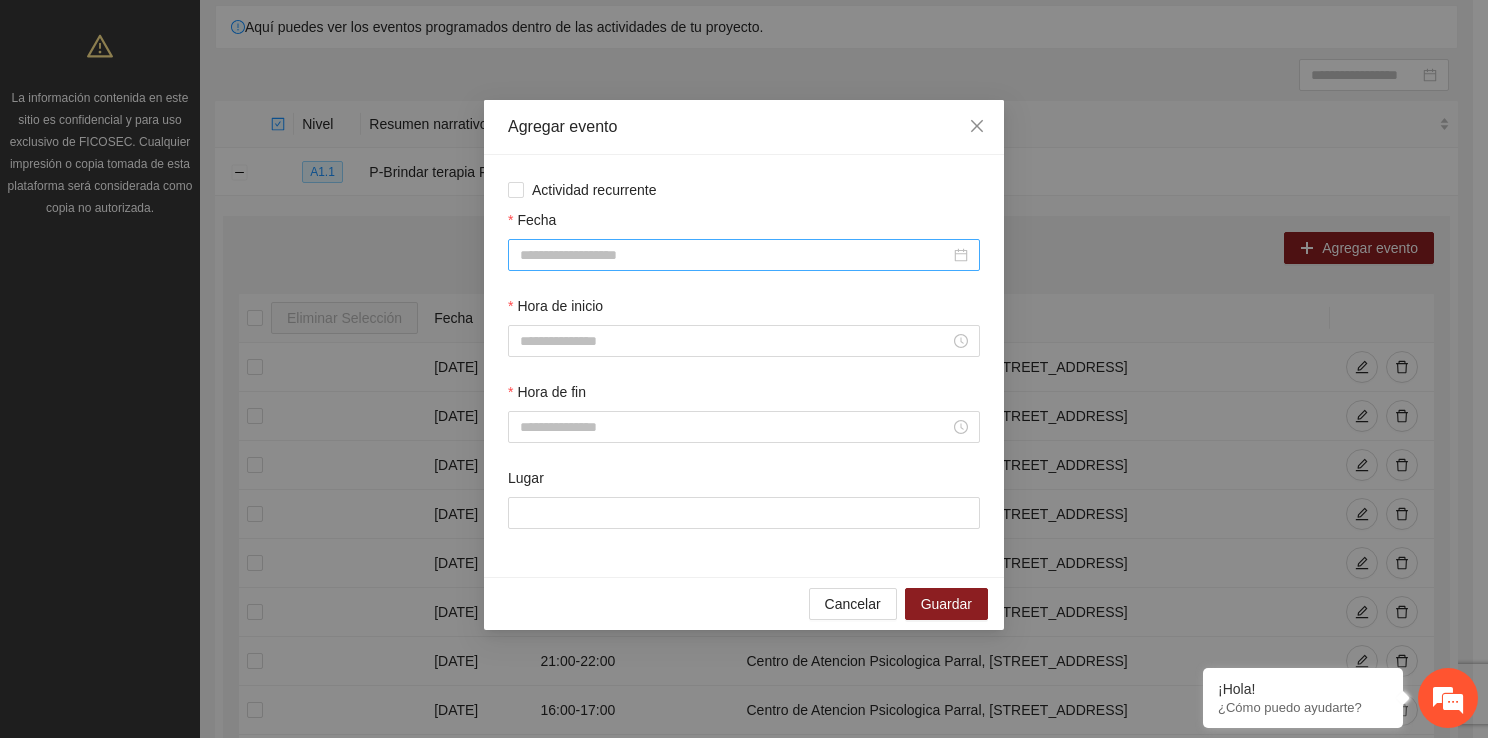 click on "Fecha" at bounding box center [735, 255] 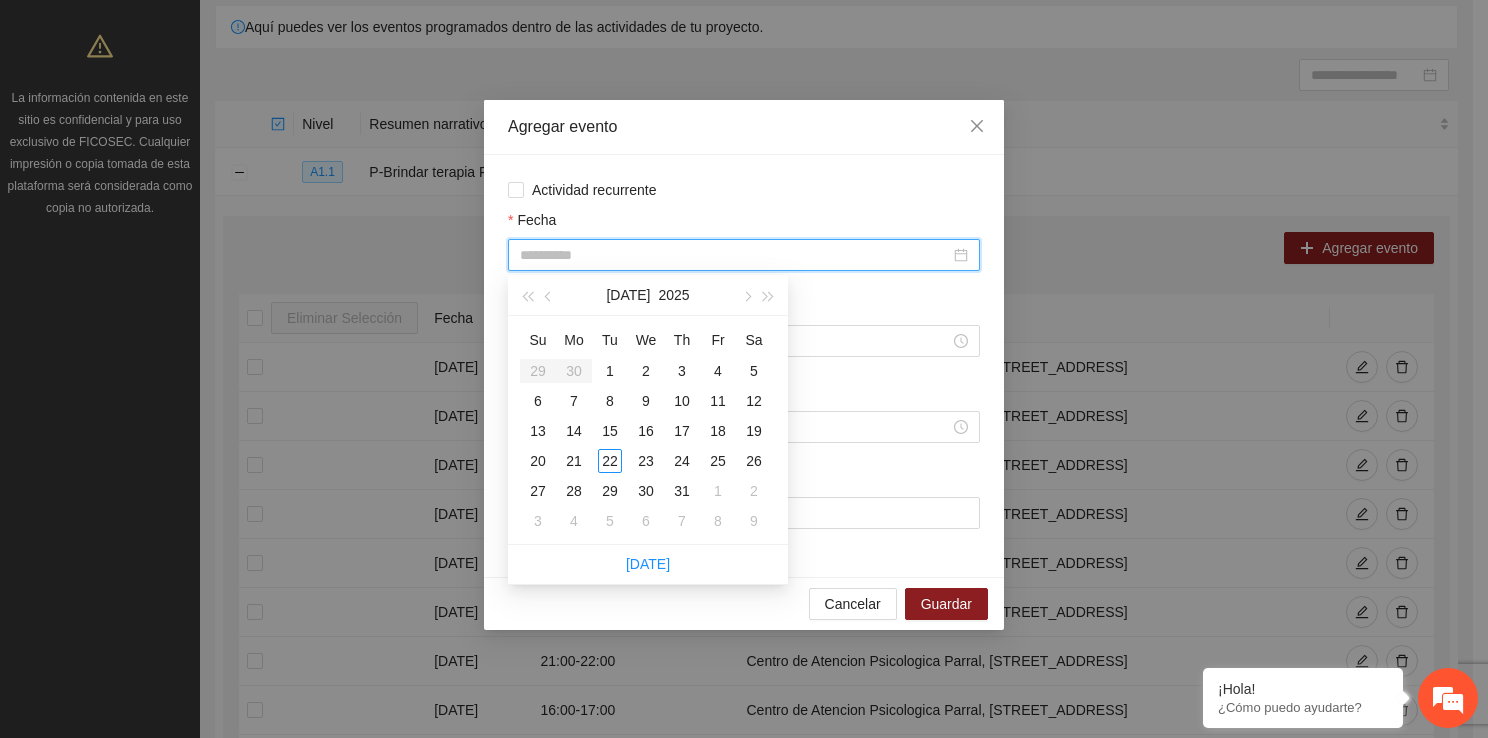 type on "**********" 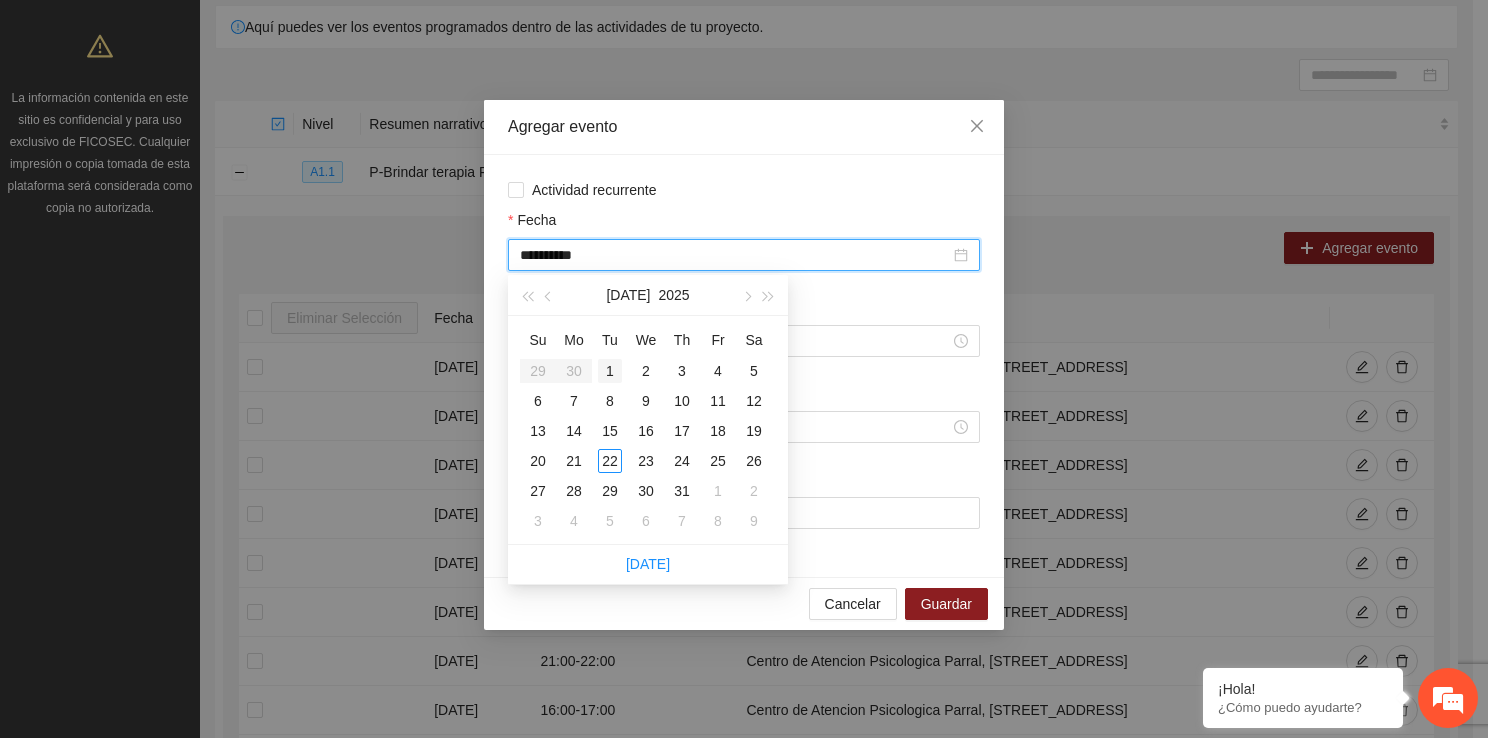 type on "**********" 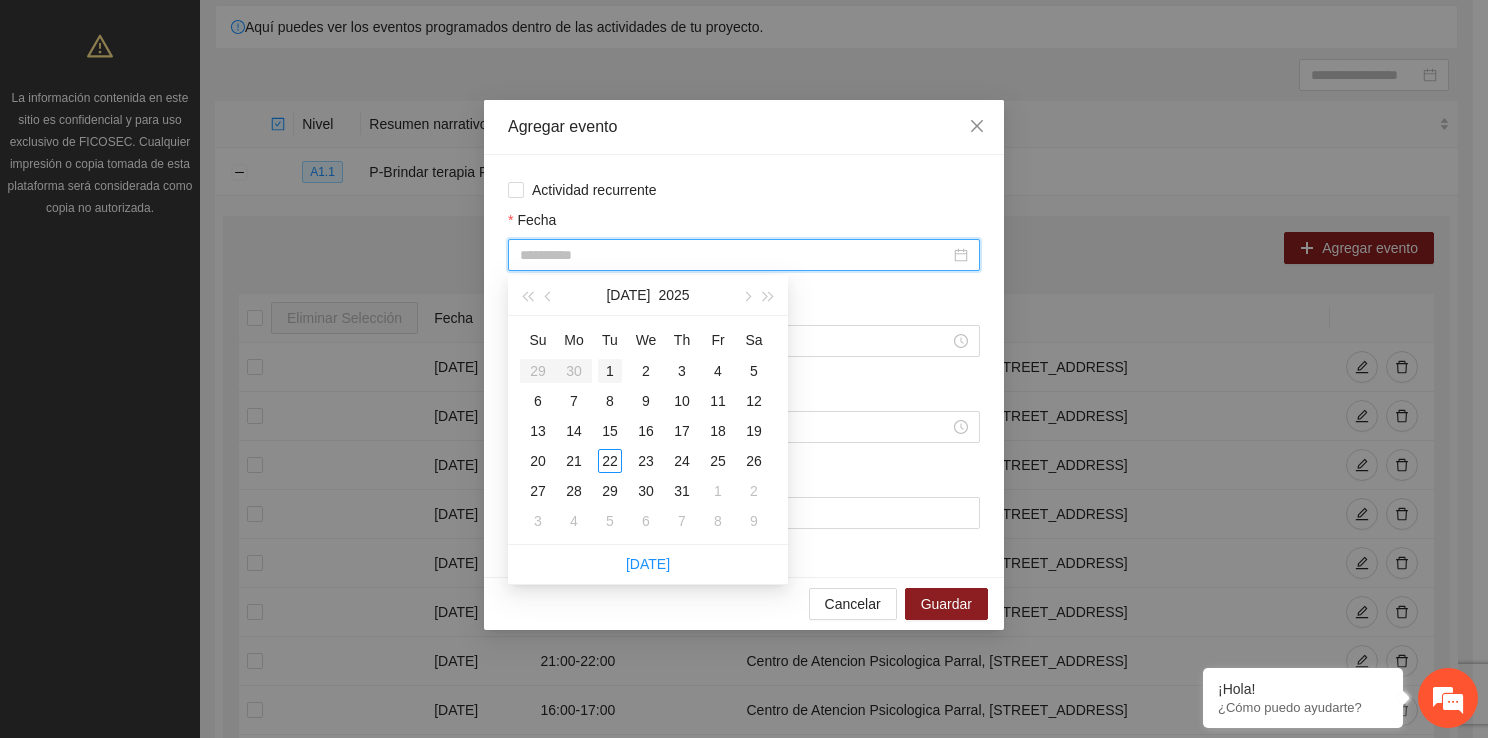 click on "1" at bounding box center [610, 371] 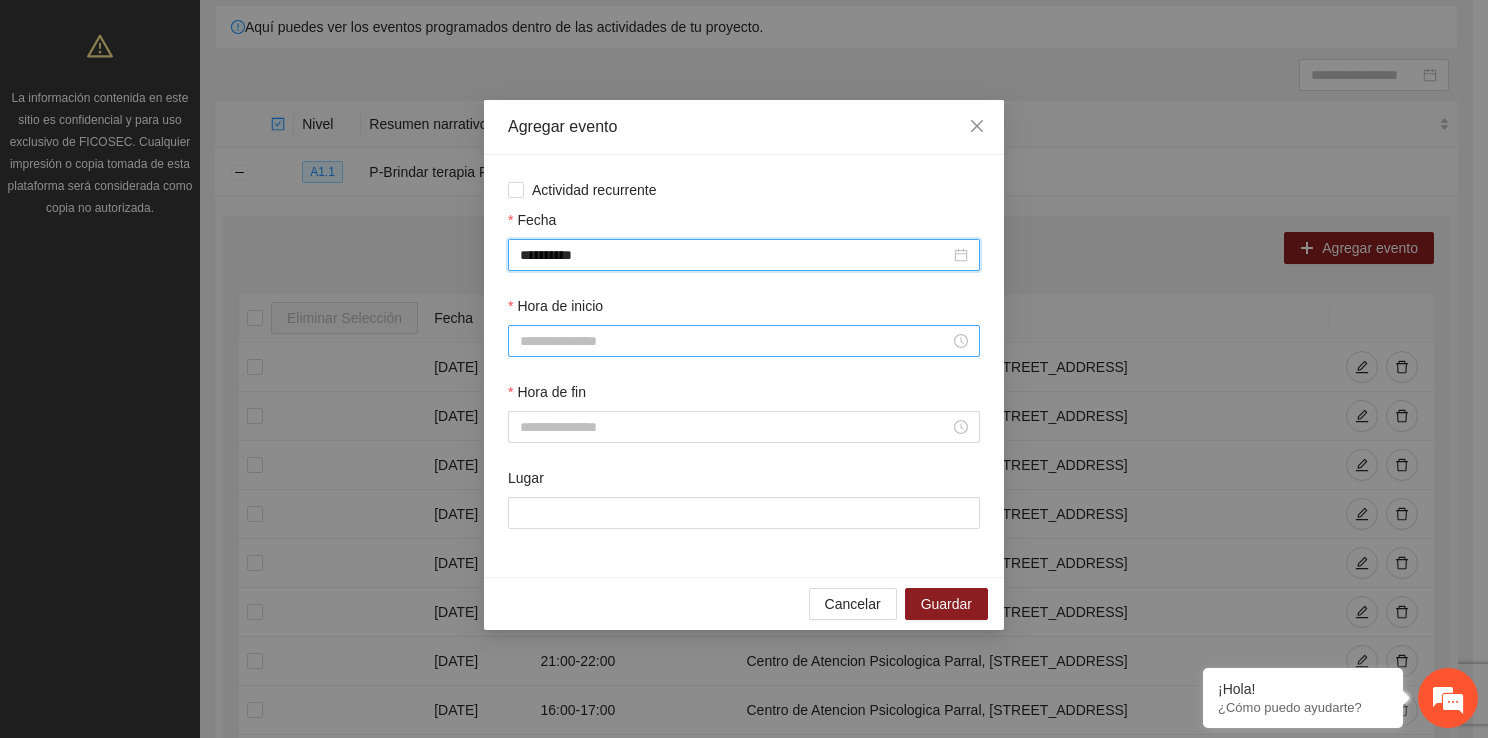 click on "Hora de inicio" at bounding box center [735, 341] 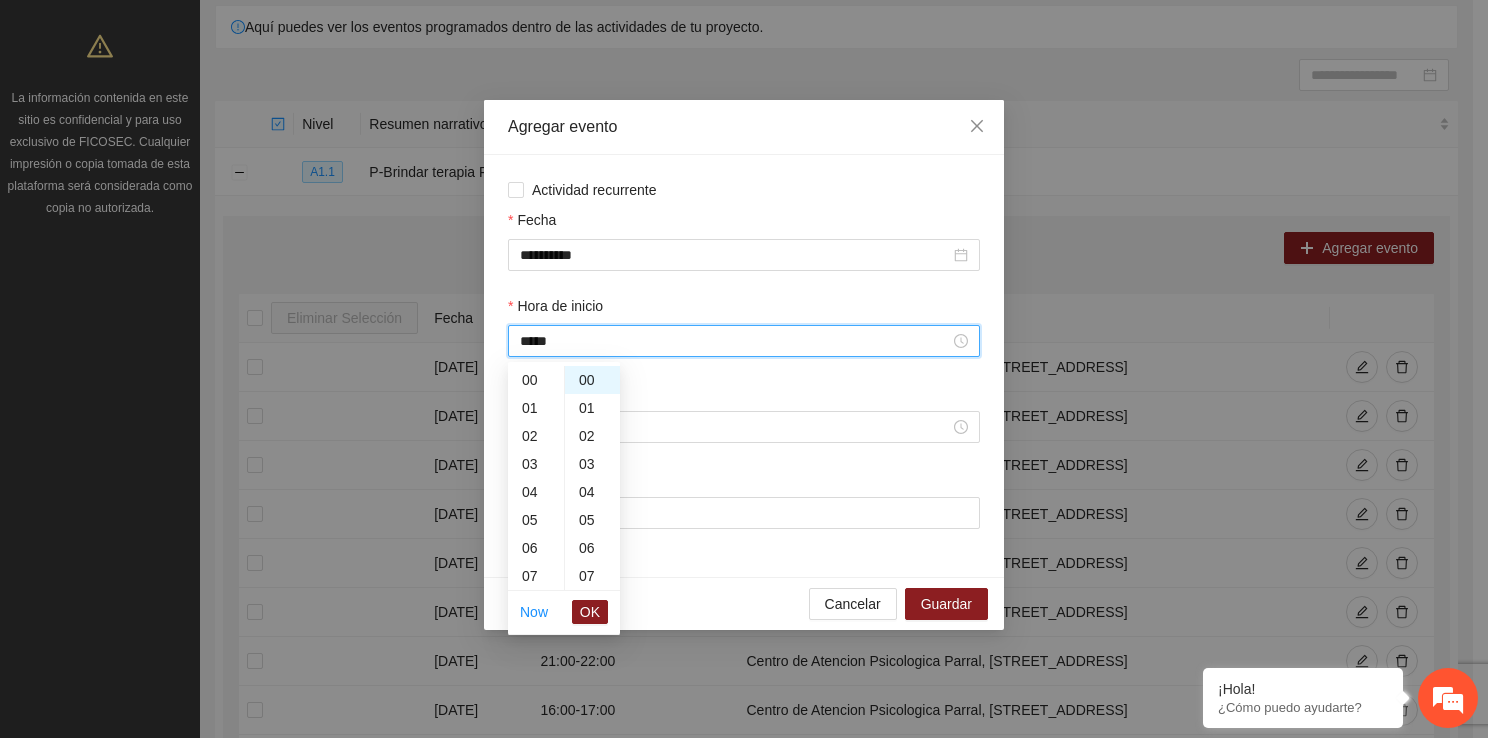 scroll, scrollTop: 364, scrollLeft: 0, axis: vertical 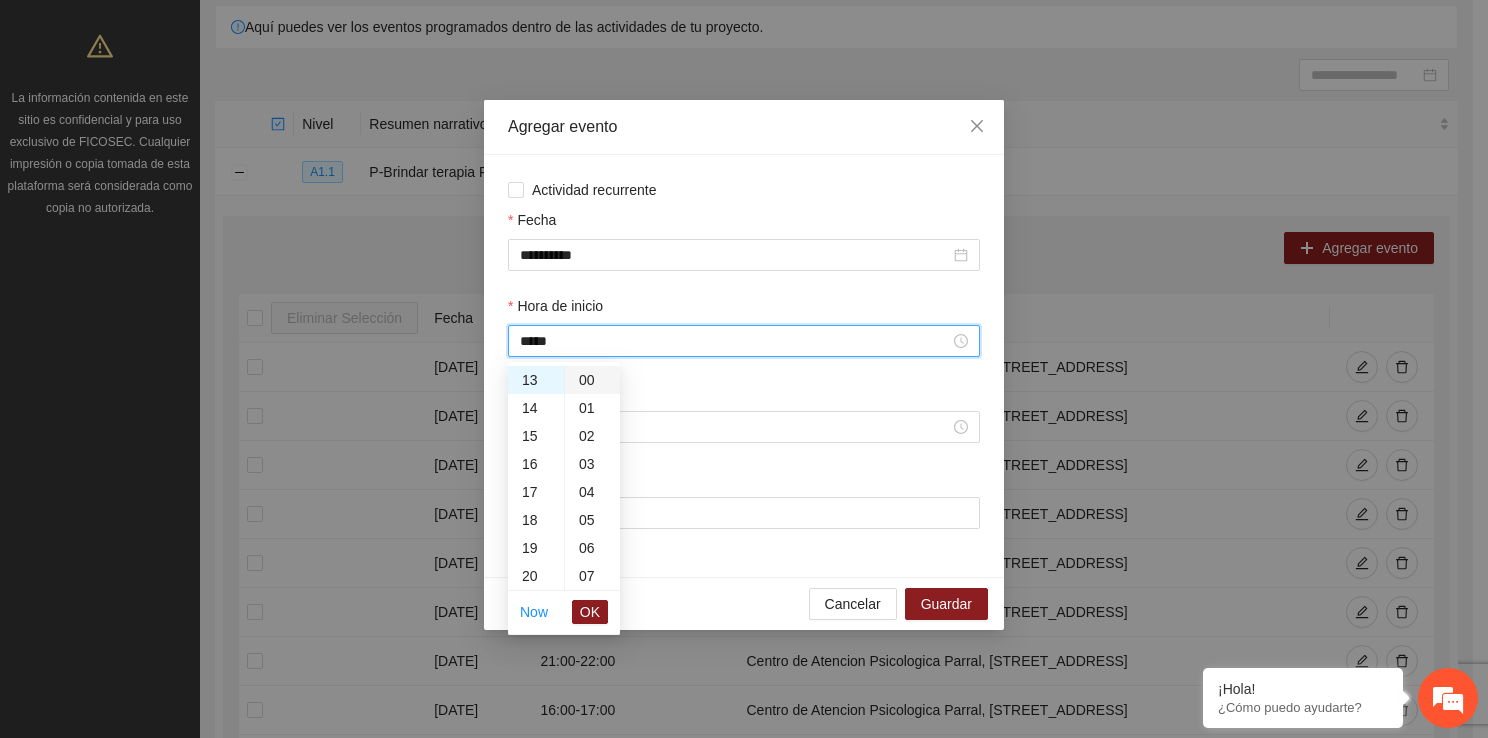 click on "00" at bounding box center [592, 380] 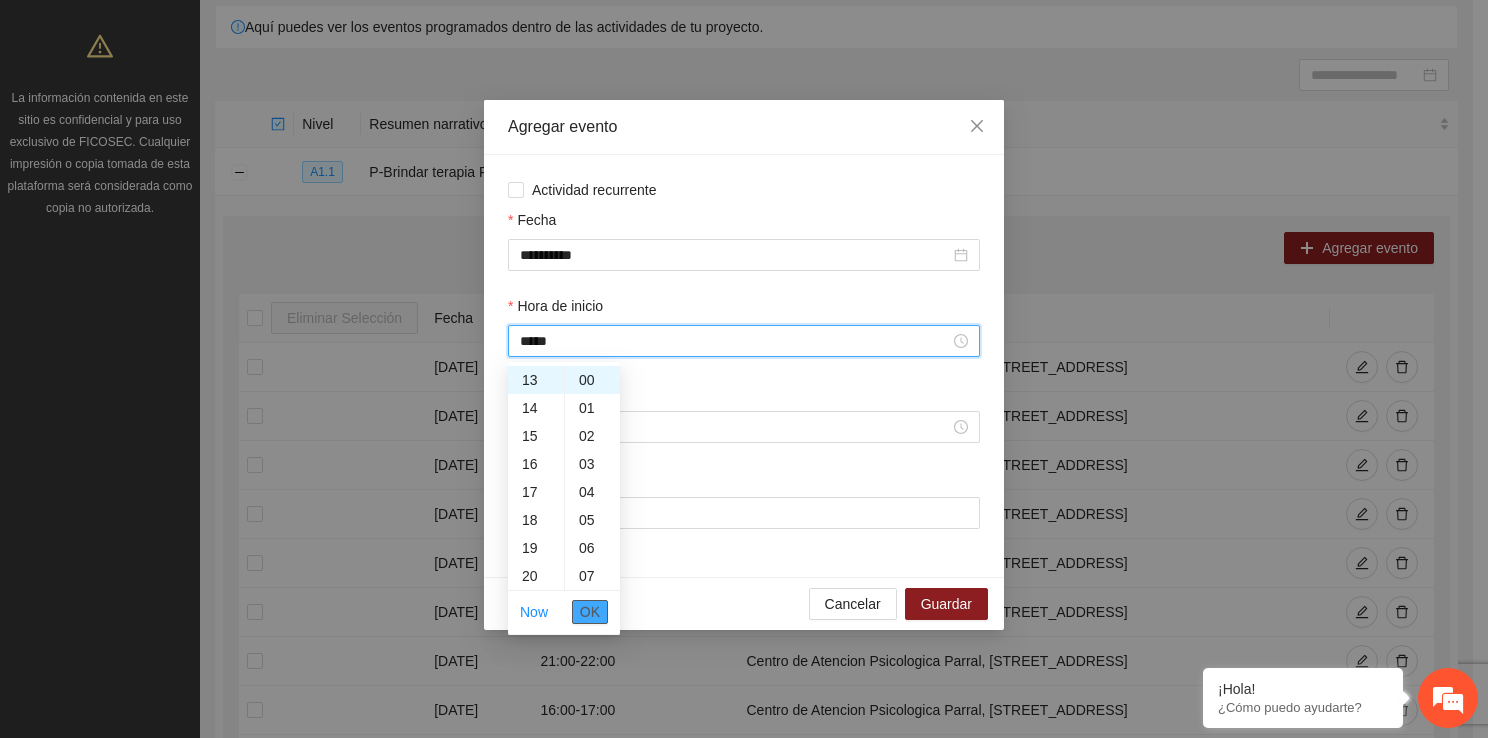 click on "OK" at bounding box center [590, 612] 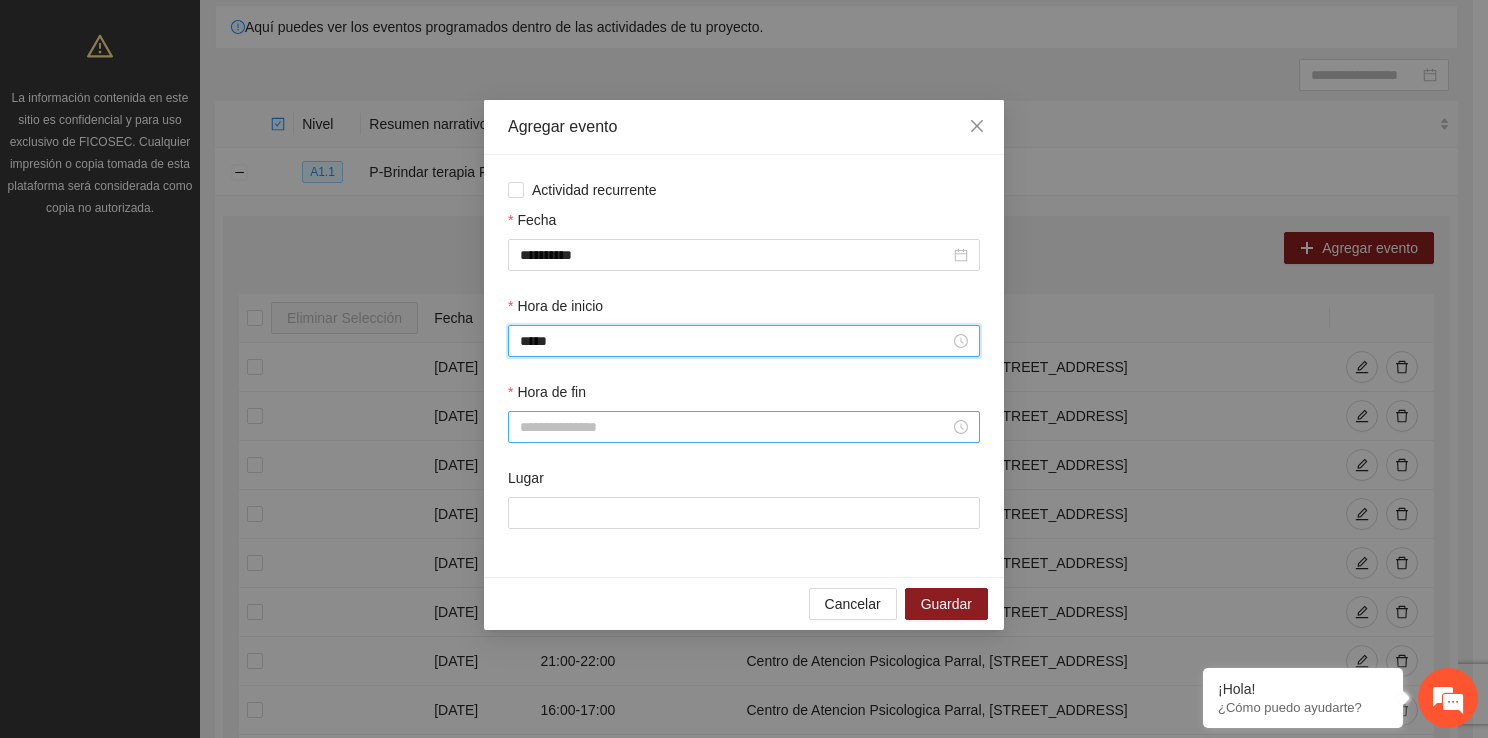 type on "*****" 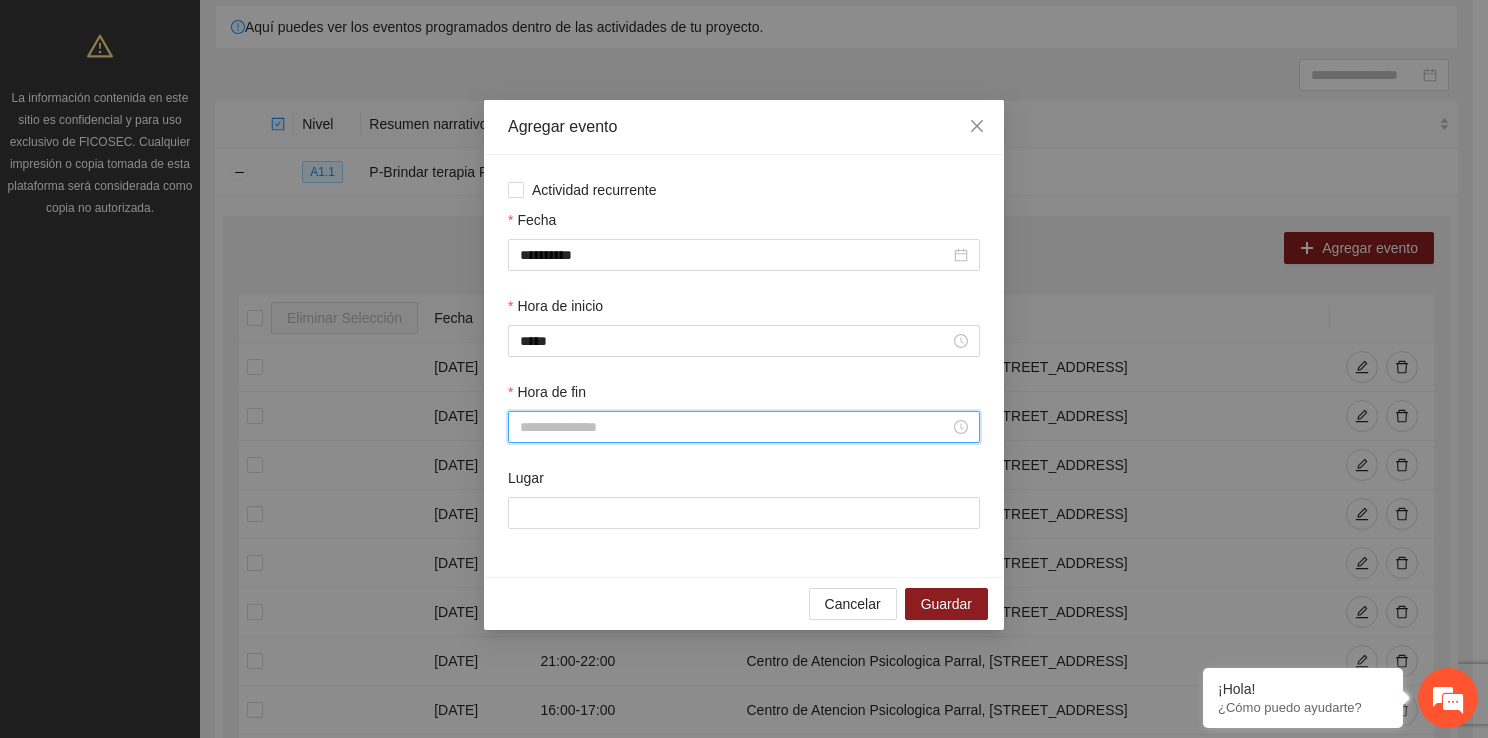 click on "Hora de fin" at bounding box center [735, 427] 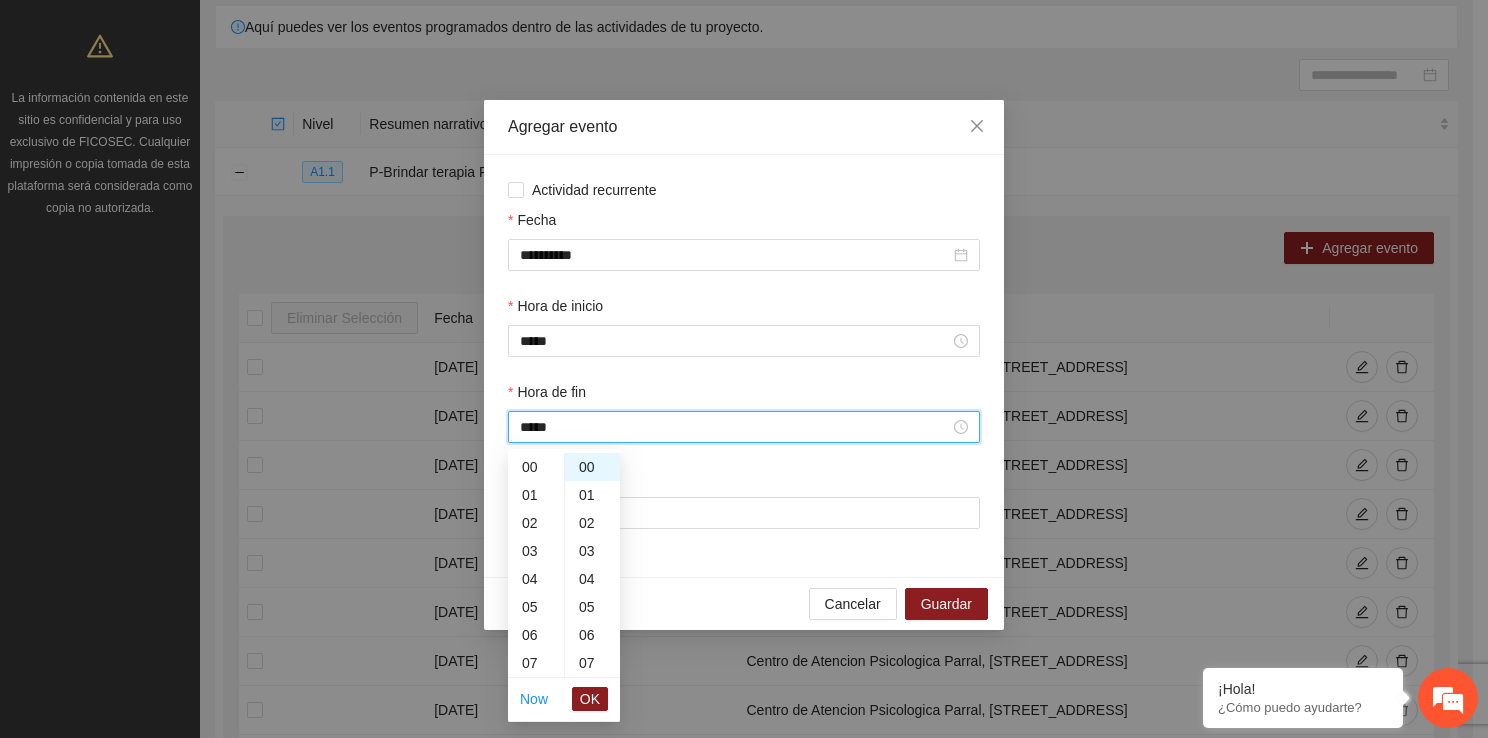 scroll, scrollTop: 392, scrollLeft: 0, axis: vertical 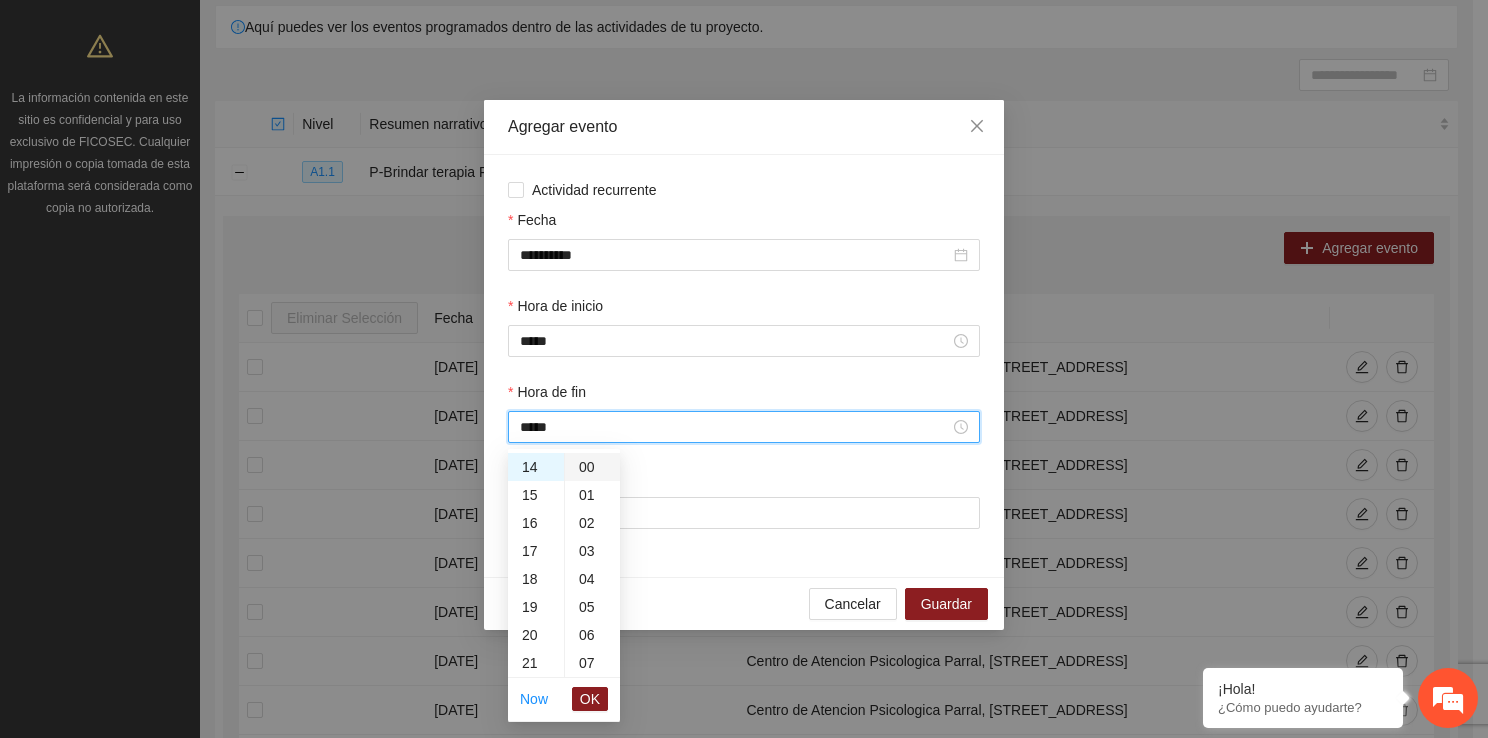 click on "00" at bounding box center (592, 467) 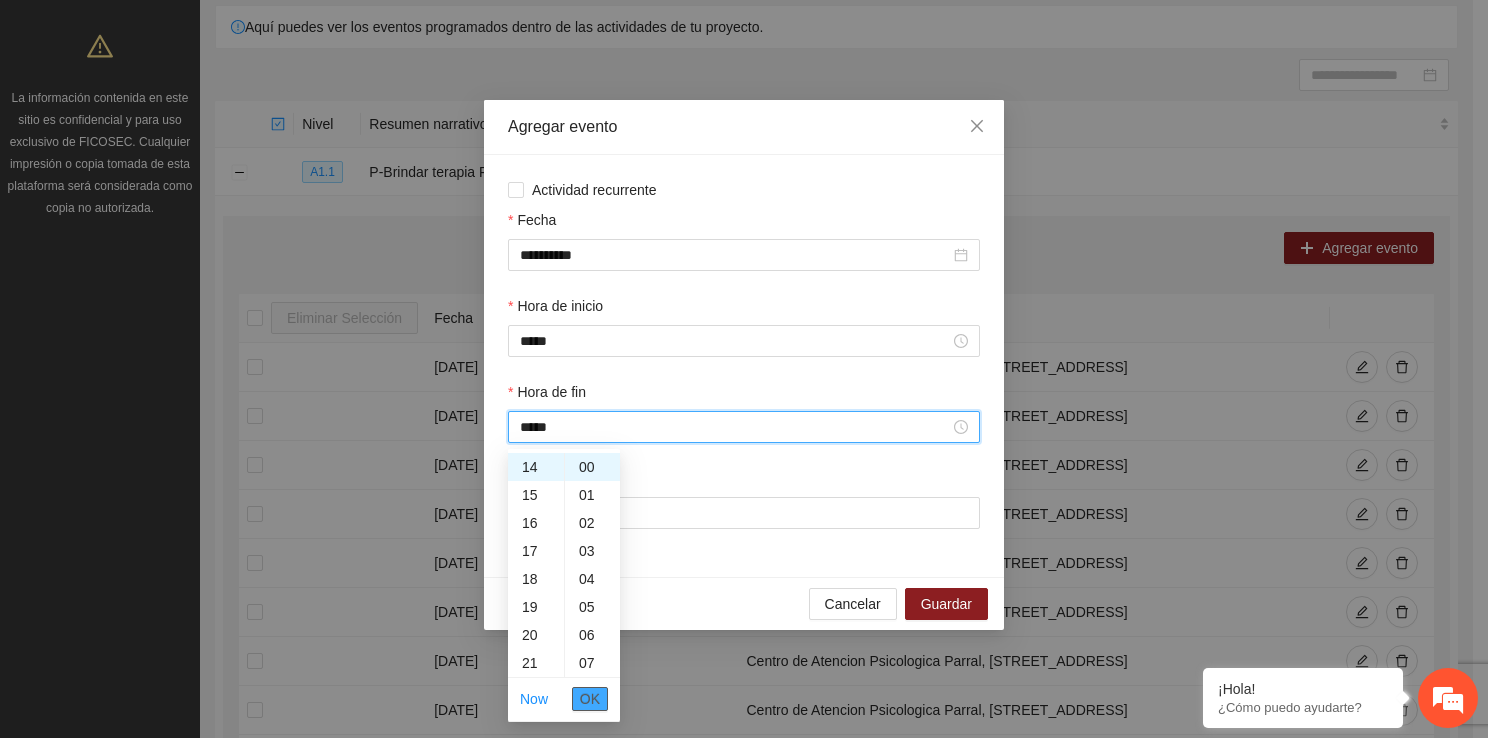 click on "OK" at bounding box center (590, 699) 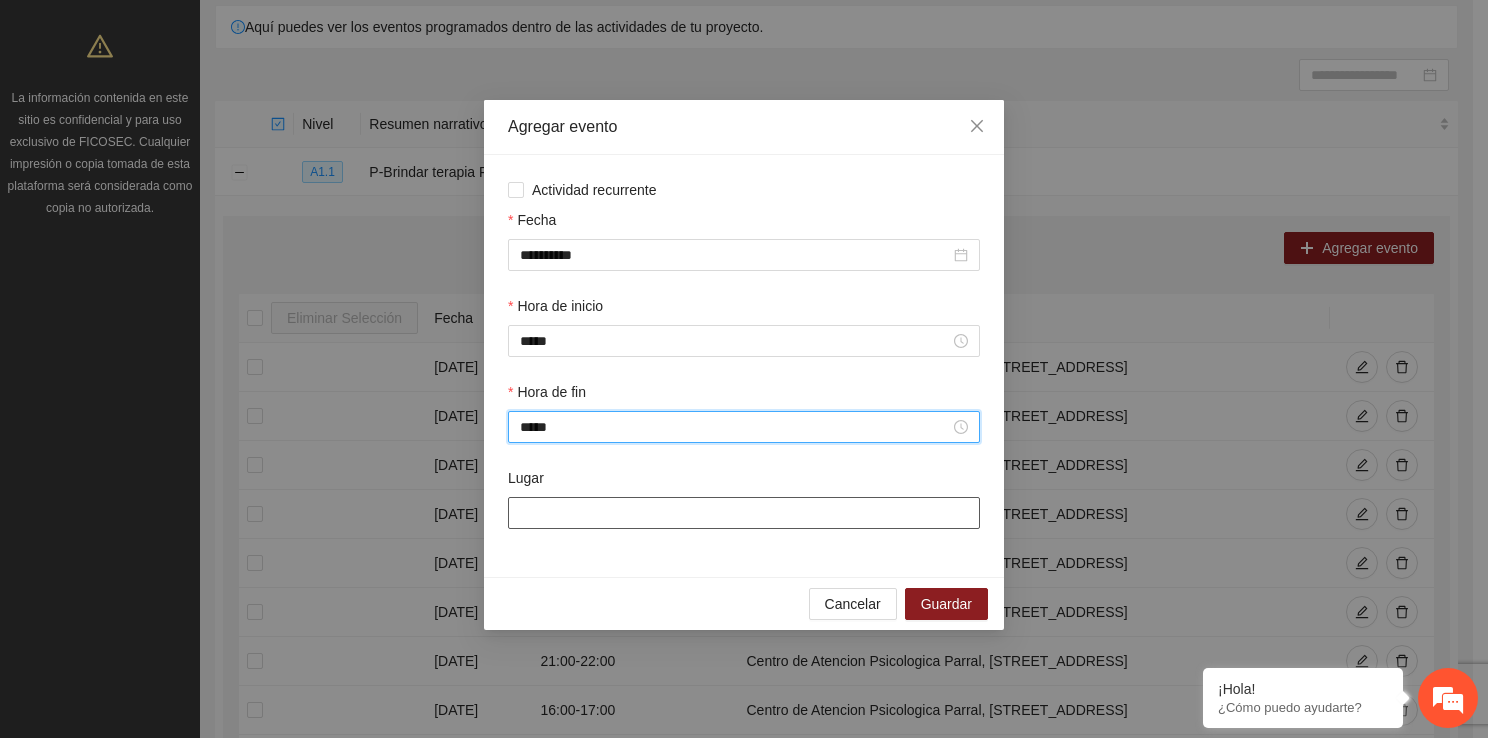 type on "*****" 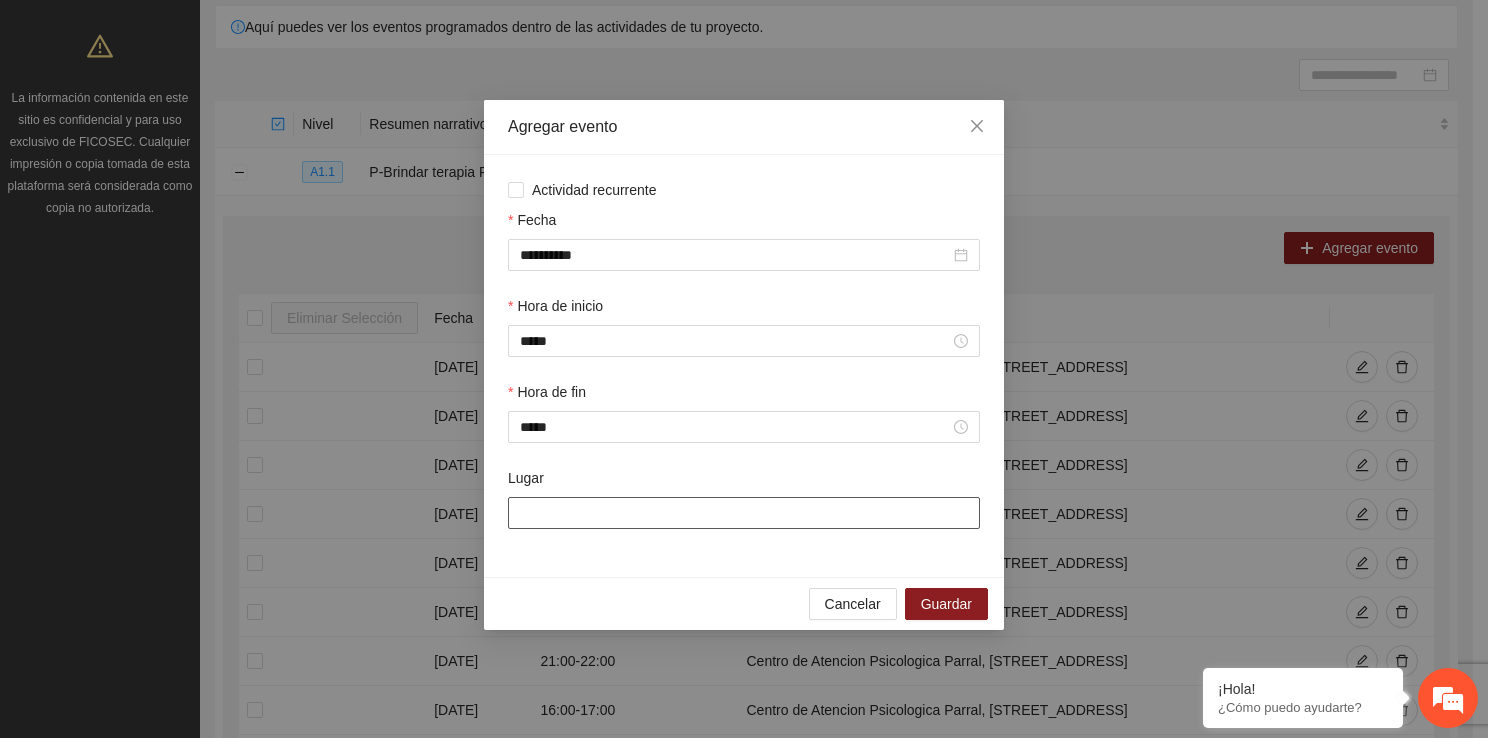 type on "**********" 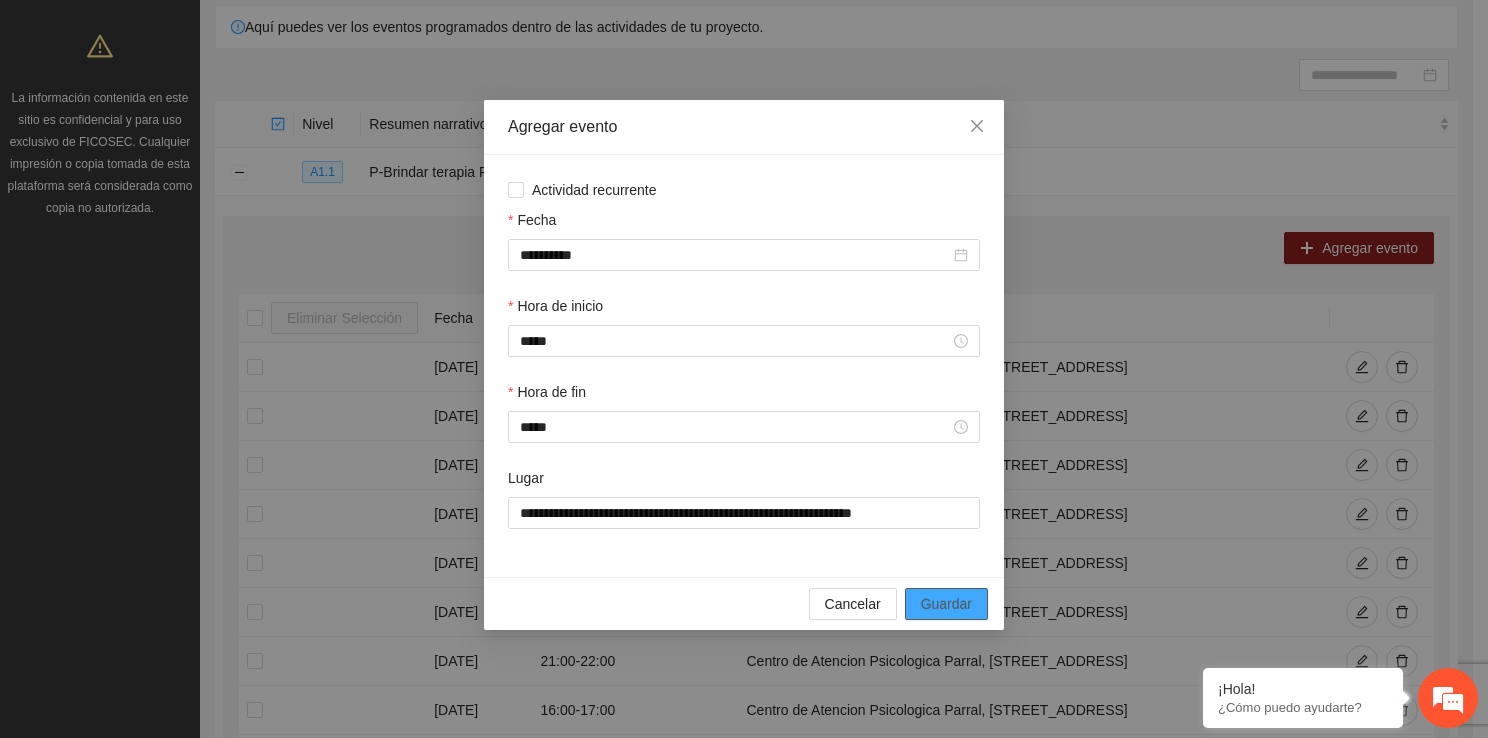 click on "Guardar" at bounding box center [946, 604] 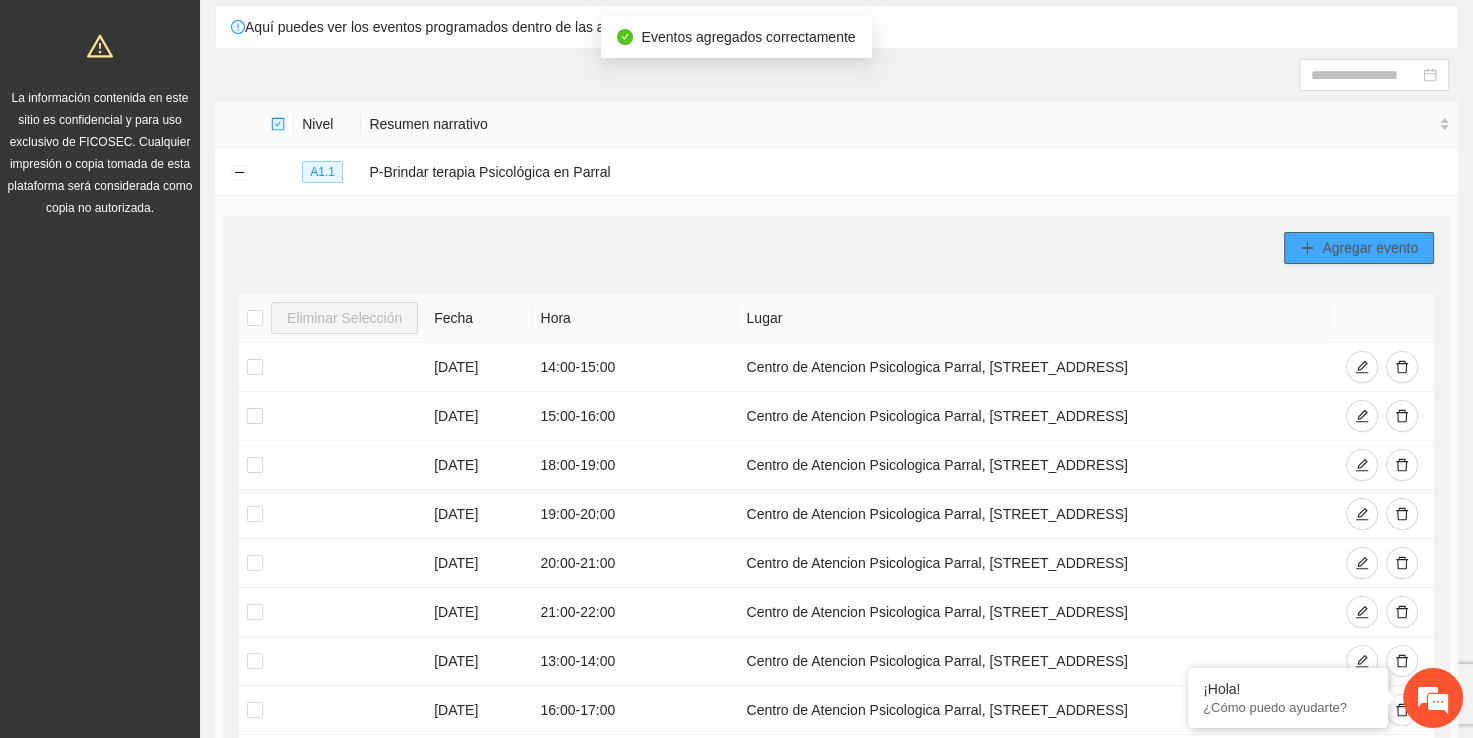 click on "Agregar evento" at bounding box center (1370, 248) 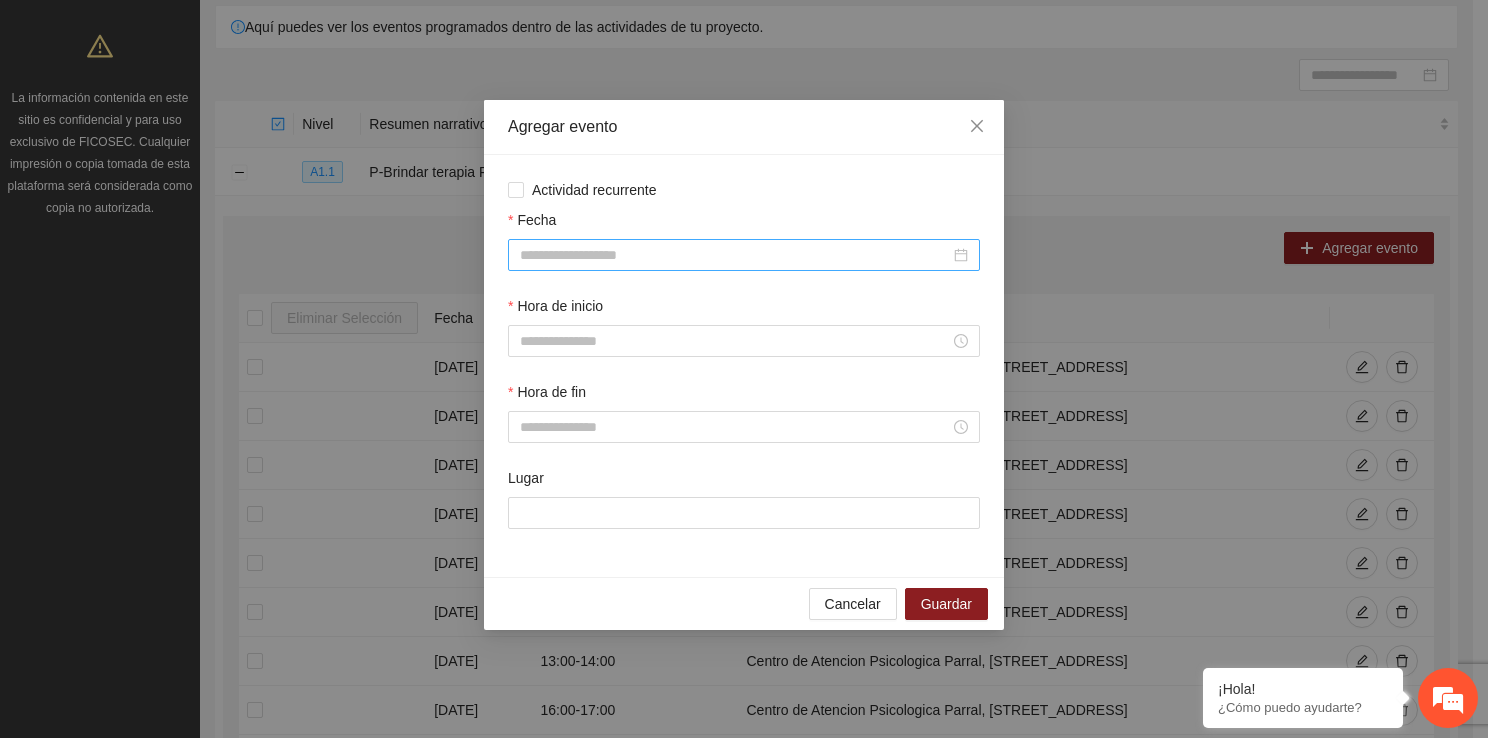 click on "Fecha" at bounding box center (735, 255) 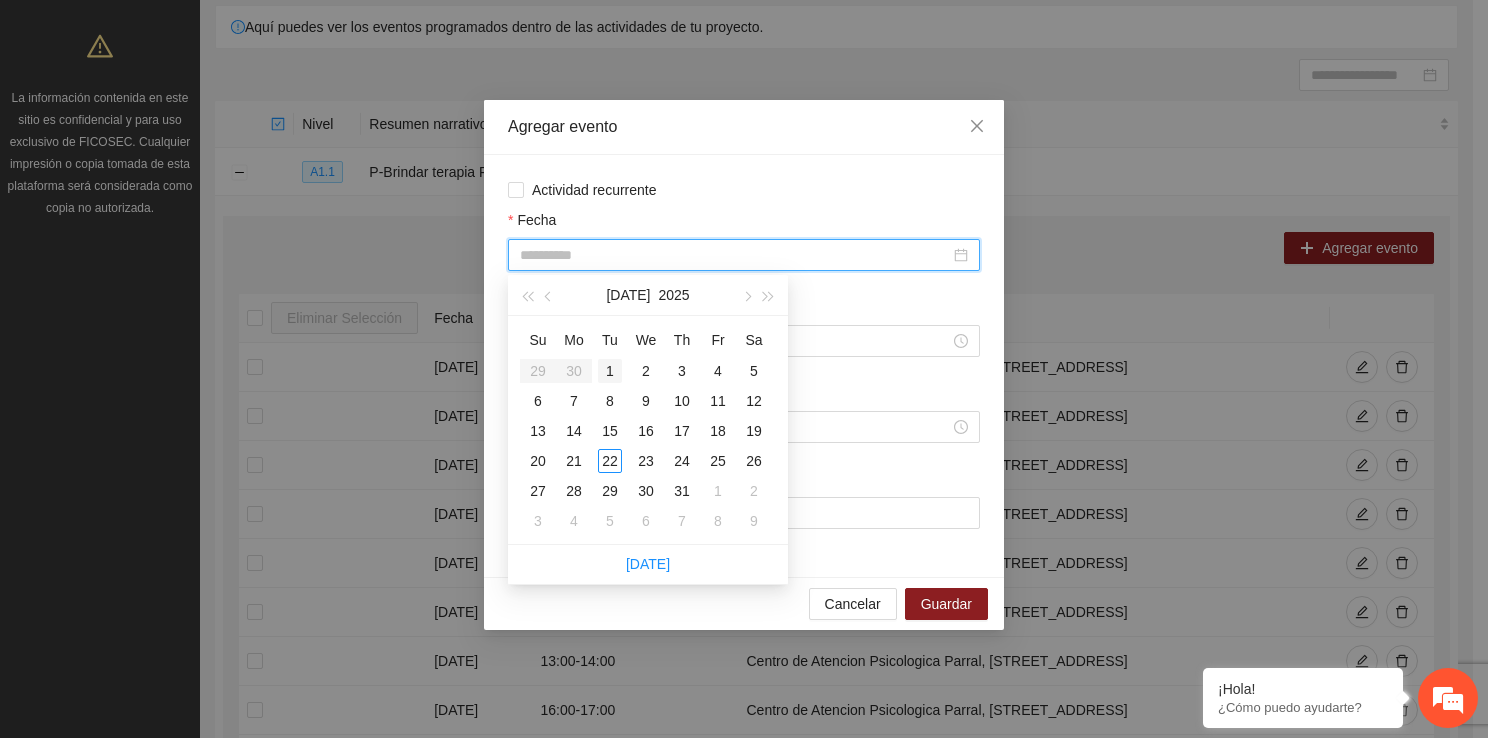 click on "1" at bounding box center (610, 371) 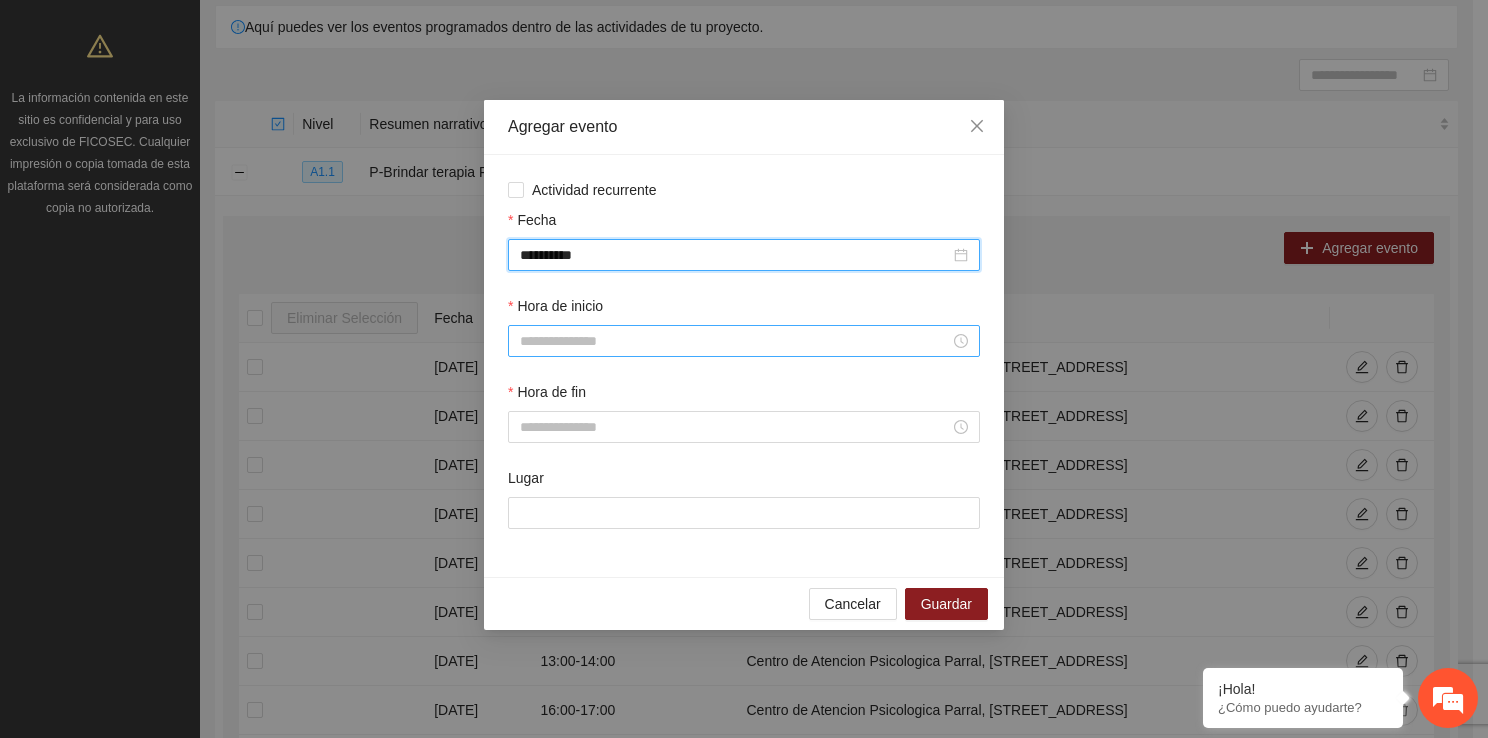 type on "**********" 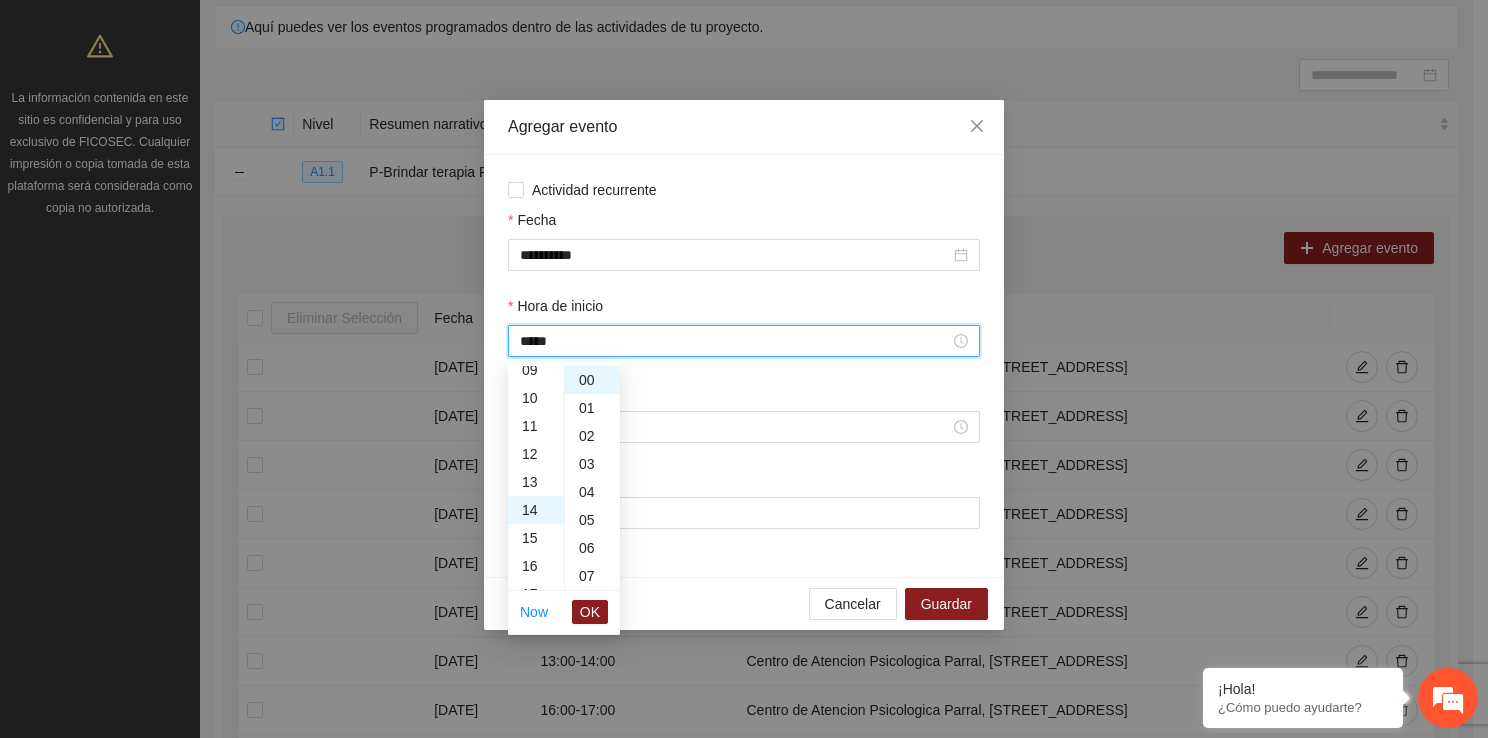 scroll, scrollTop: 392, scrollLeft: 0, axis: vertical 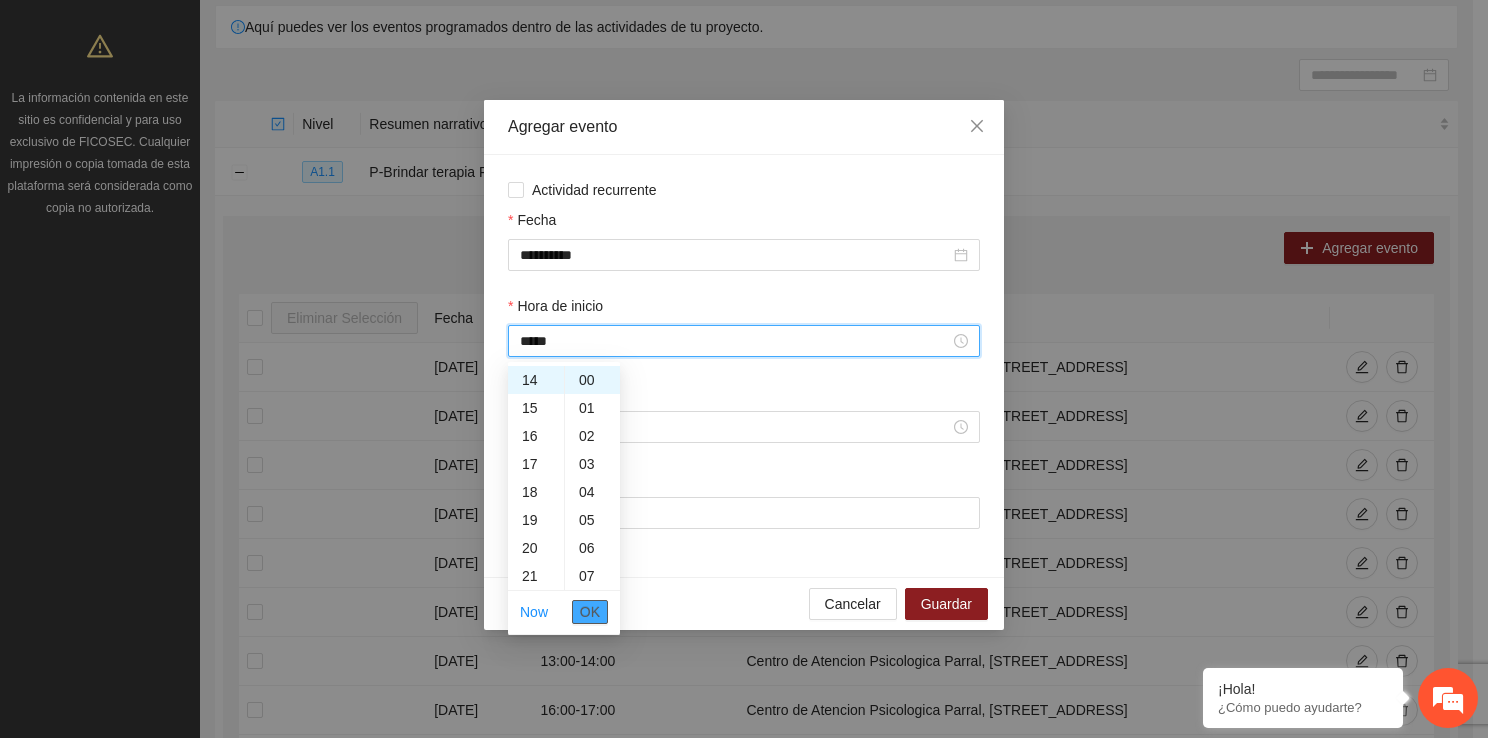 click on "OK" at bounding box center [590, 612] 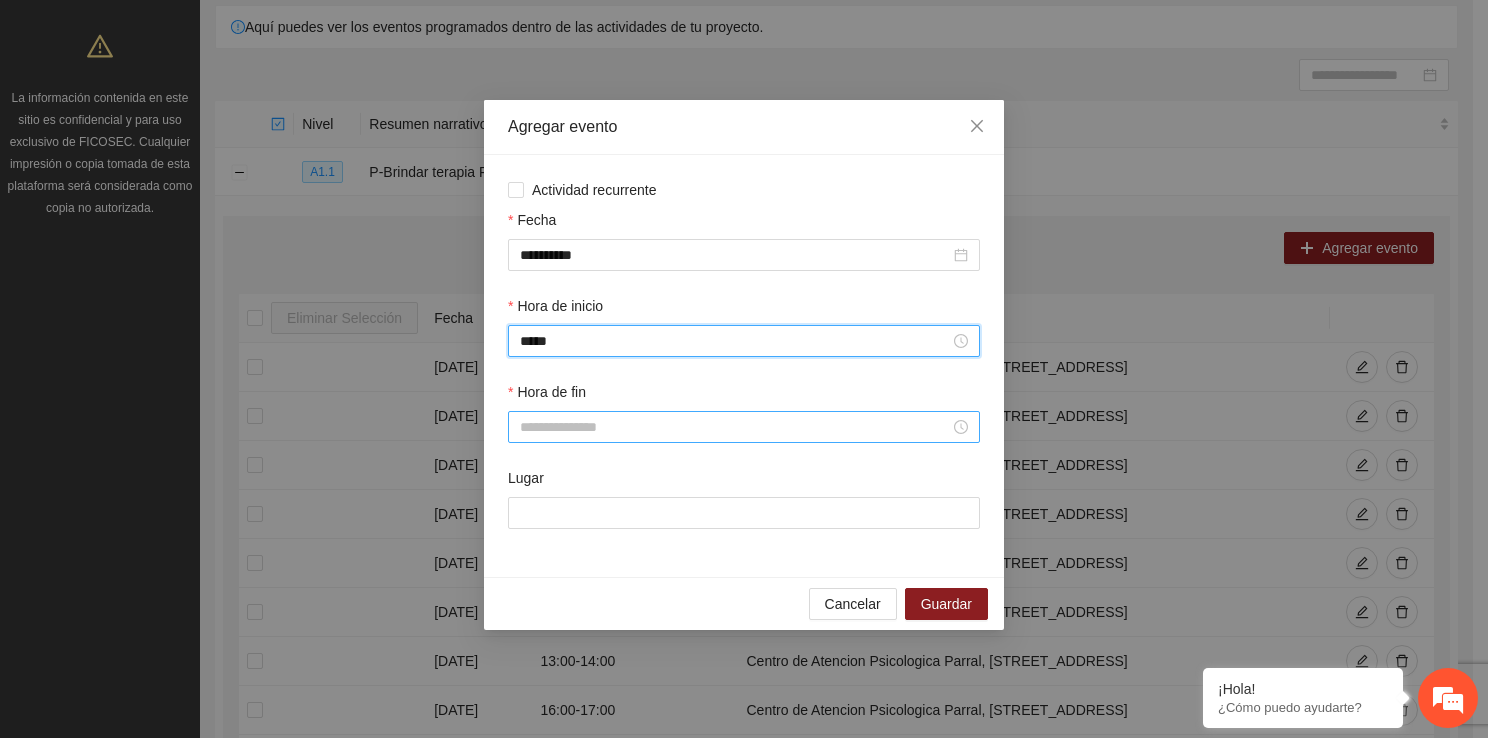 type on "*****" 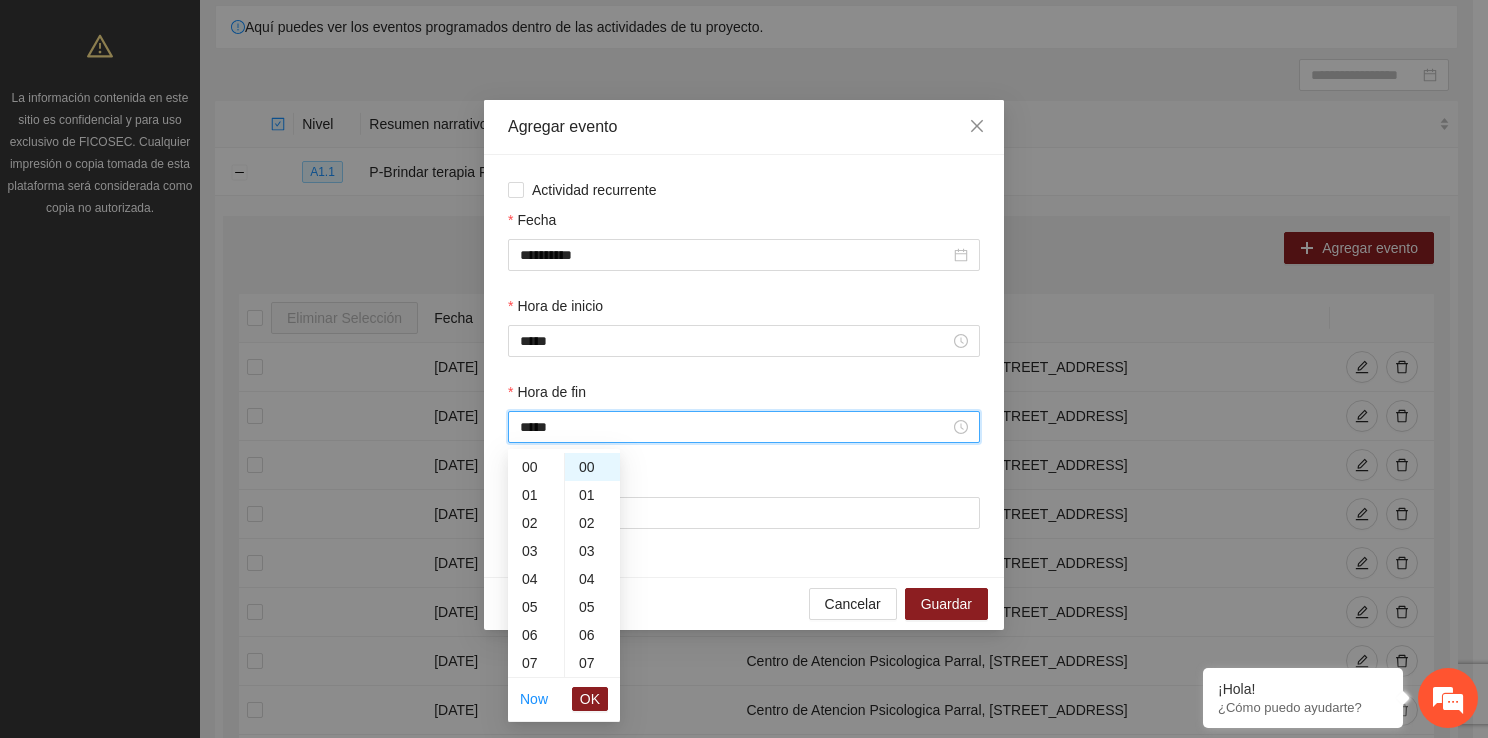 scroll, scrollTop: 420, scrollLeft: 0, axis: vertical 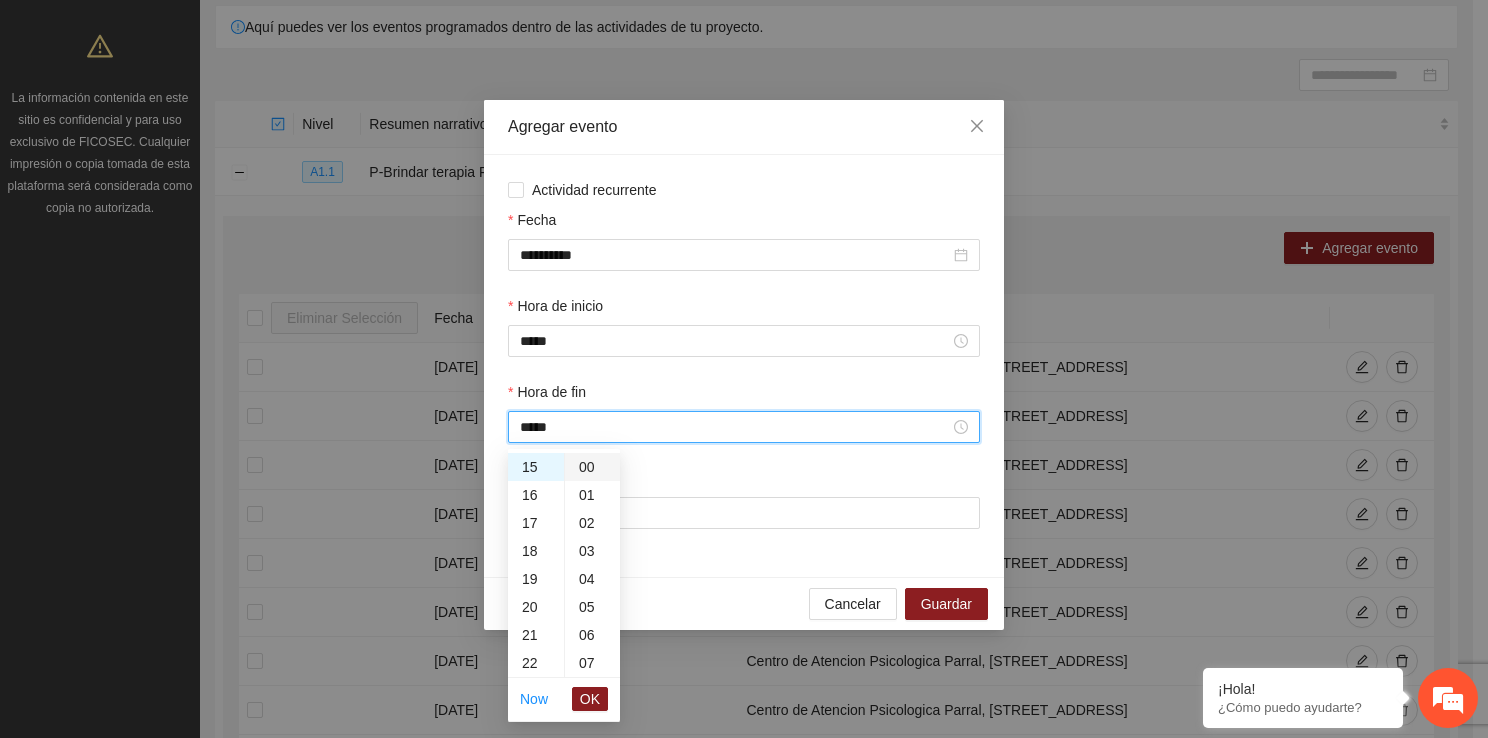 click on "00" at bounding box center [592, 467] 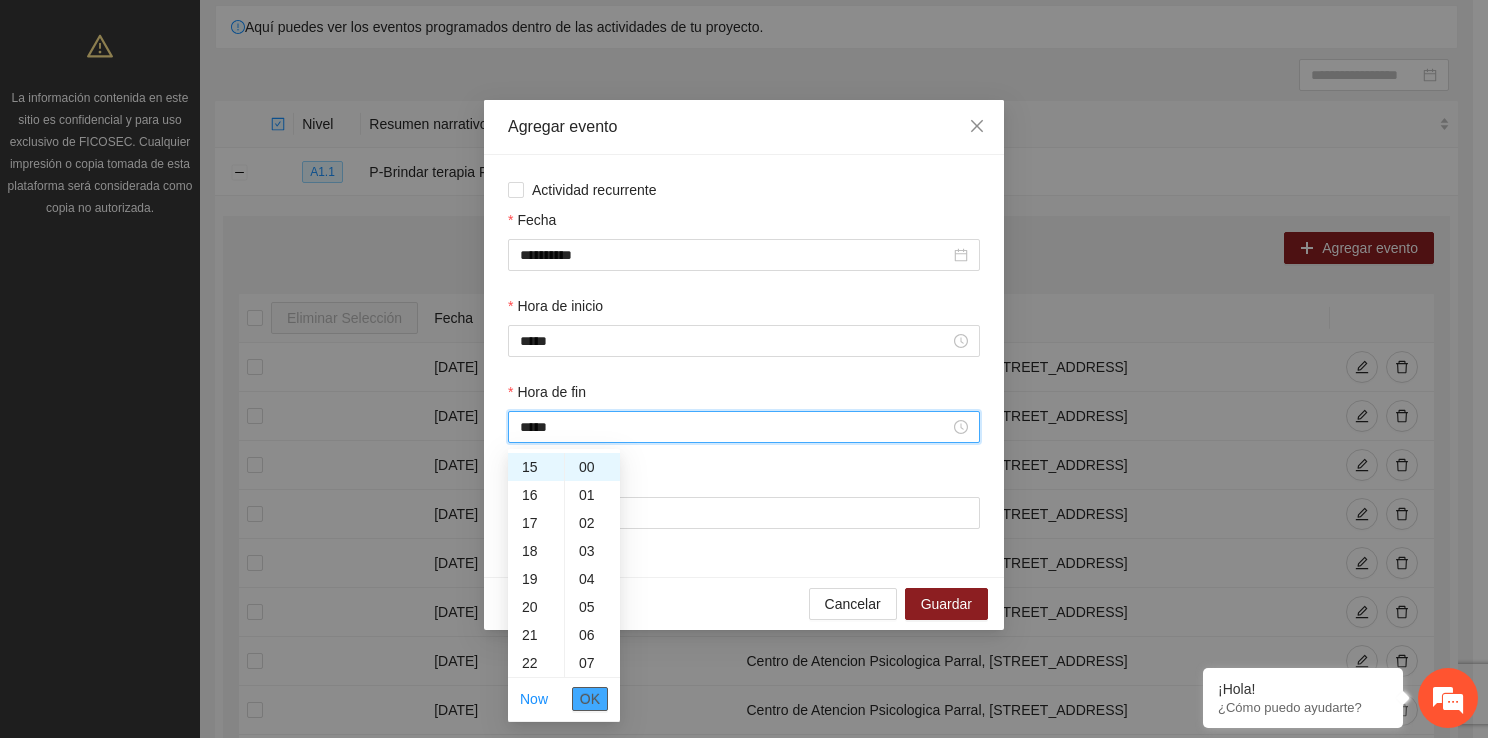 click on "OK" at bounding box center (590, 699) 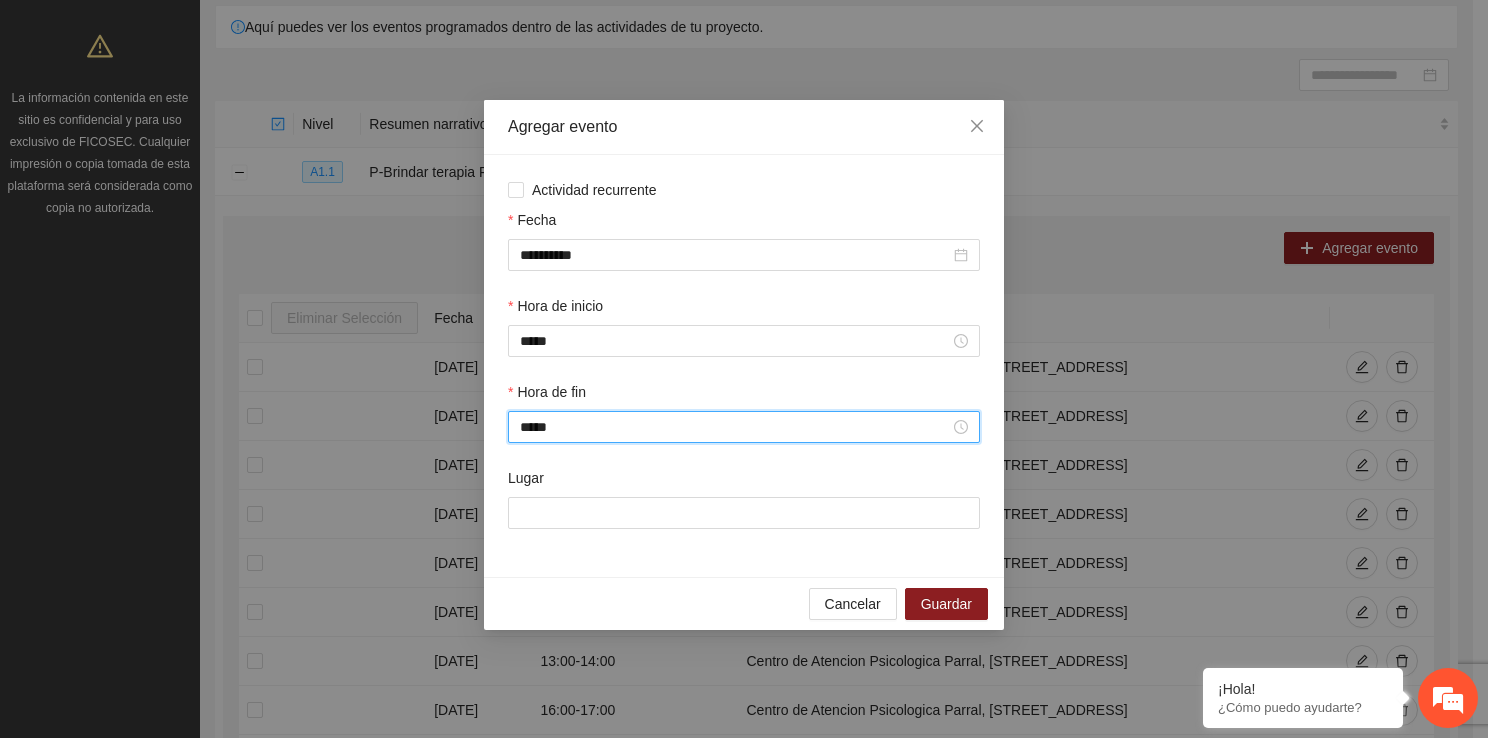 type on "*****" 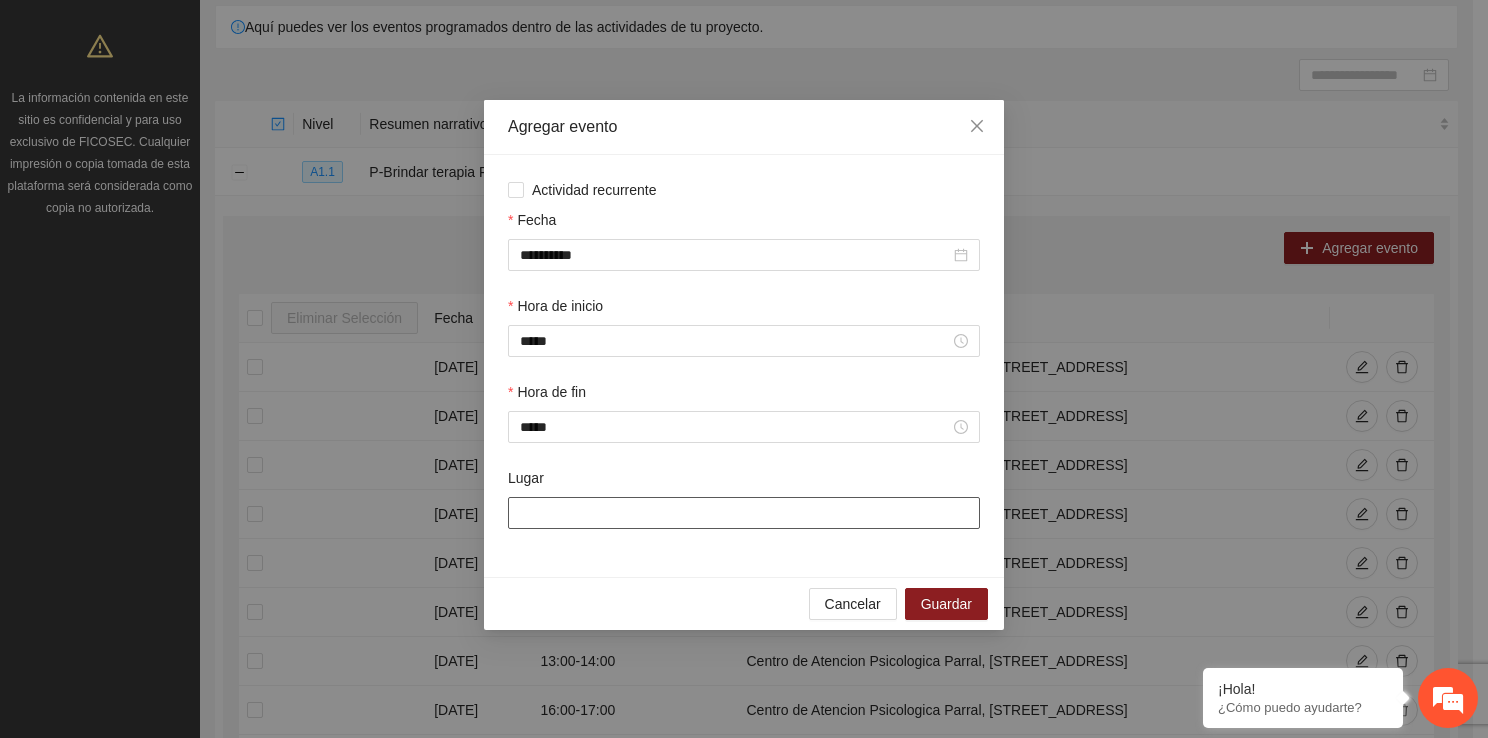 click on "Lugar" at bounding box center (744, 513) 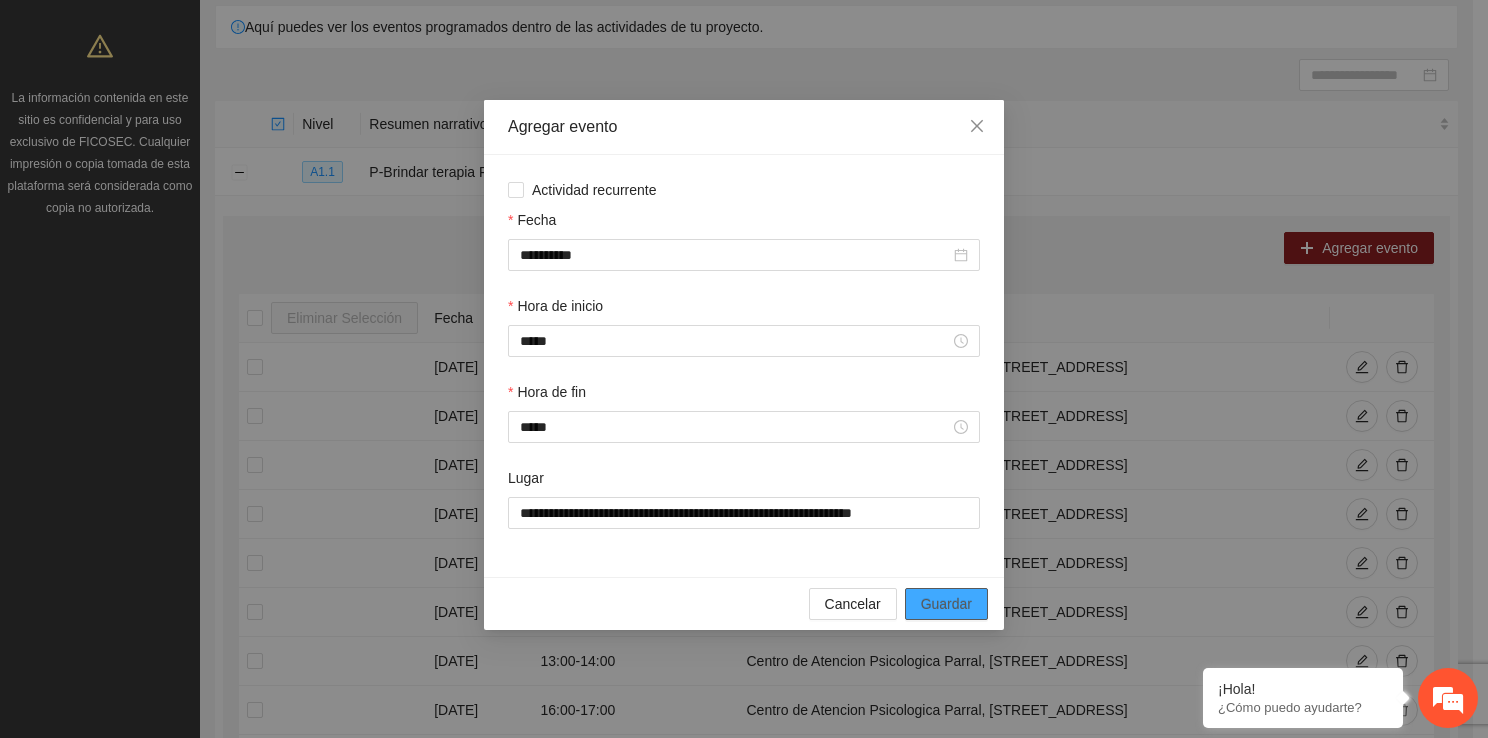 click on "Guardar" at bounding box center (946, 604) 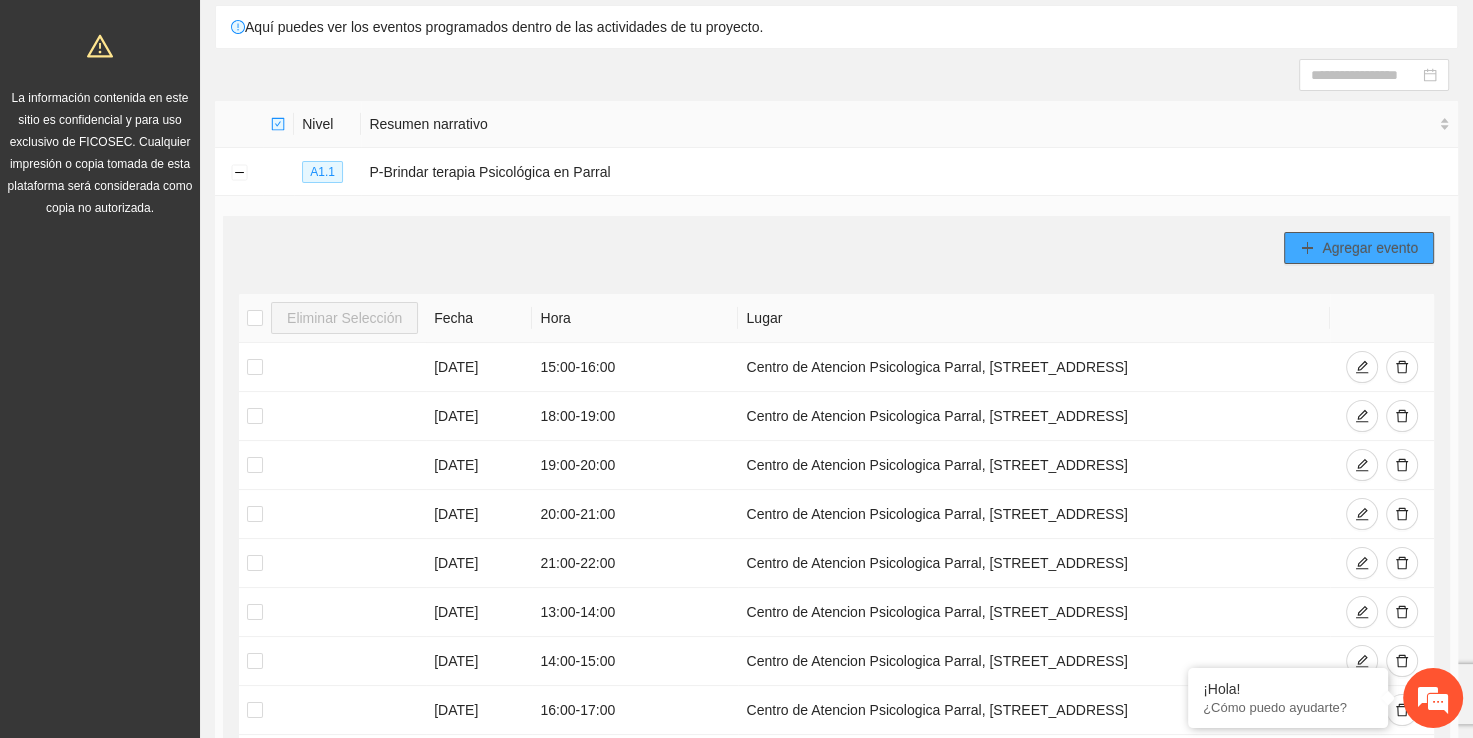 click on "Agregar evento" at bounding box center [1370, 248] 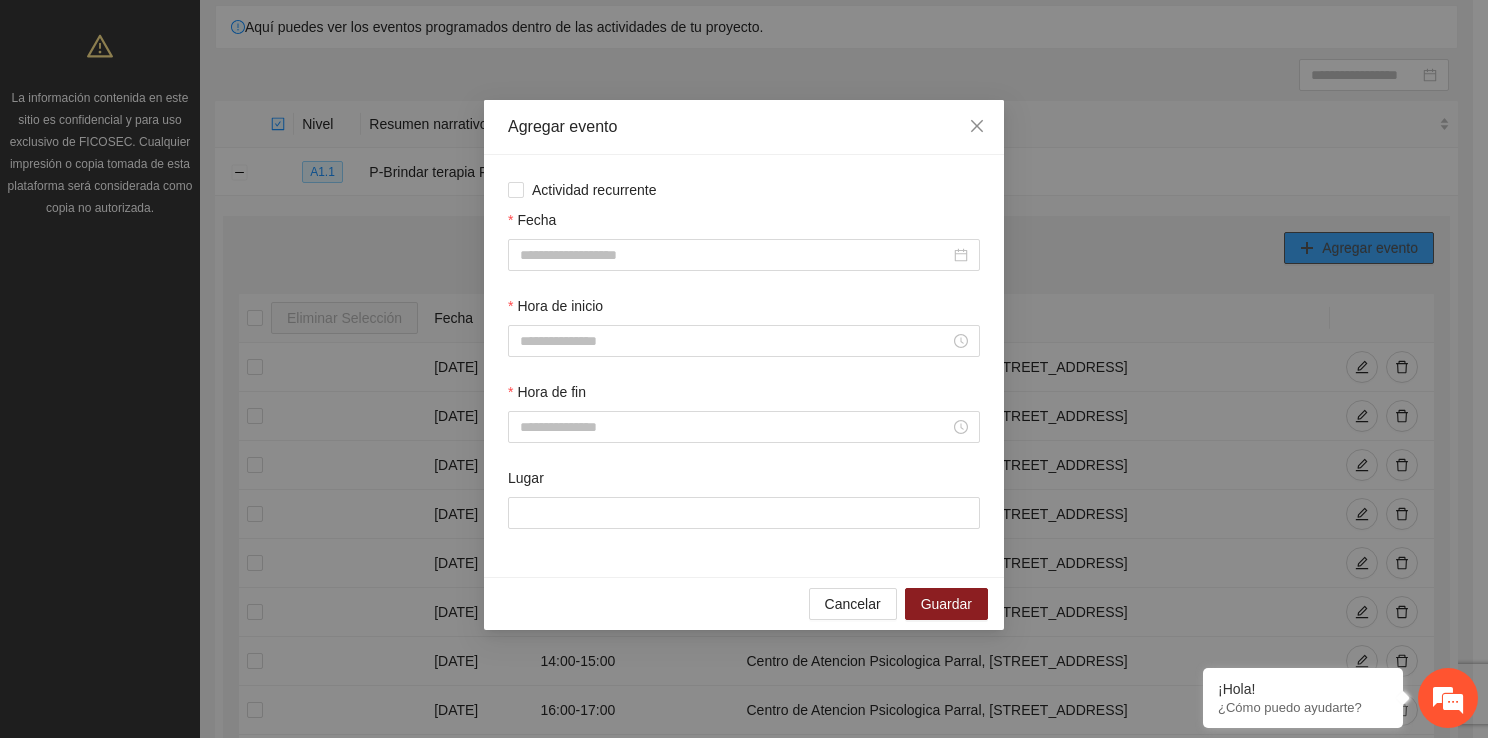 type 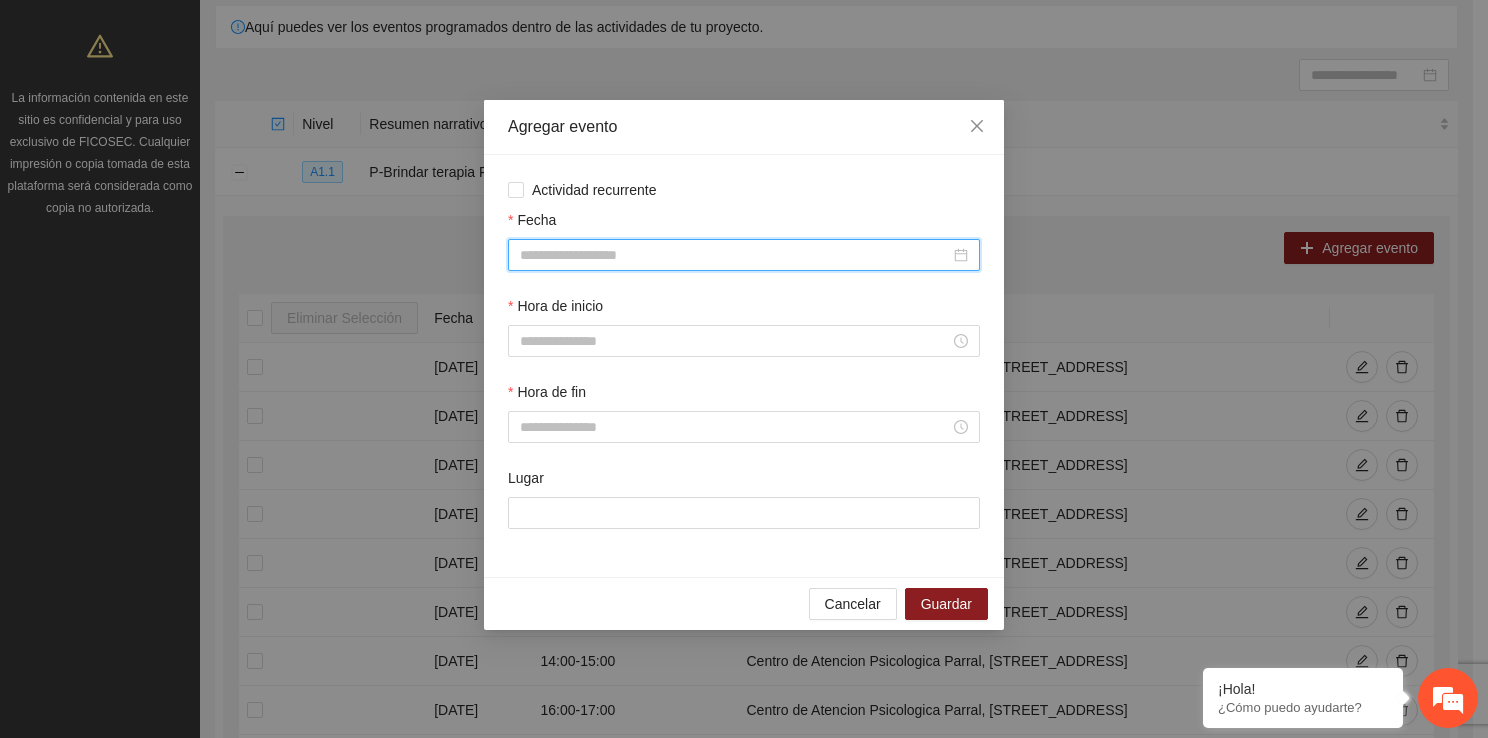 click on "Fecha" at bounding box center (735, 255) 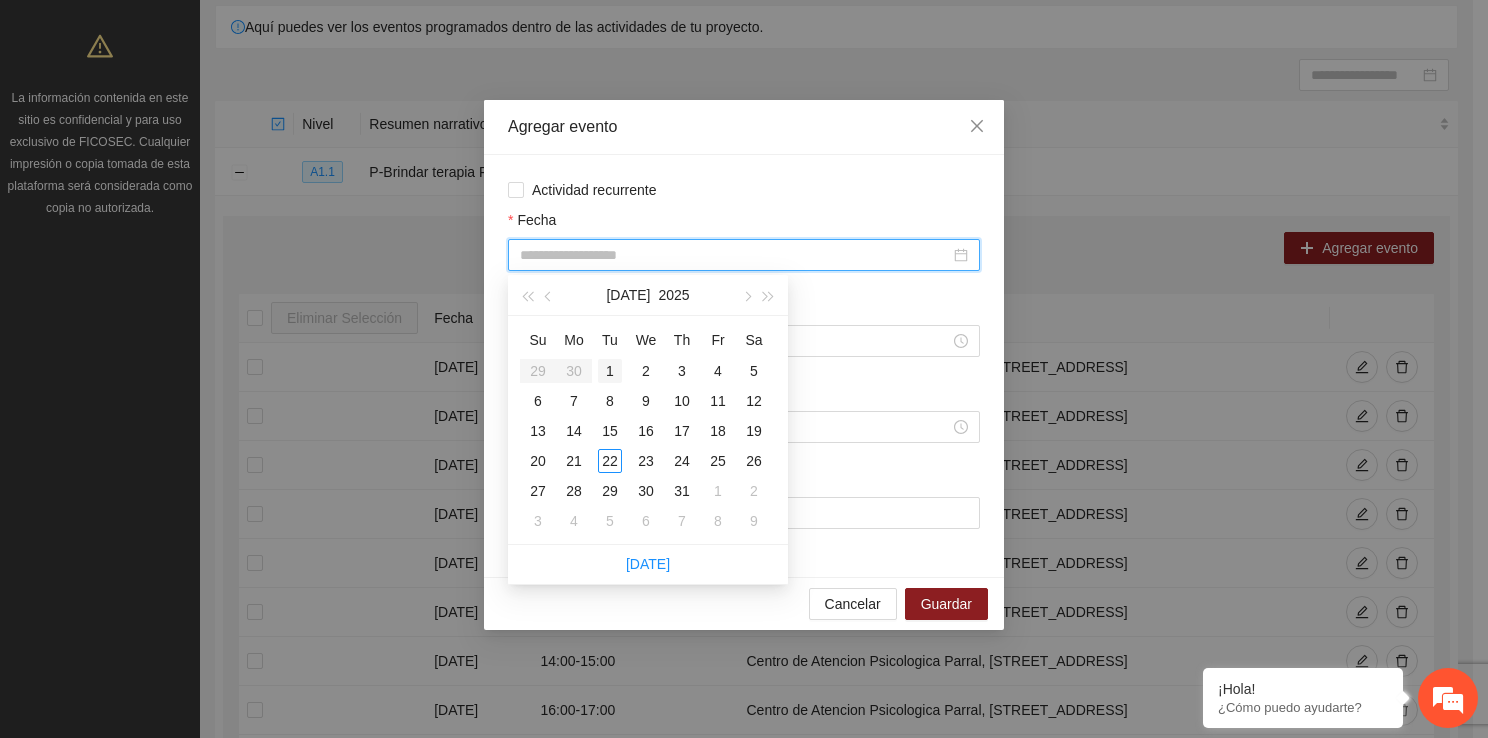 type on "**********" 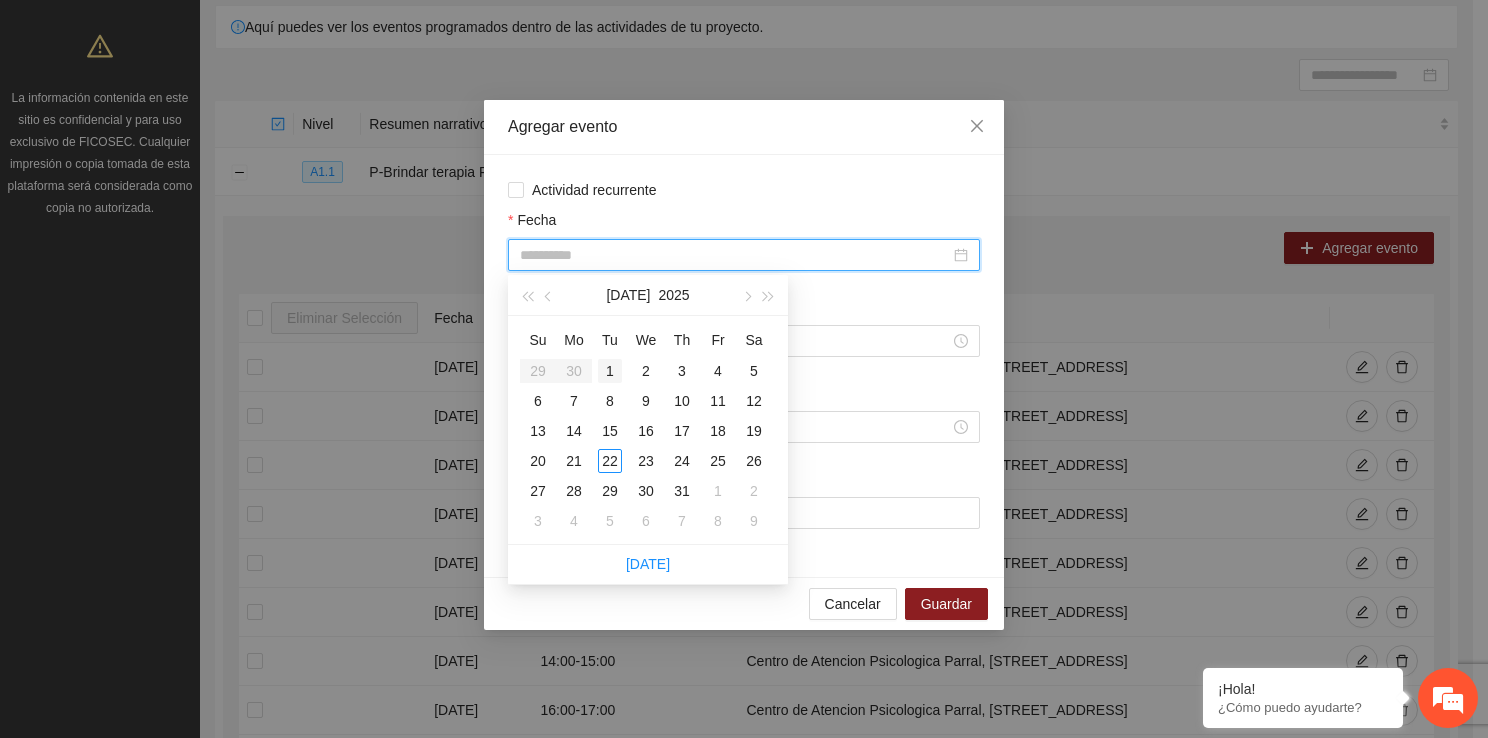 click on "1" at bounding box center (610, 371) 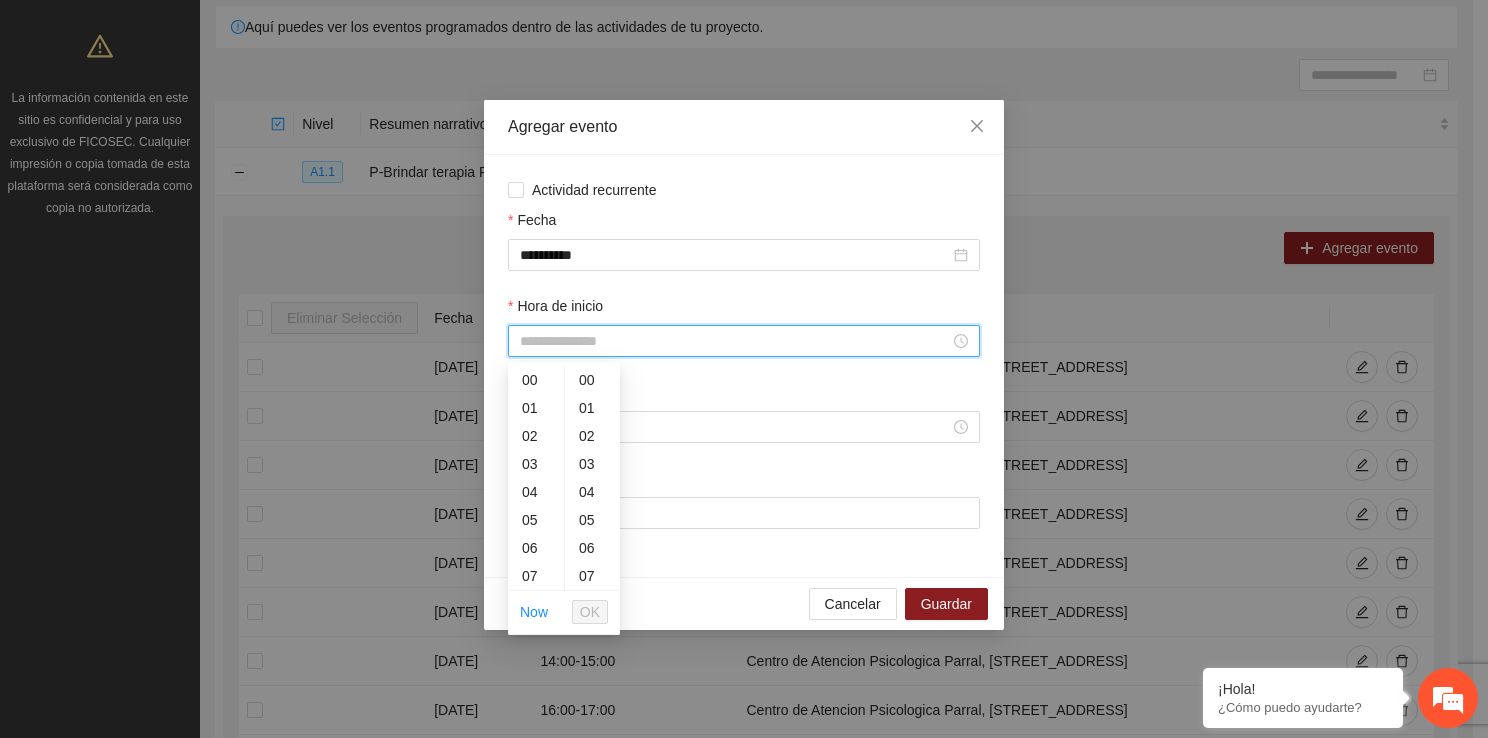 click on "Hora de inicio" at bounding box center [735, 341] 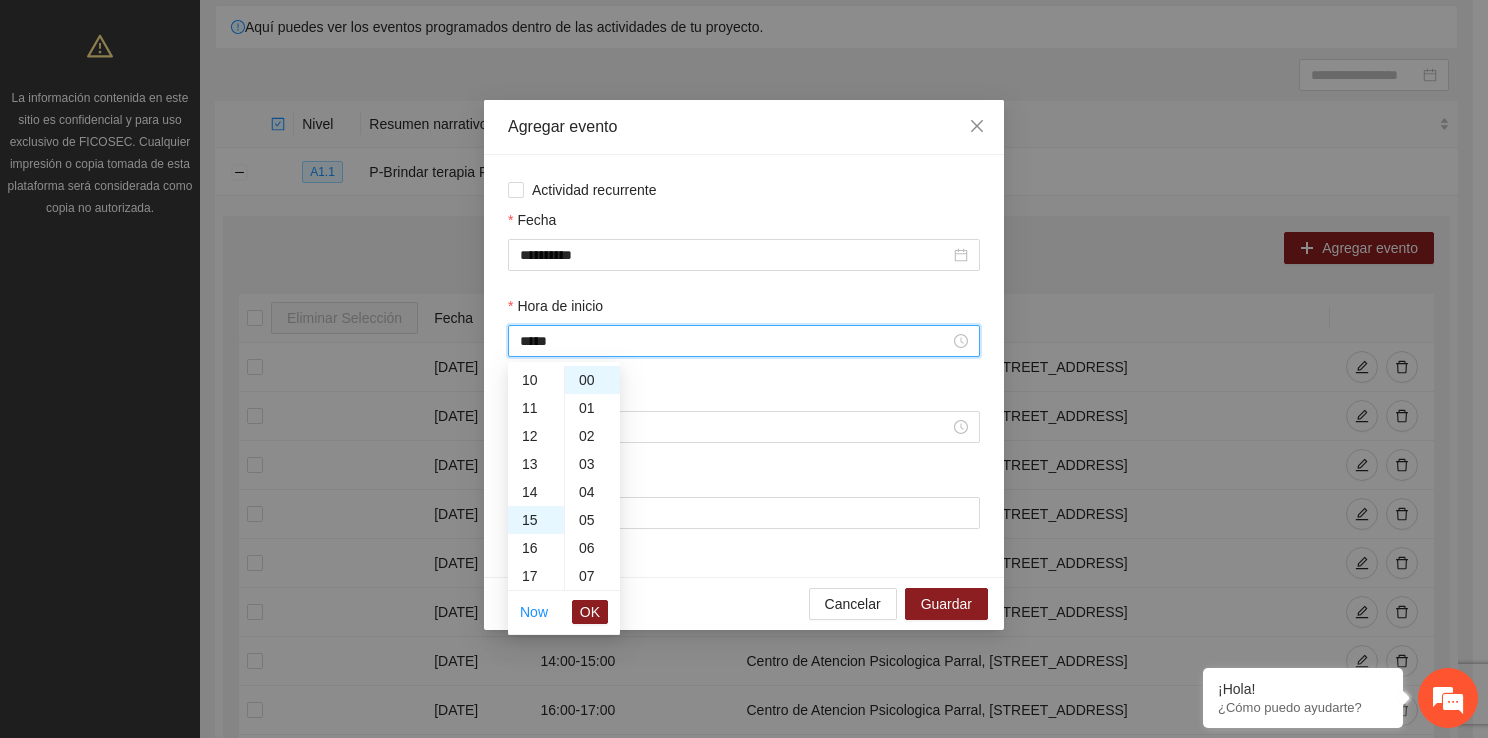 scroll, scrollTop: 420, scrollLeft: 0, axis: vertical 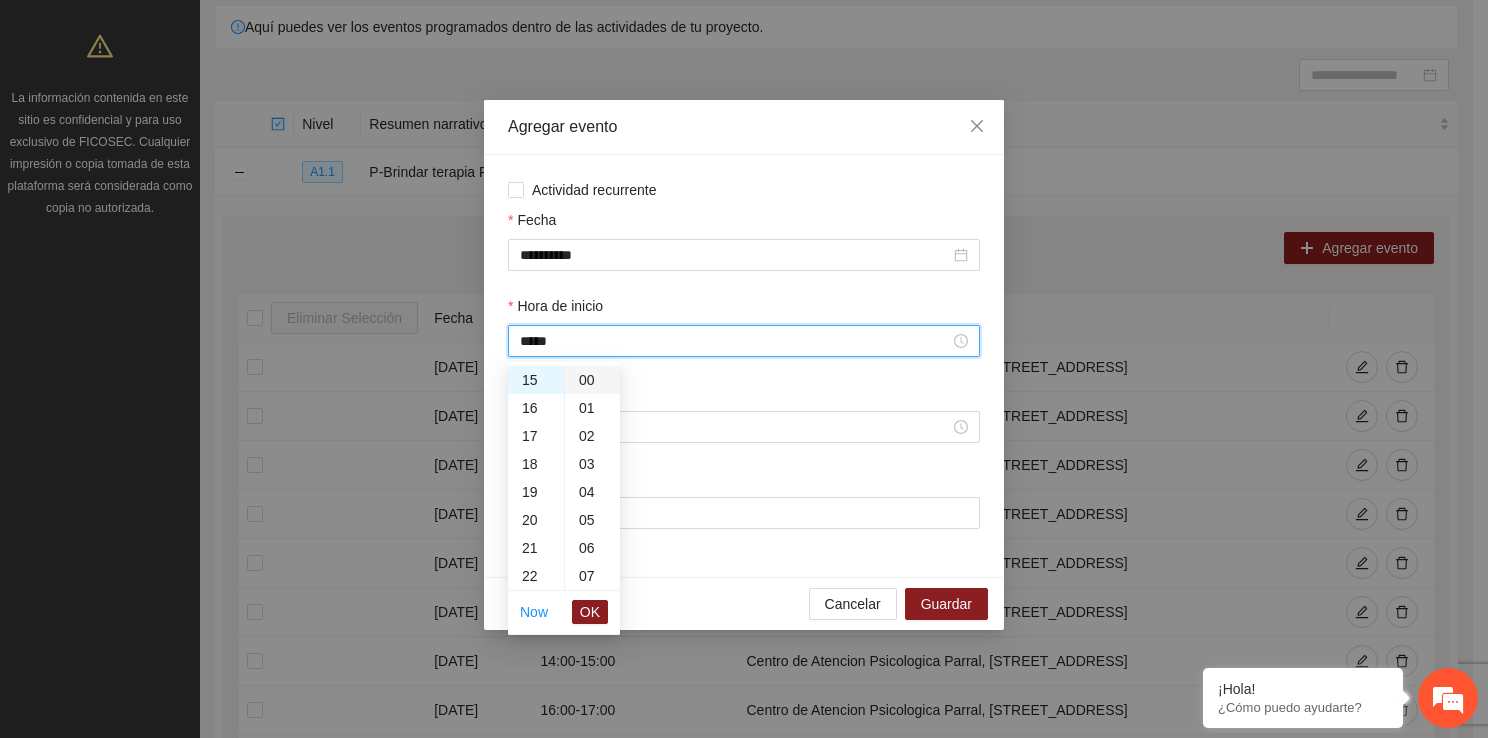 click on "00" at bounding box center (592, 380) 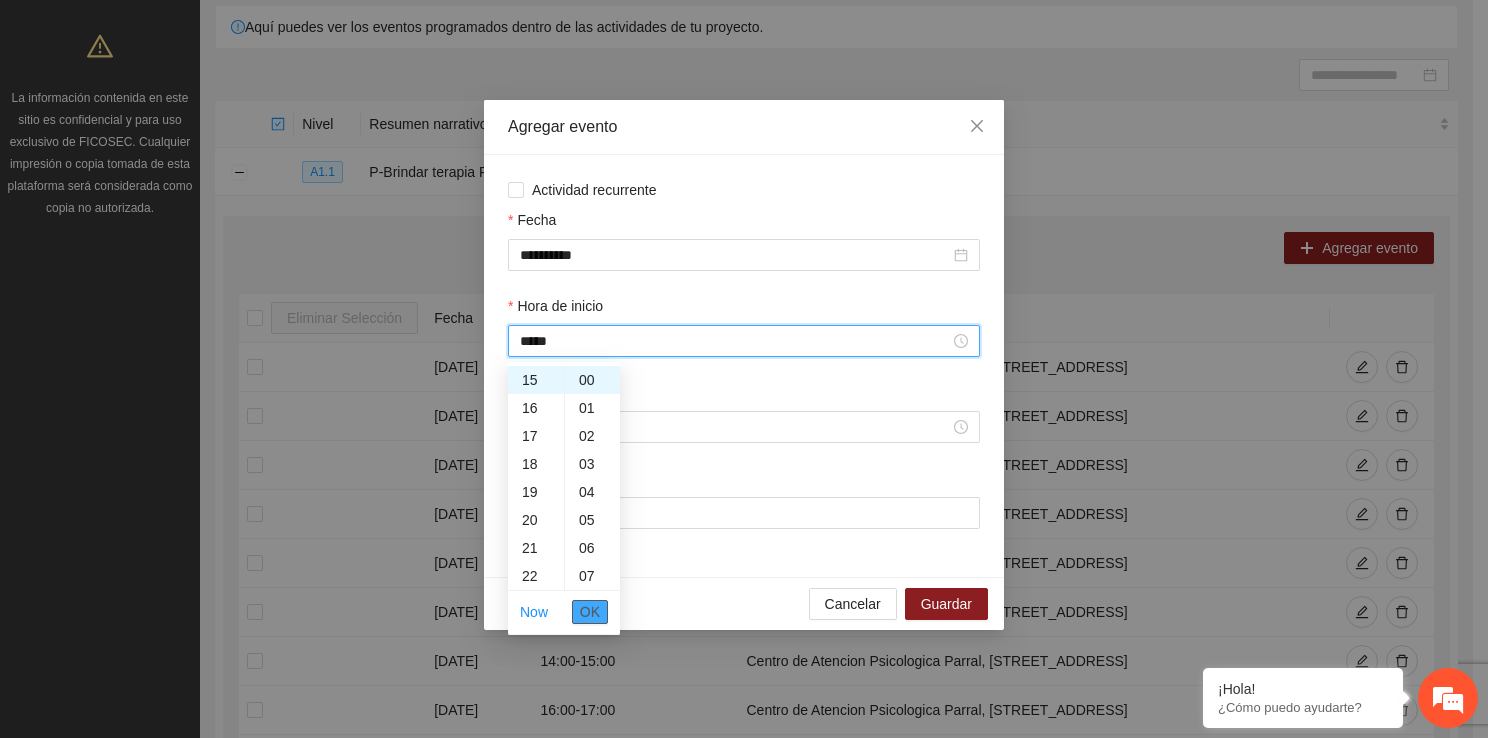 click on "OK" at bounding box center [590, 612] 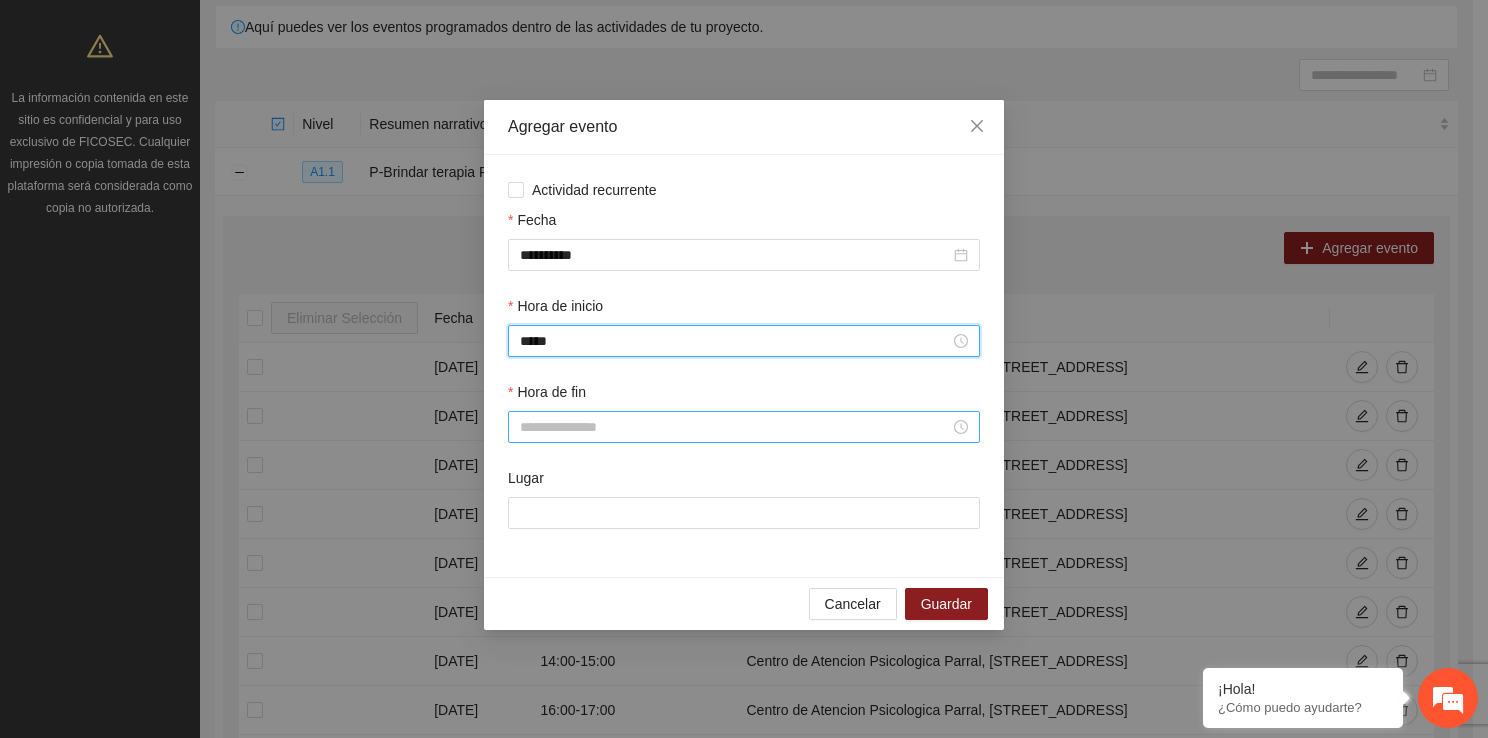 type on "*****" 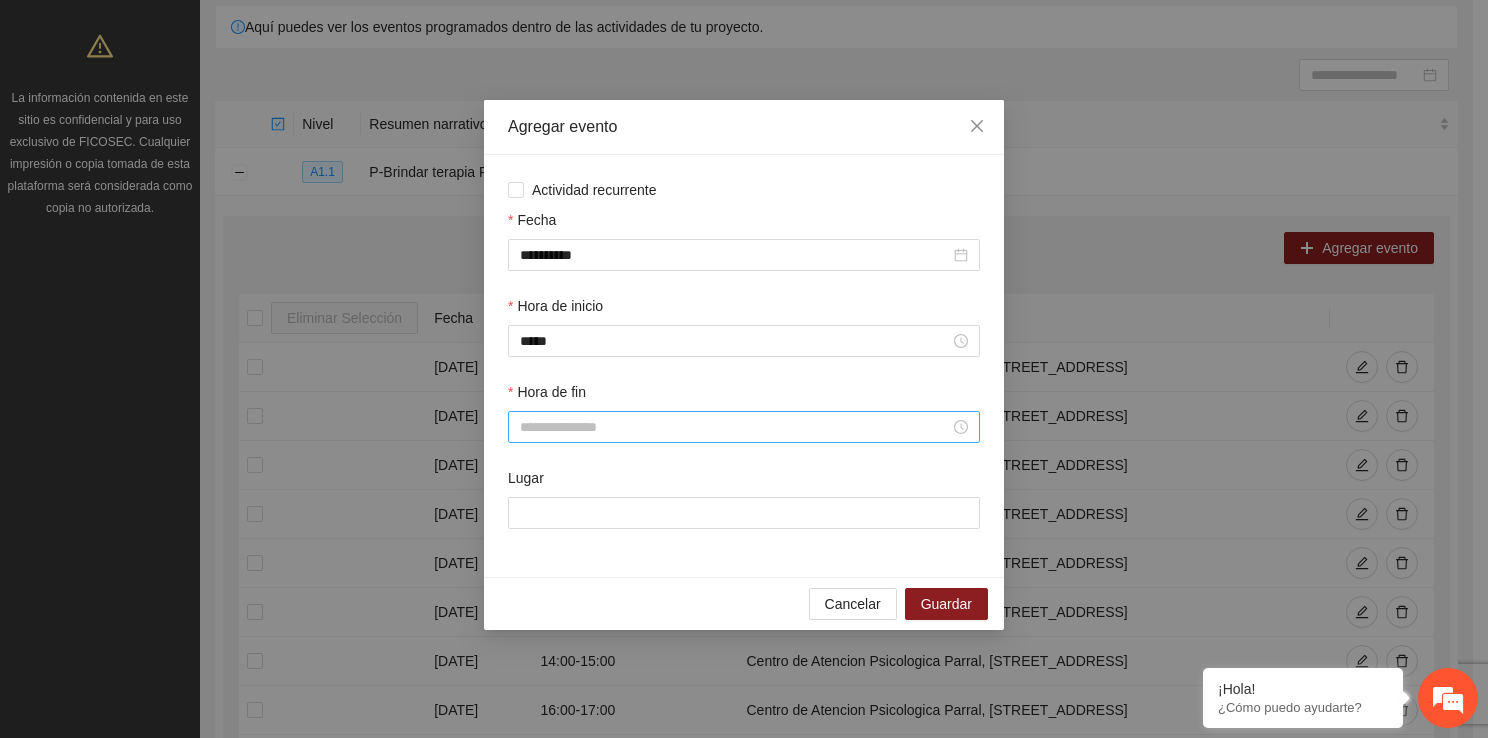 click at bounding box center (744, 427) 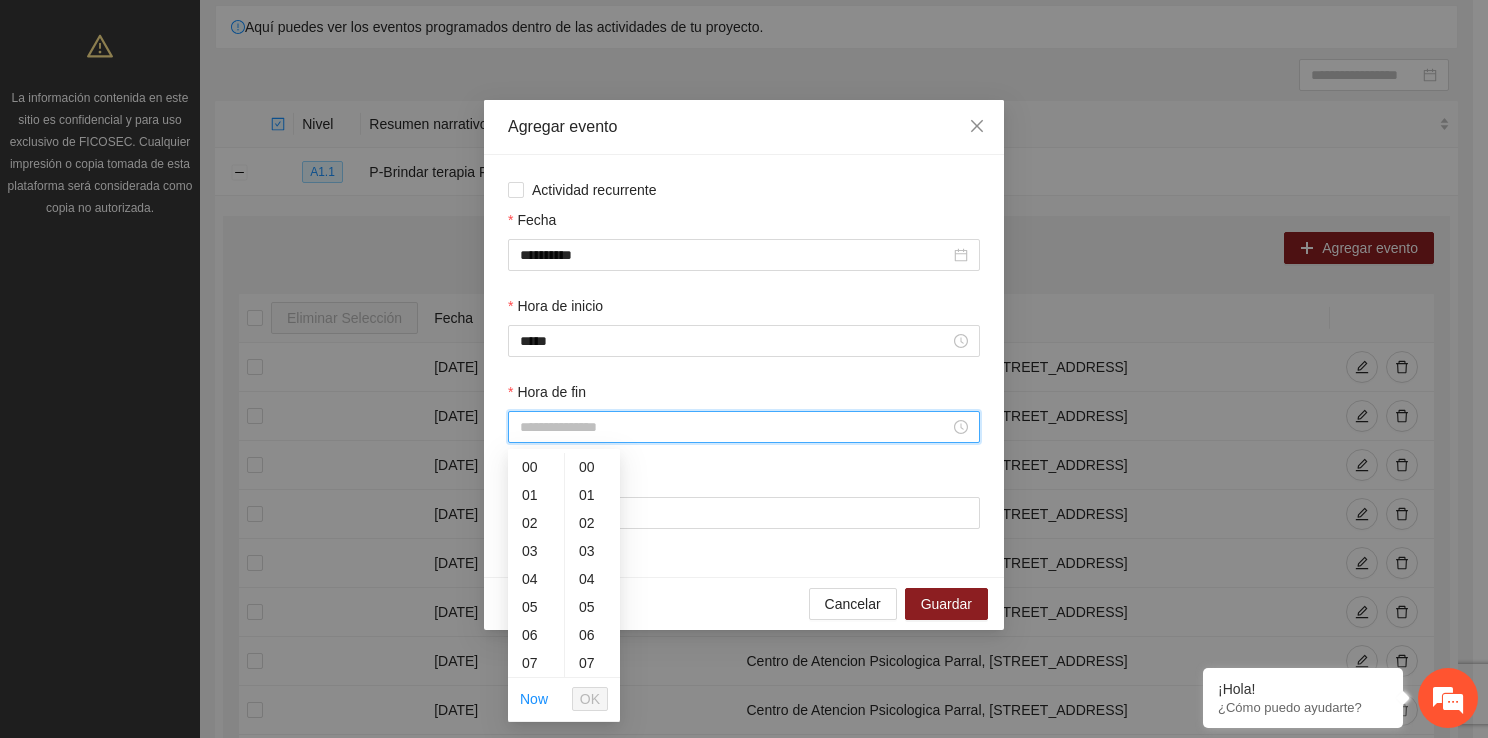 click on "Hora de fin" at bounding box center (735, 427) 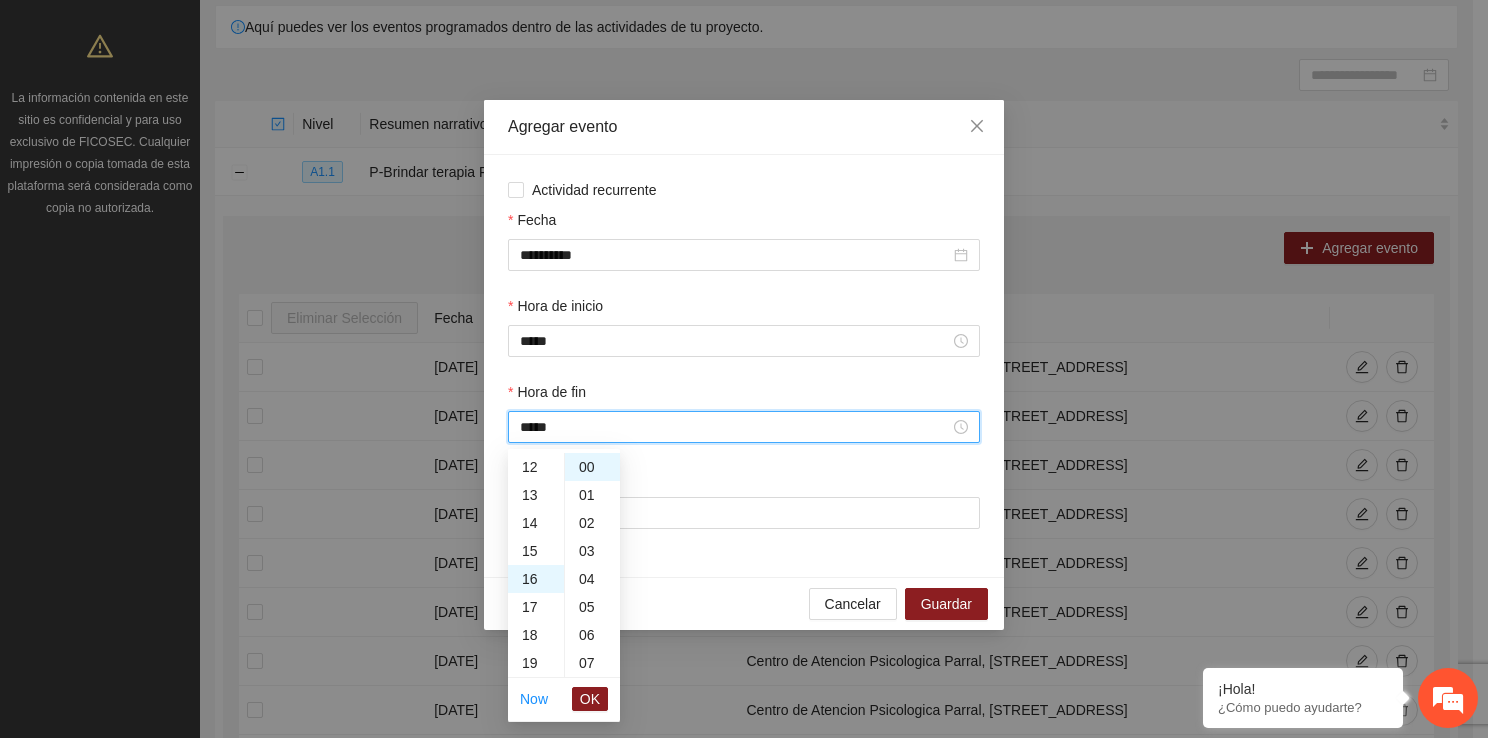 scroll, scrollTop: 448, scrollLeft: 0, axis: vertical 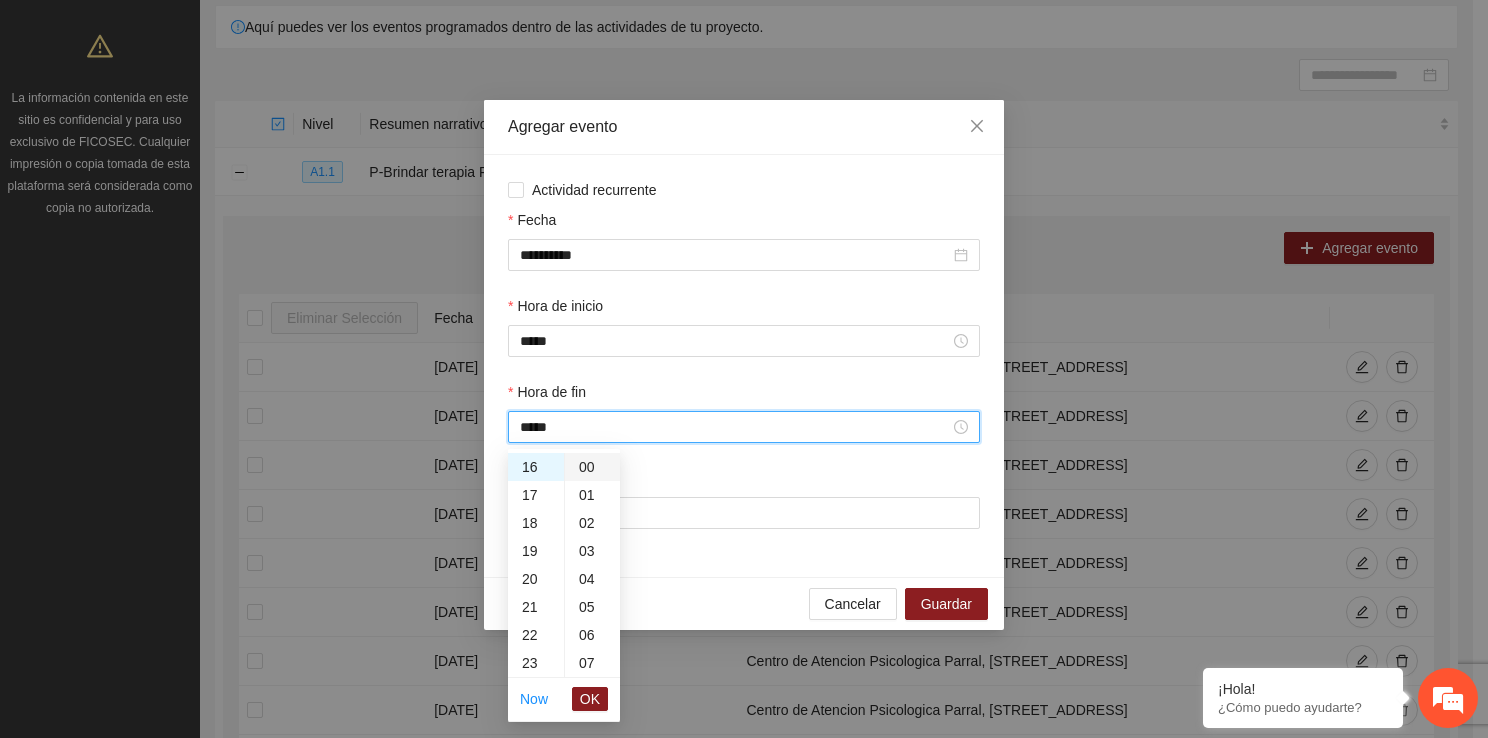click on "00" at bounding box center [592, 467] 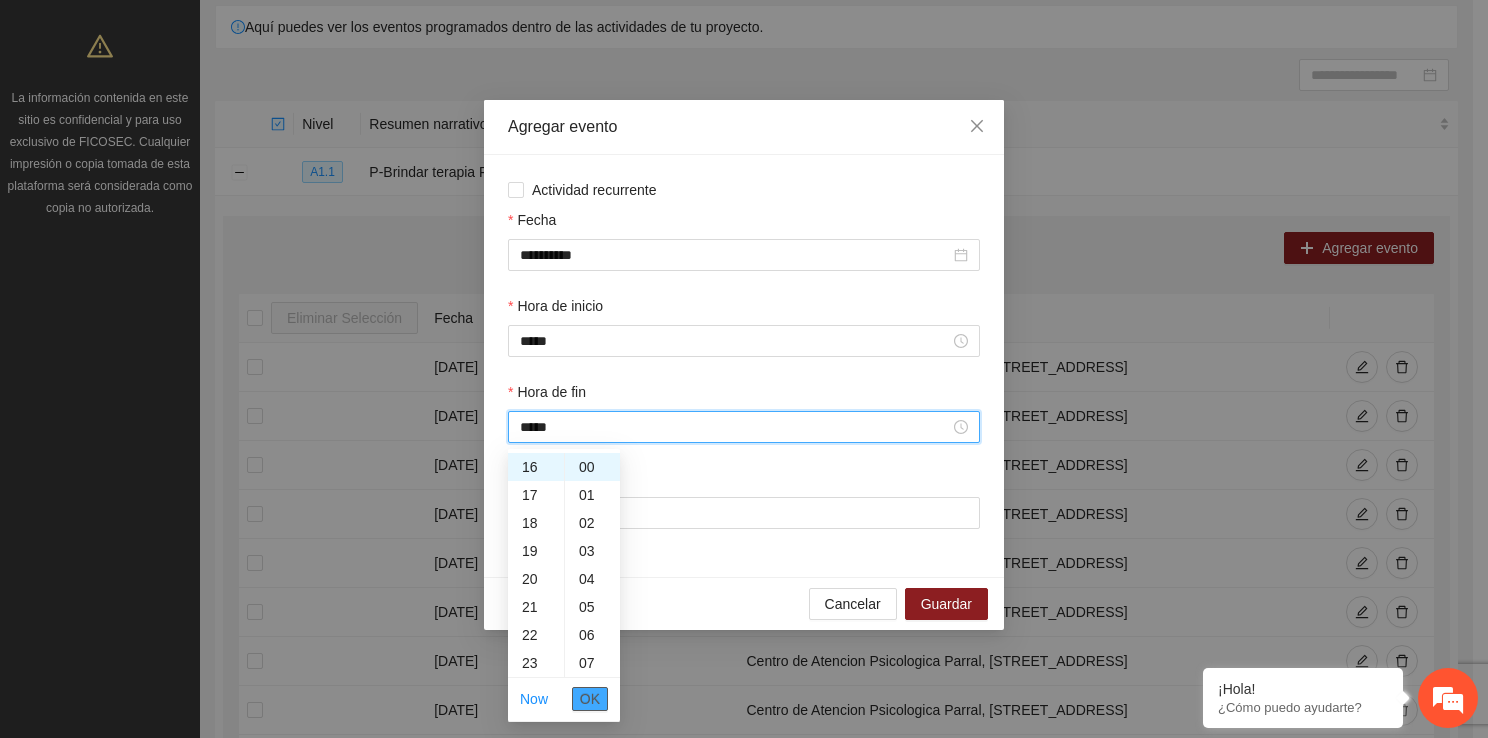 click on "OK" at bounding box center [590, 699] 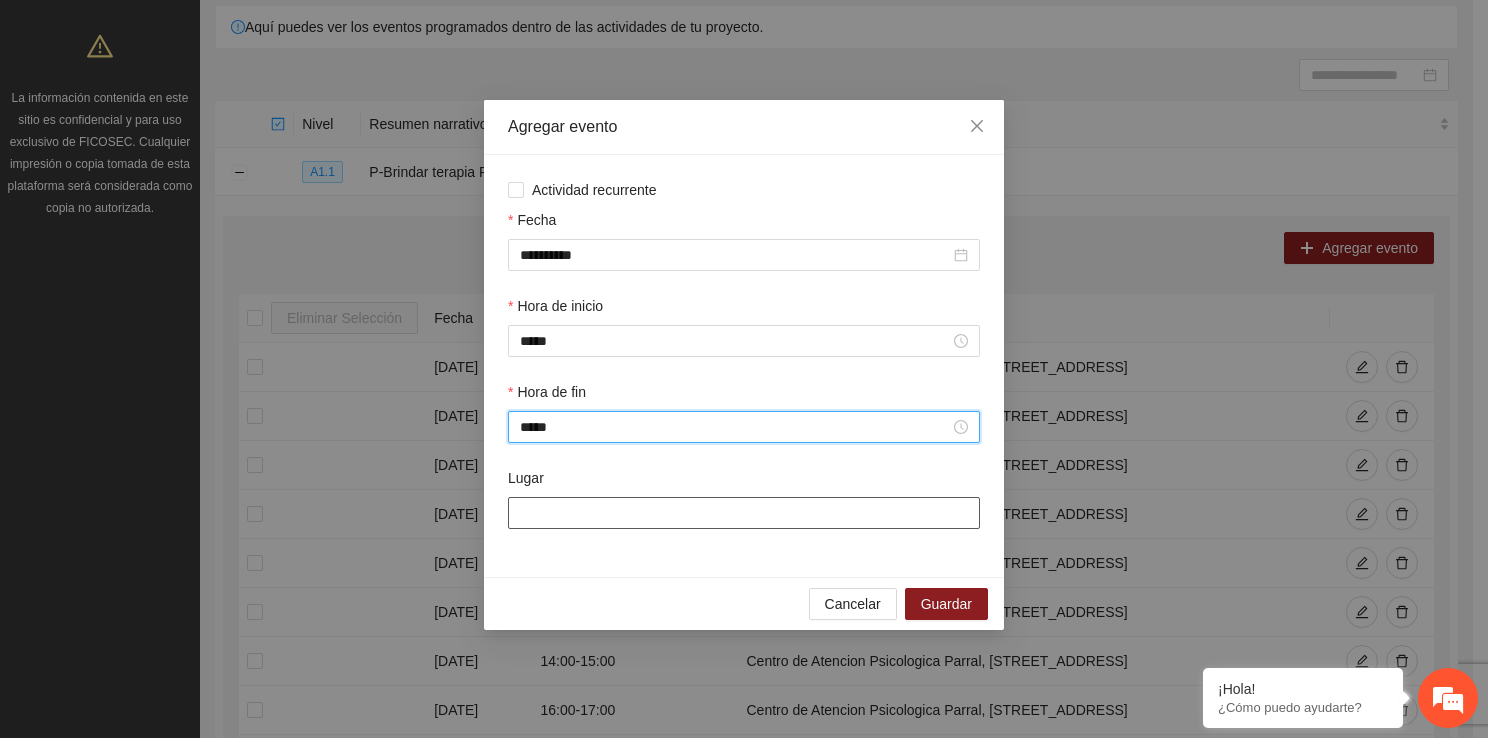 type on "*****" 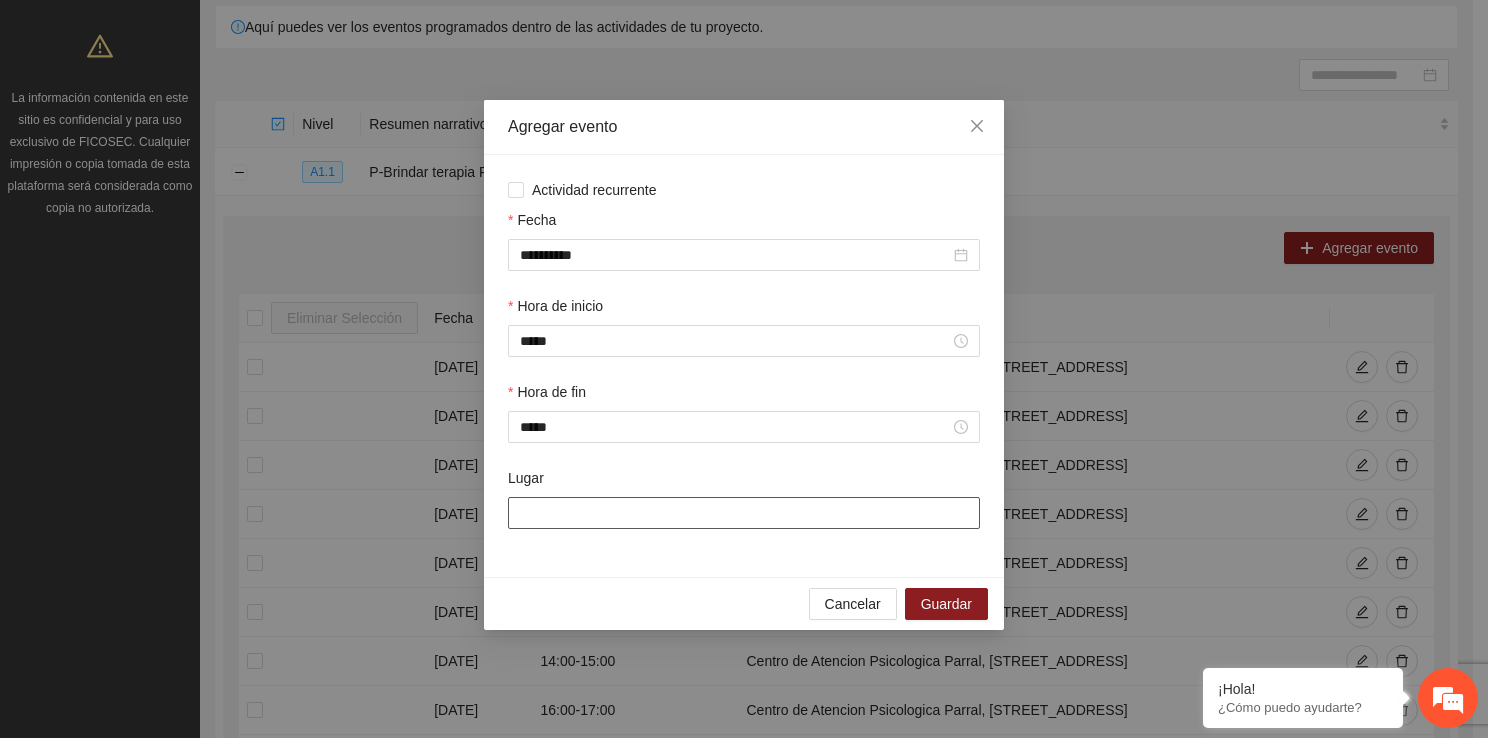click on "Lugar" at bounding box center (744, 513) 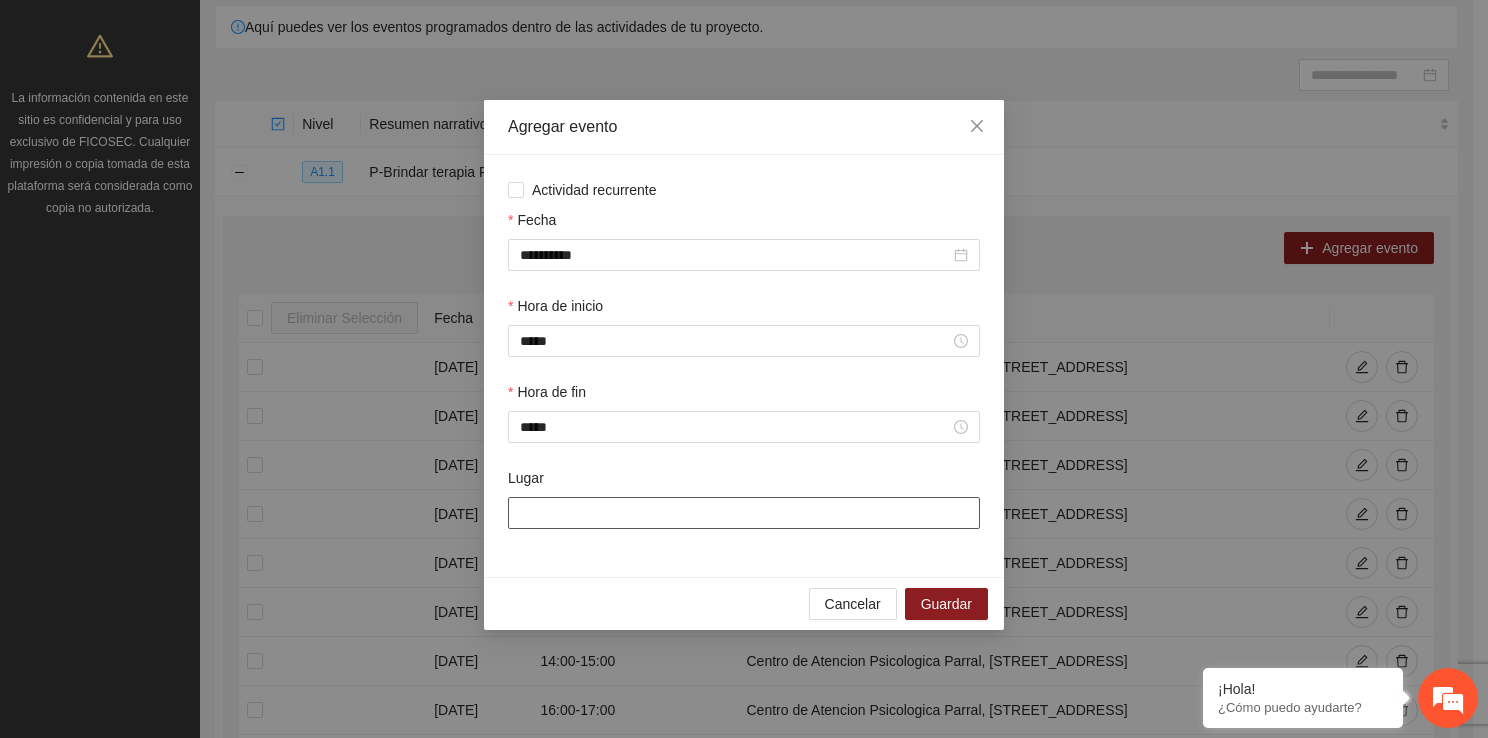 type on "**********" 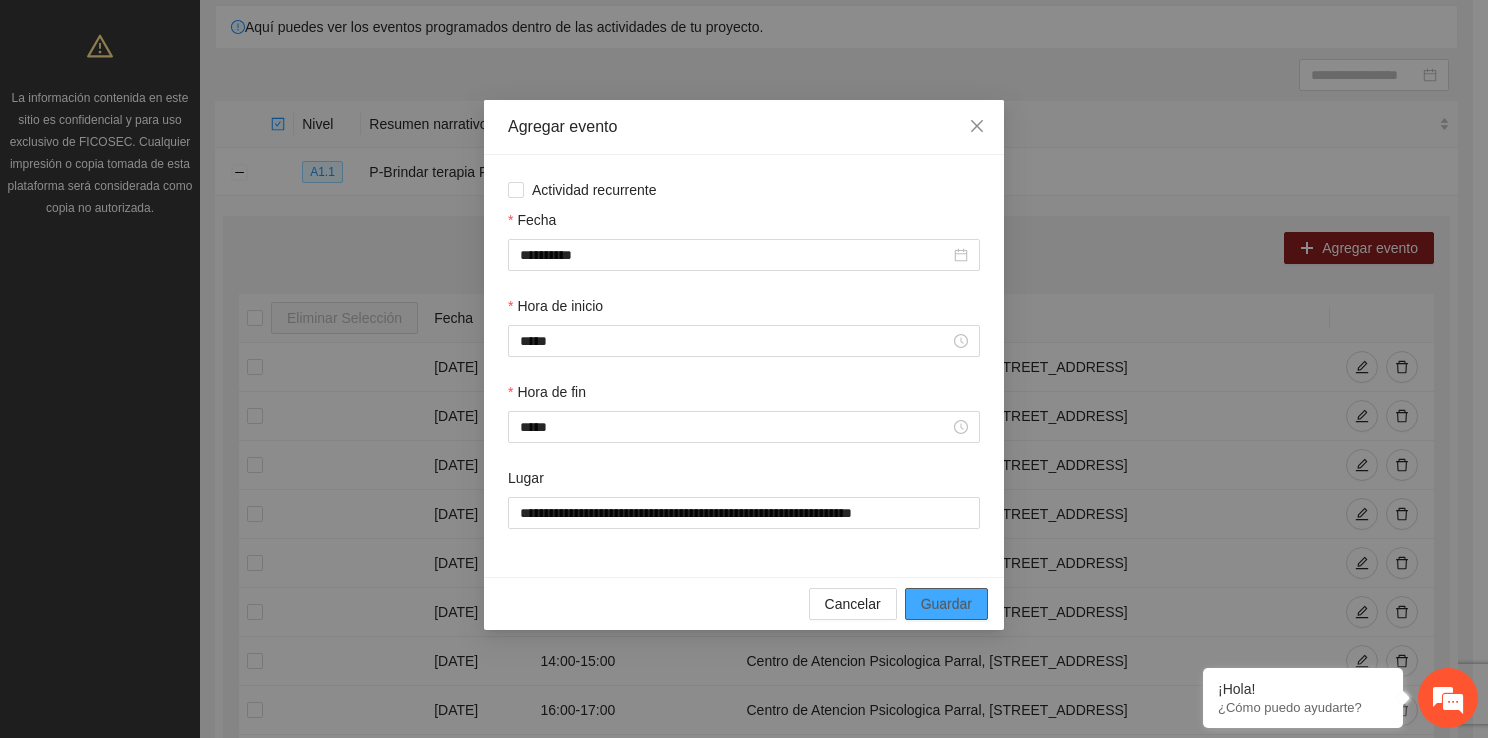 click on "Guardar" at bounding box center (946, 604) 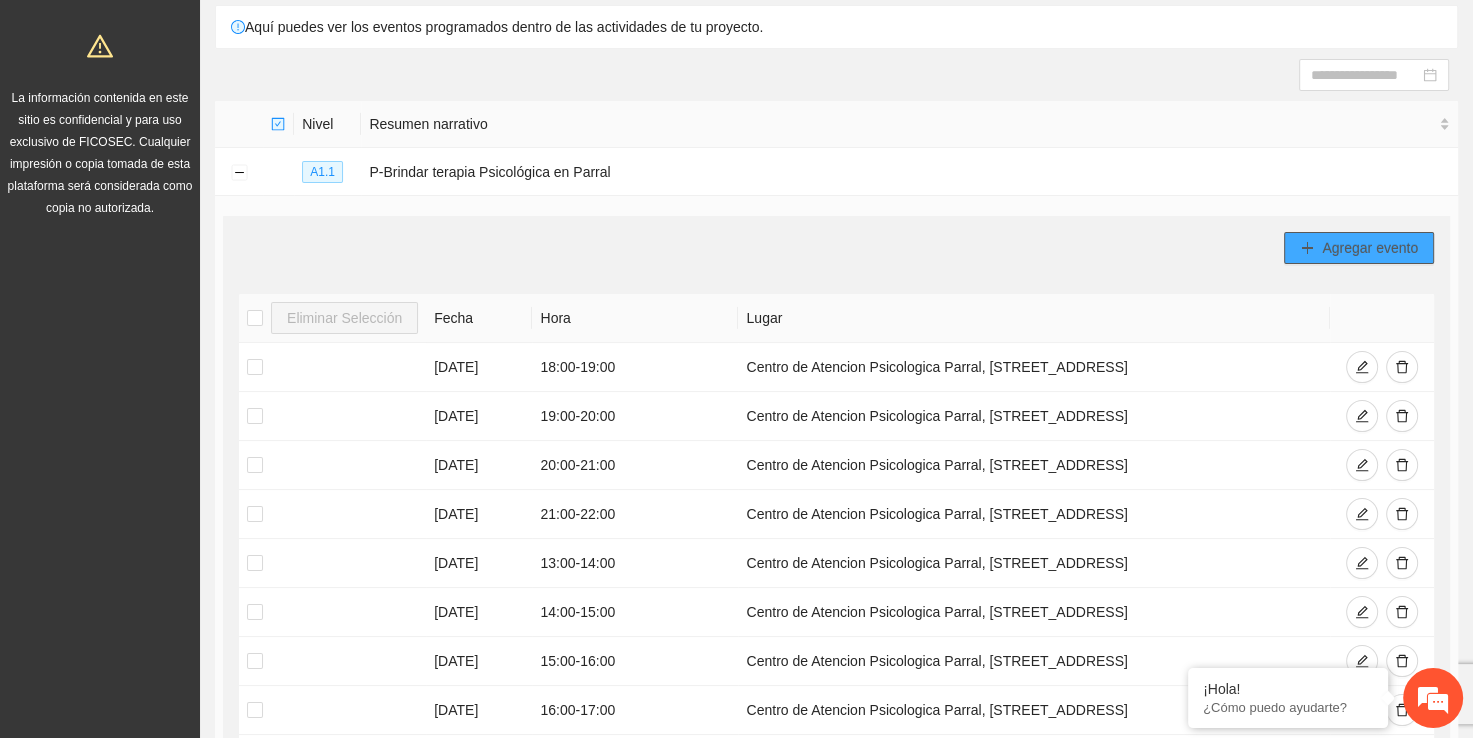 click on "Agregar evento" at bounding box center [1370, 248] 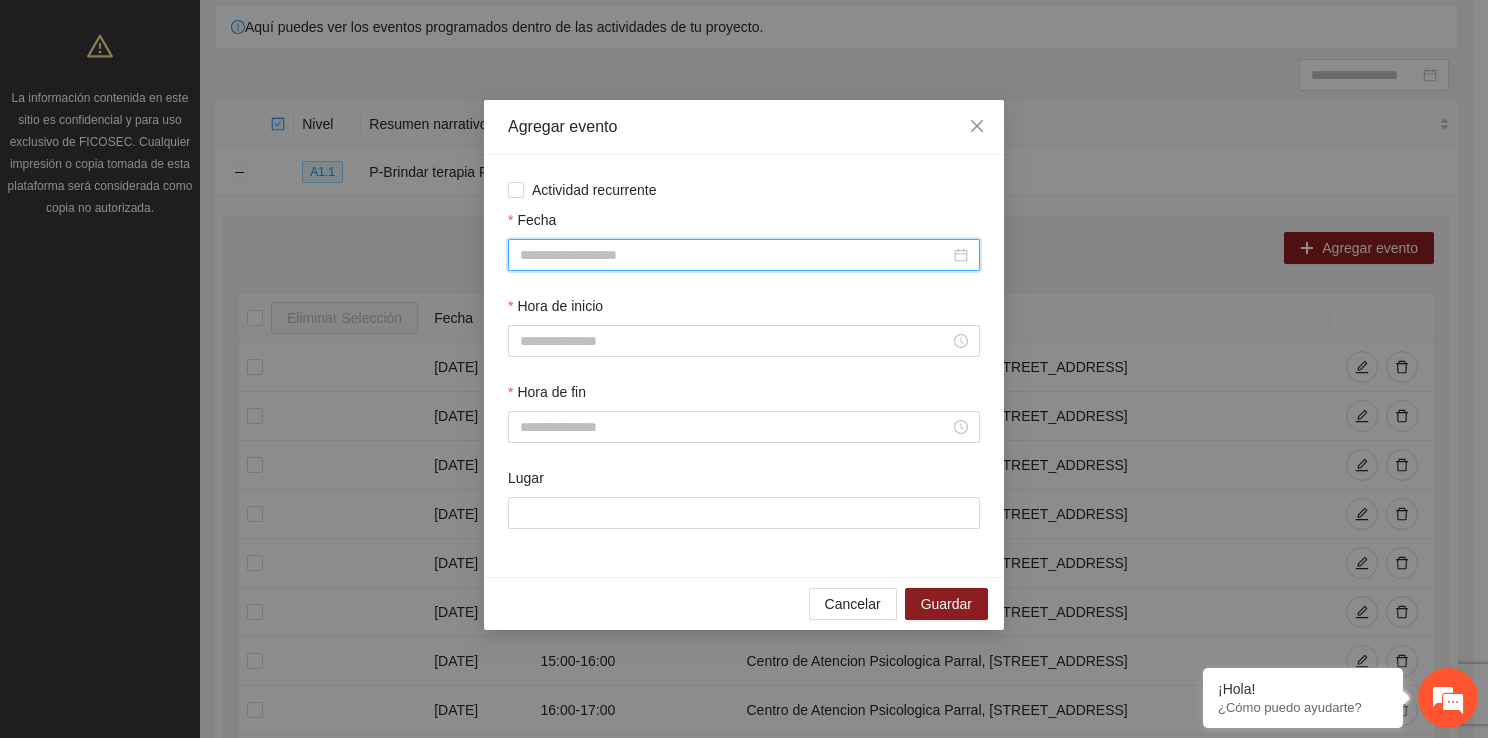 click on "Fecha" at bounding box center (735, 255) 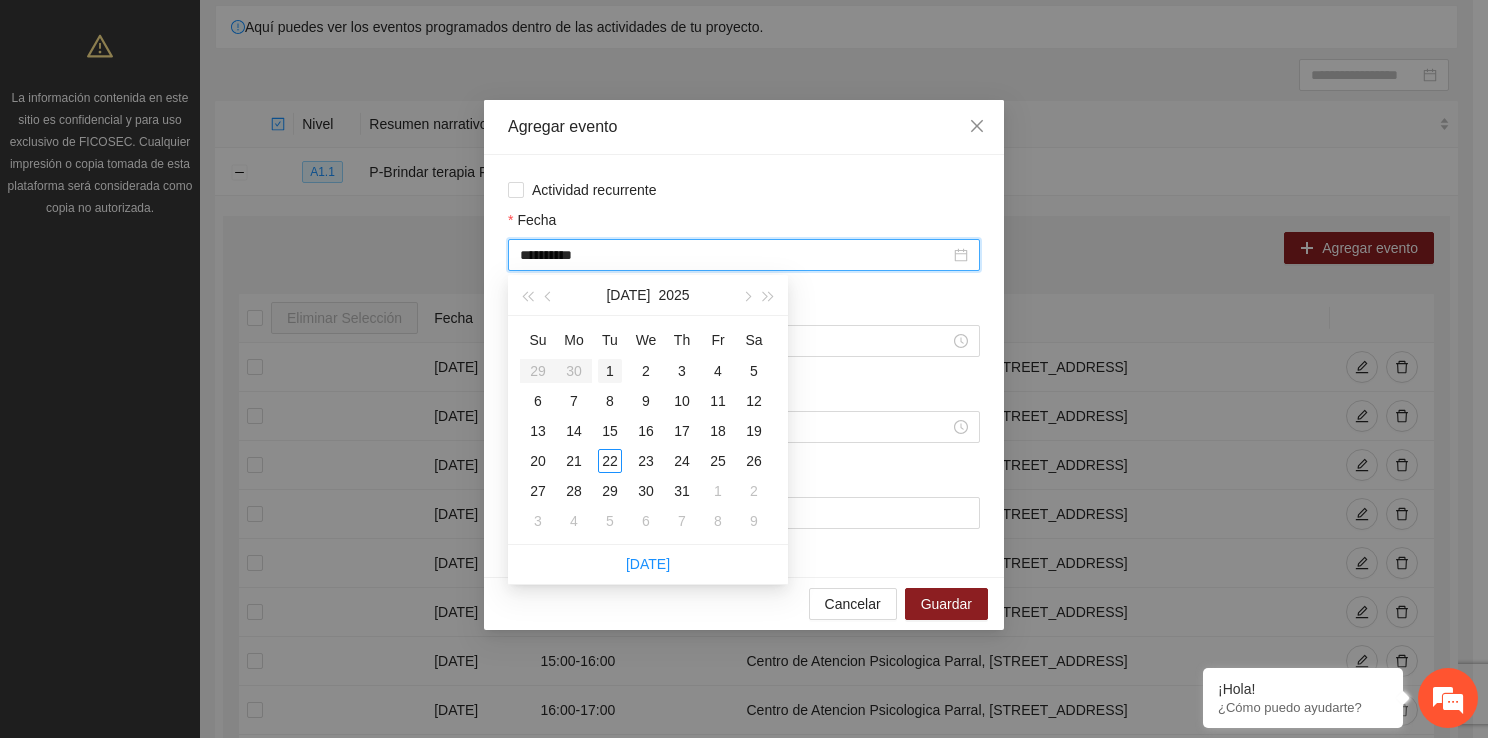 type on "**********" 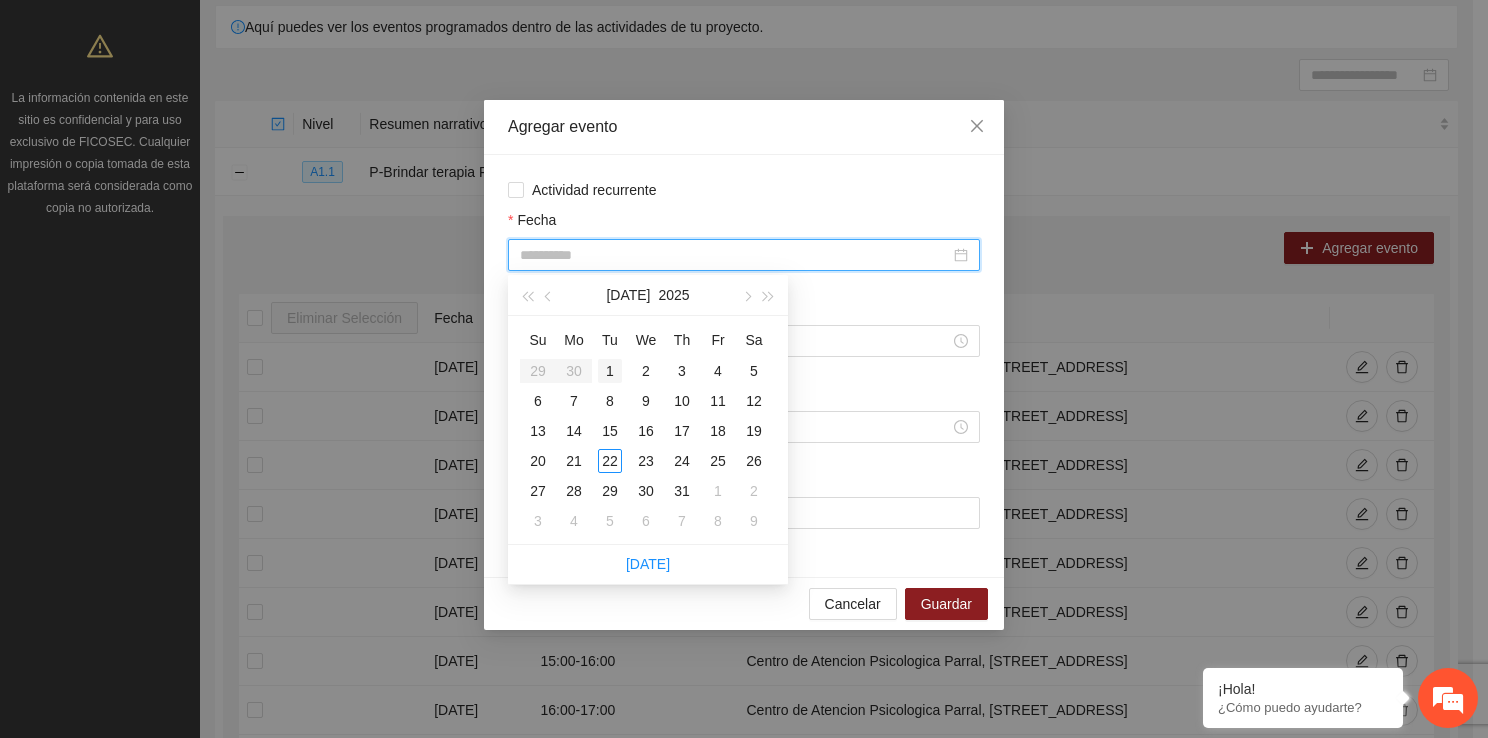 click on "1" at bounding box center (610, 371) 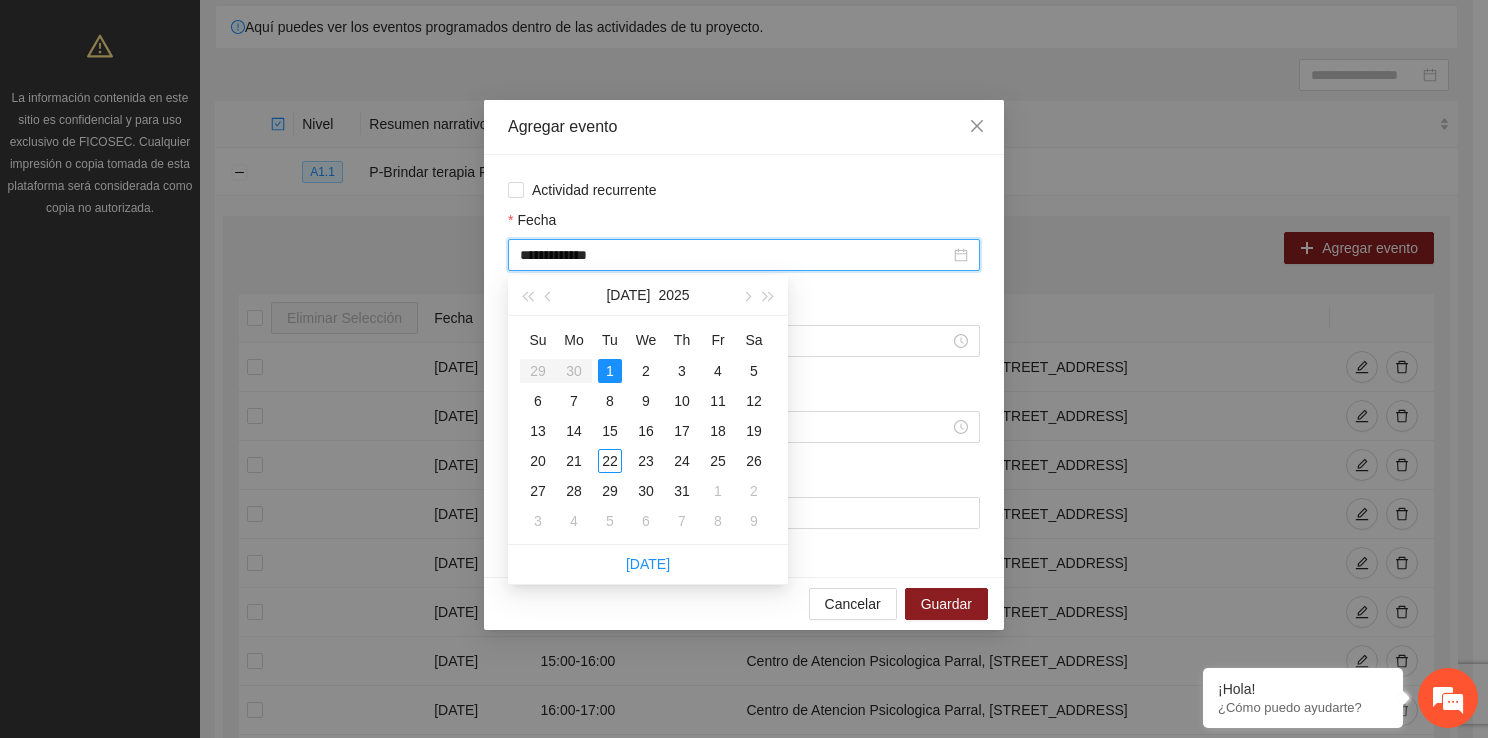 type on "**********" 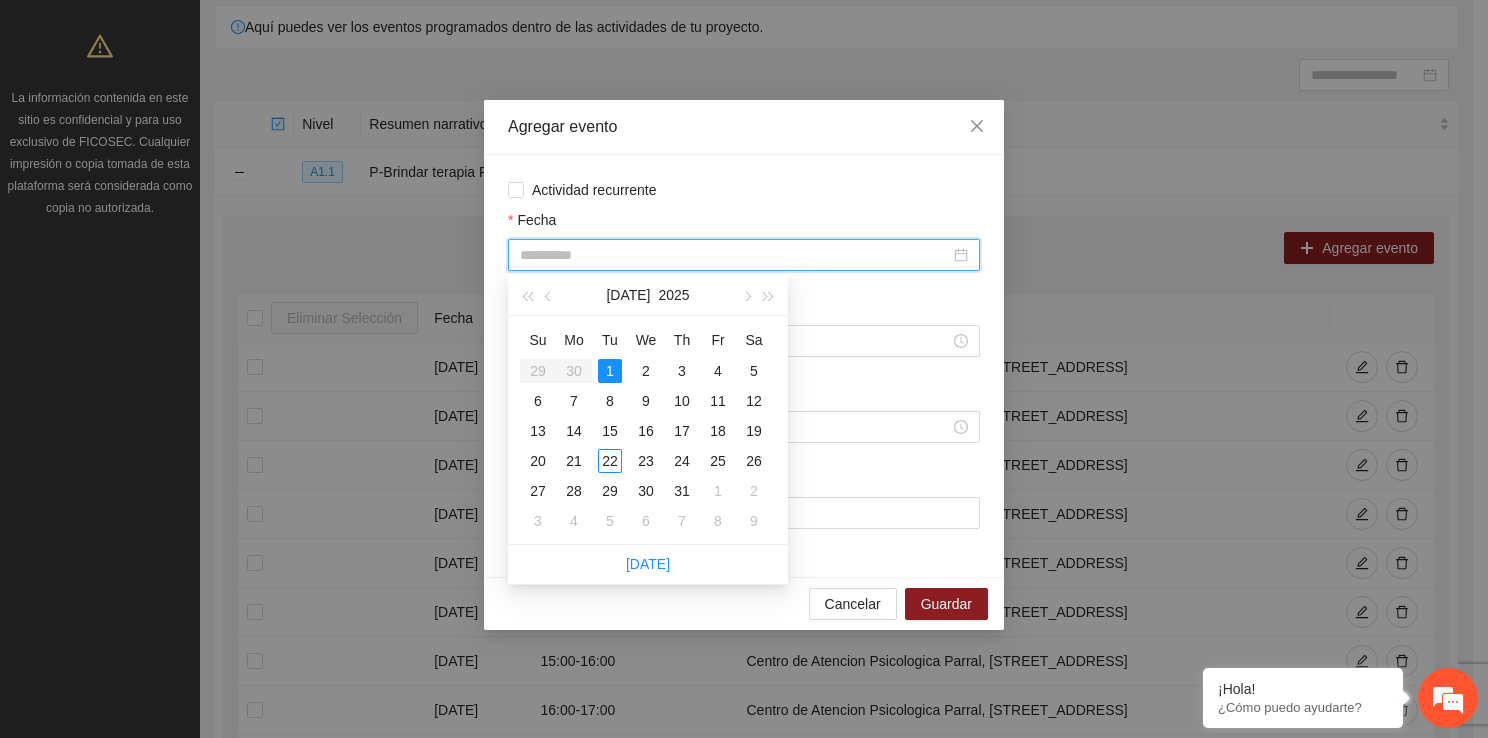 click on "1" at bounding box center [610, 371] 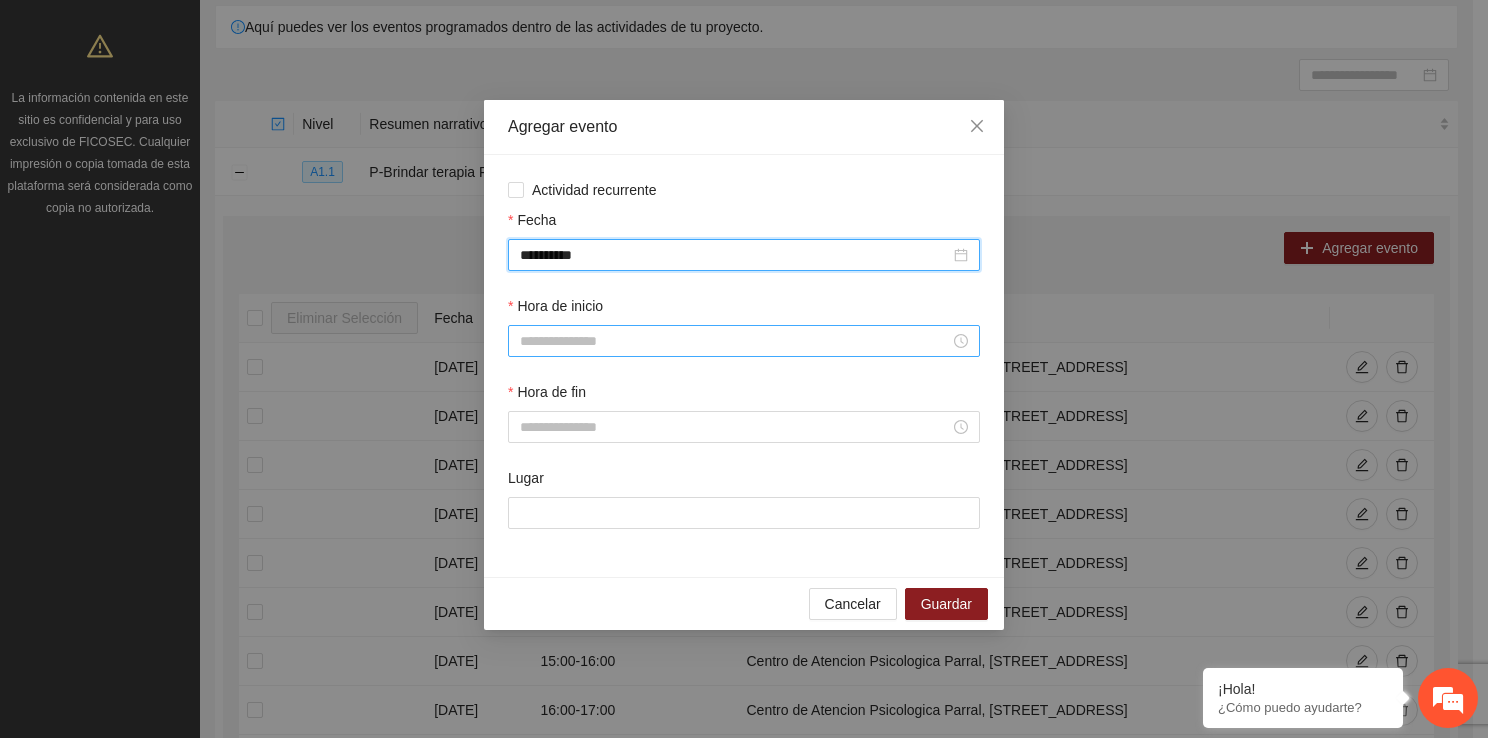 click at bounding box center (744, 341) 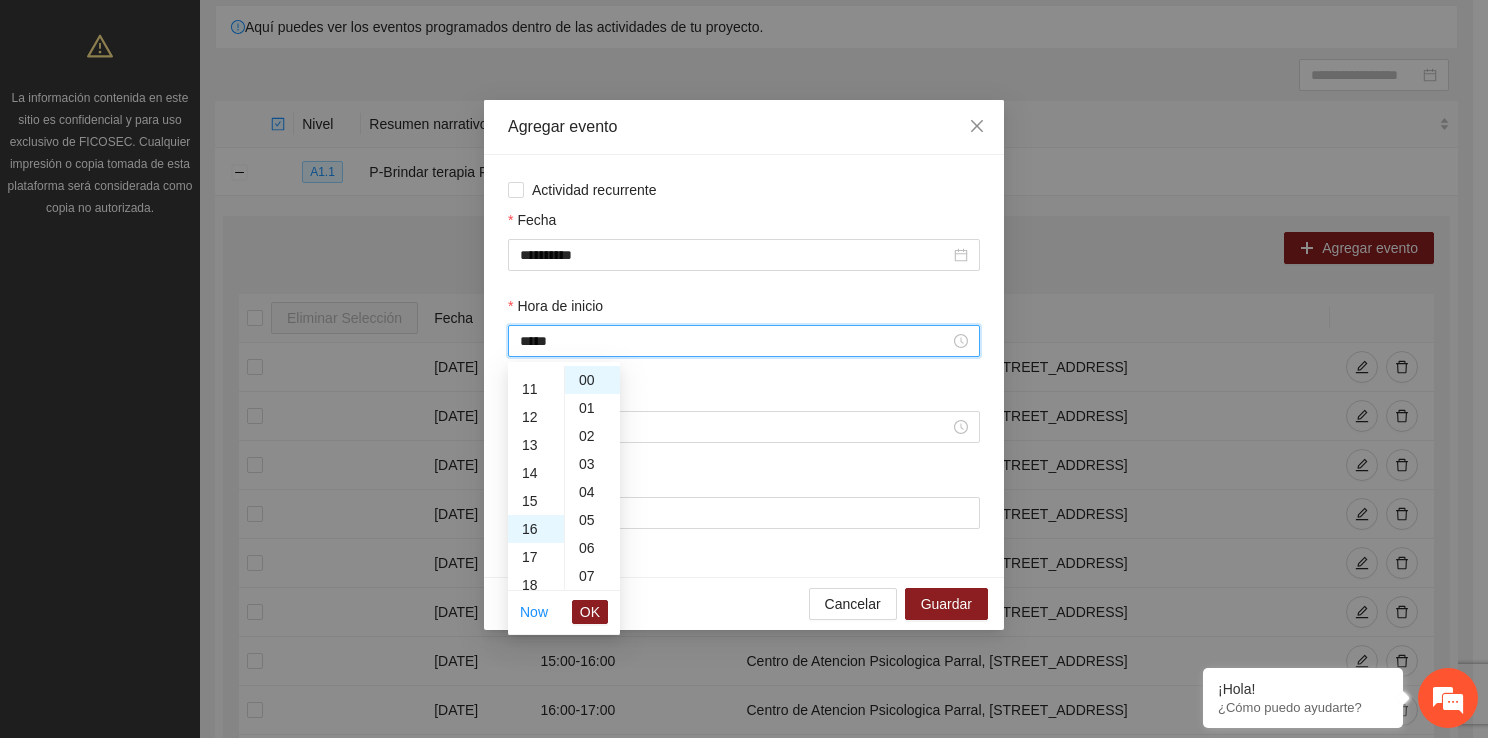 scroll, scrollTop: 448, scrollLeft: 0, axis: vertical 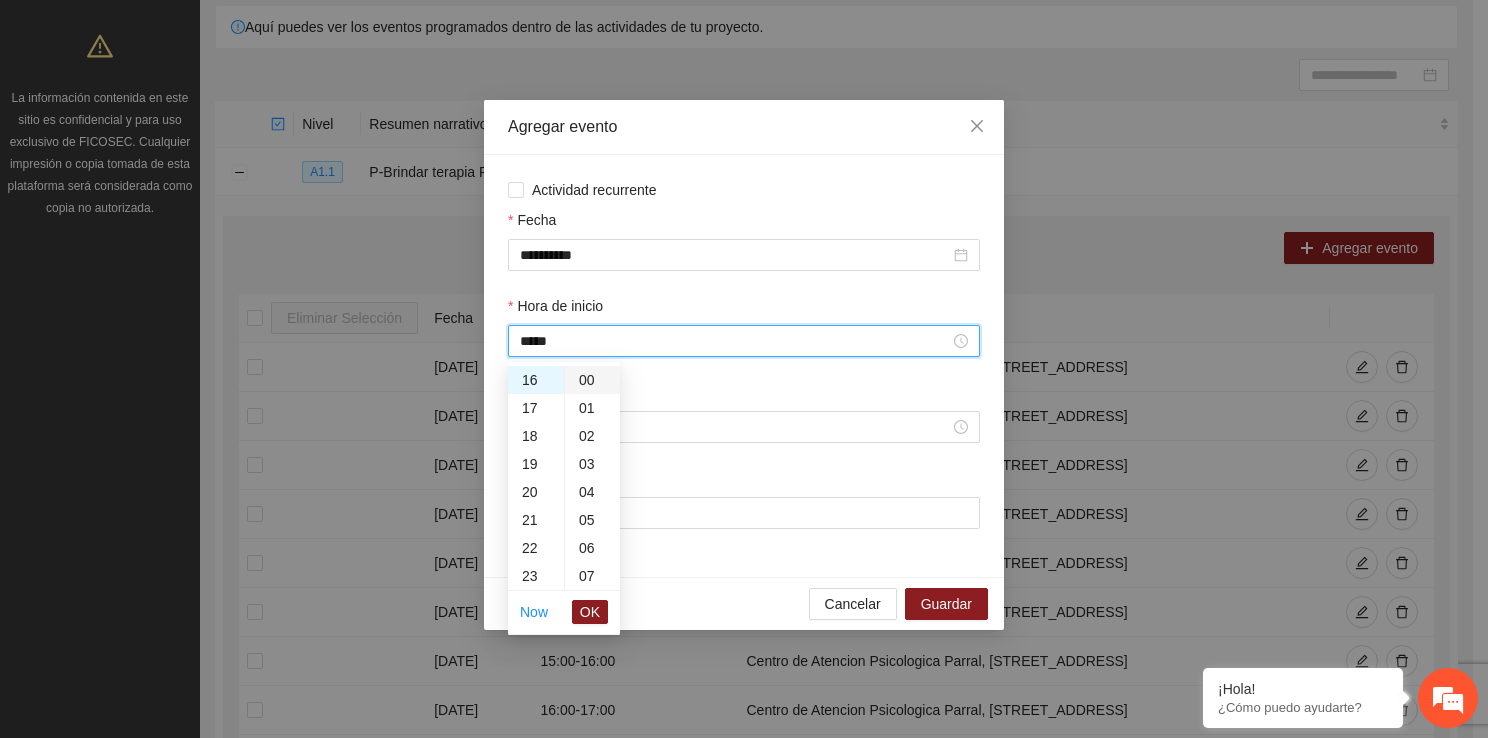 click on "00" at bounding box center (592, 380) 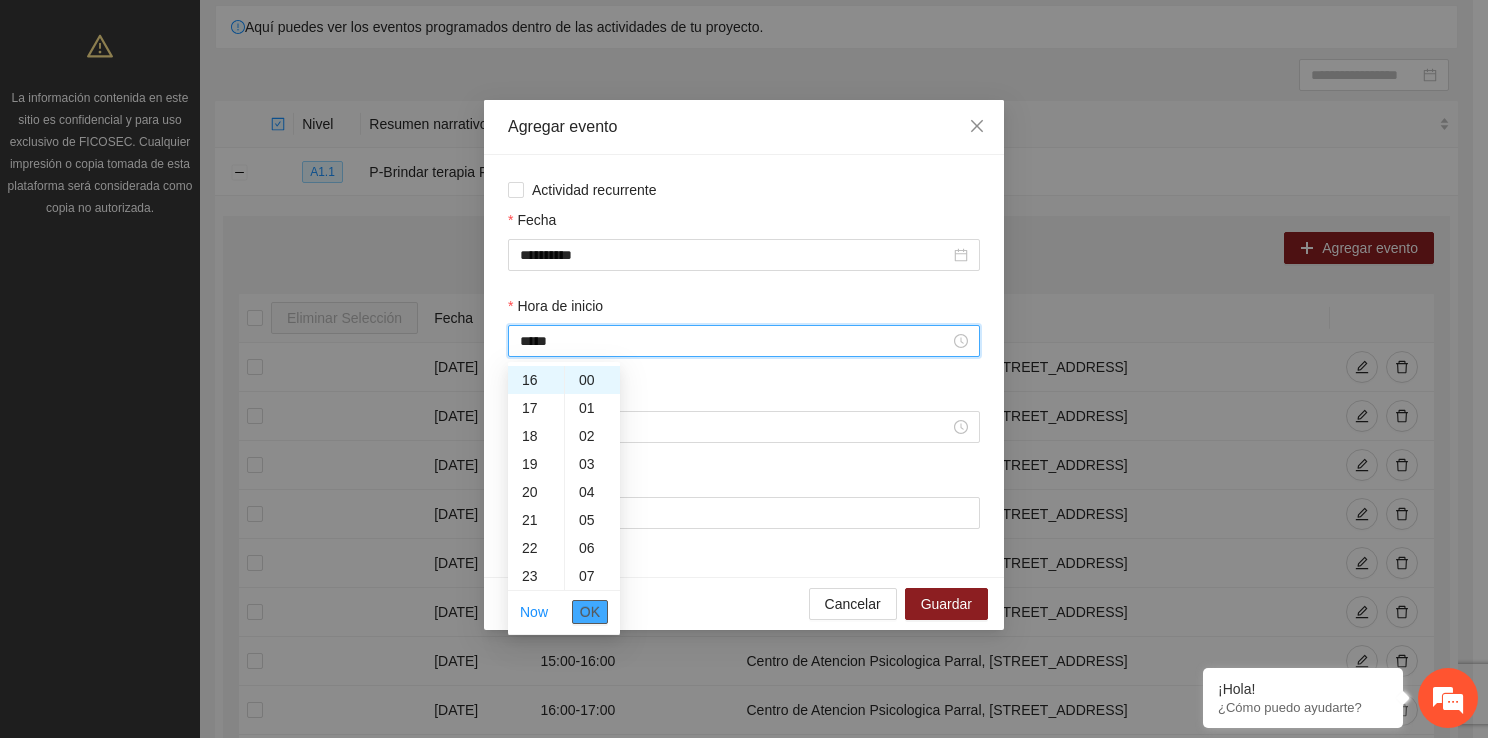 click on "OK" at bounding box center (590, 612) 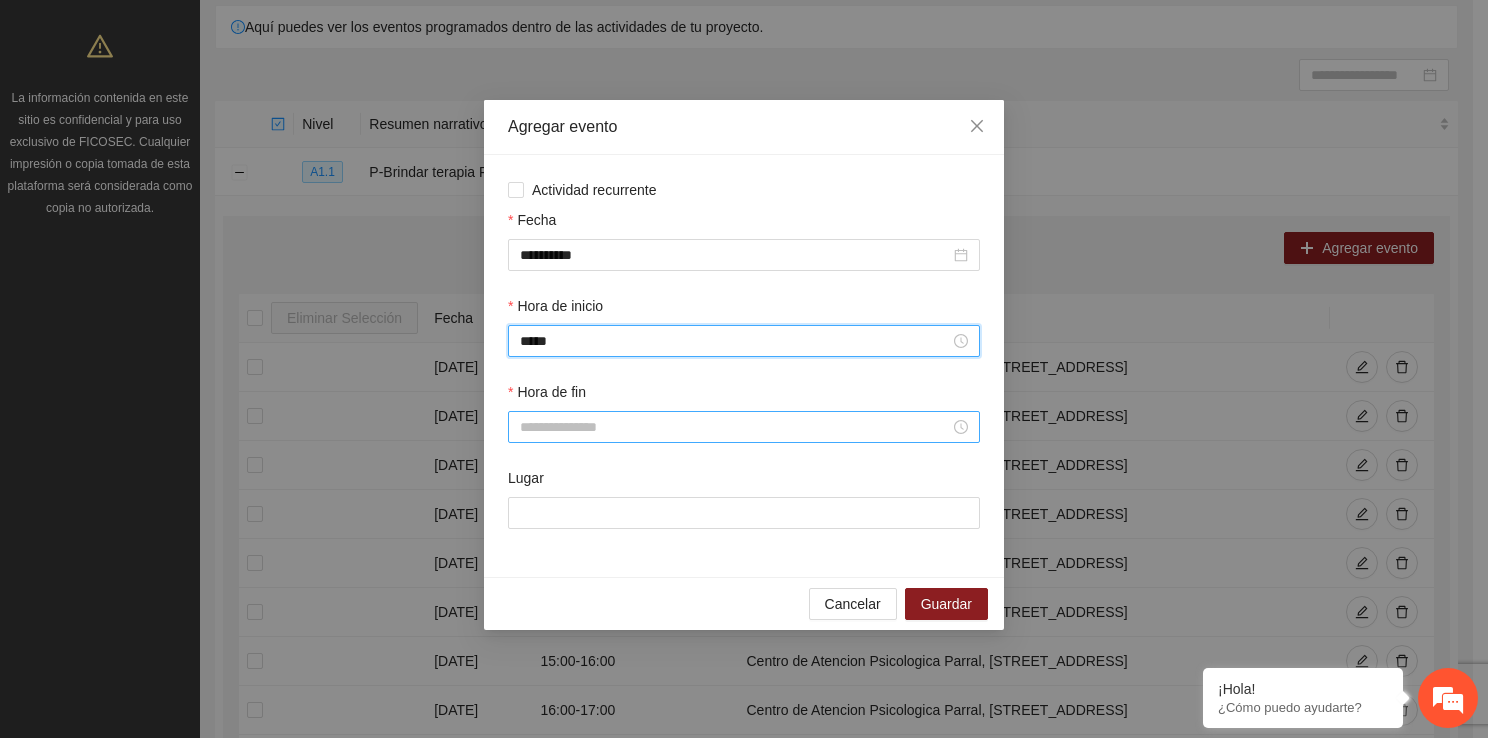 type on "*****" 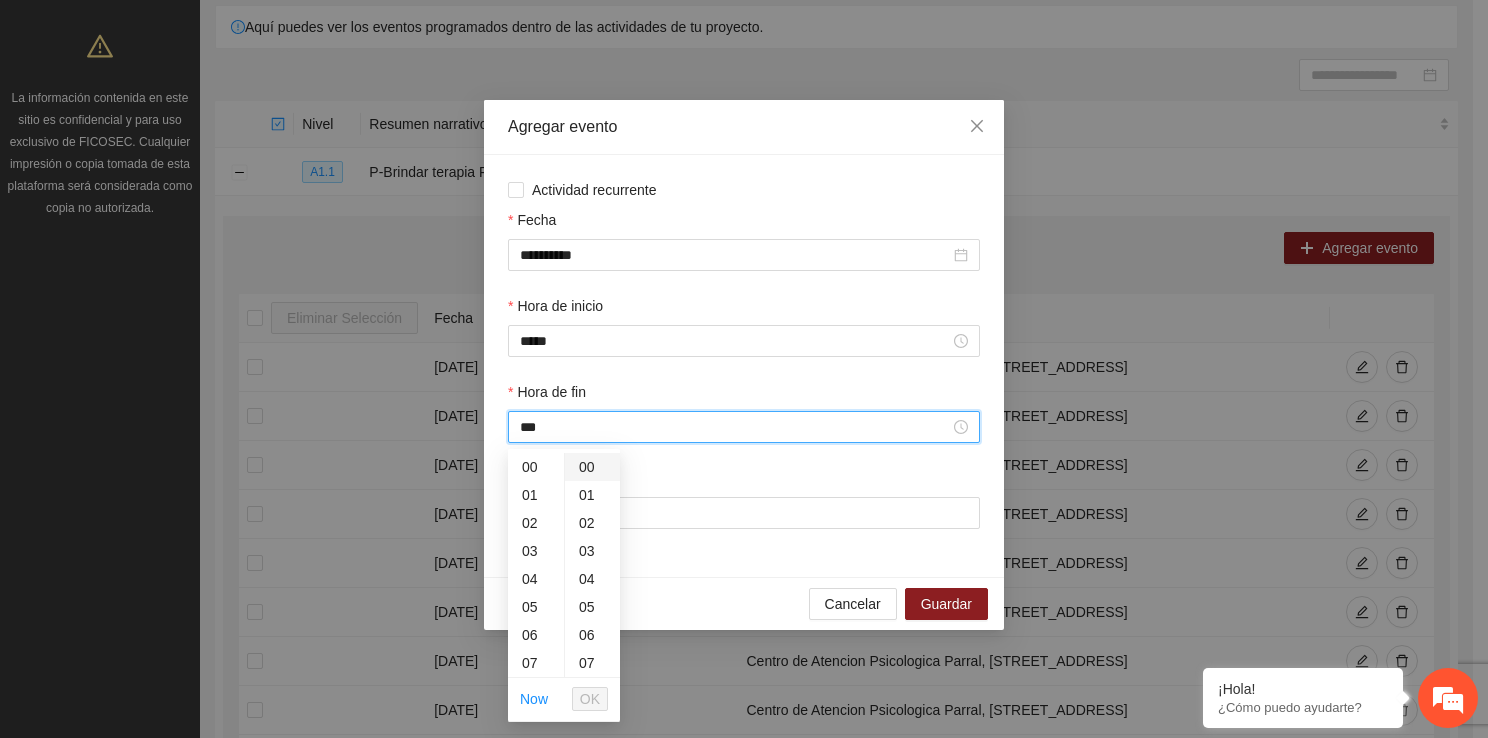 click on "00" at bounding box center (592, 467) 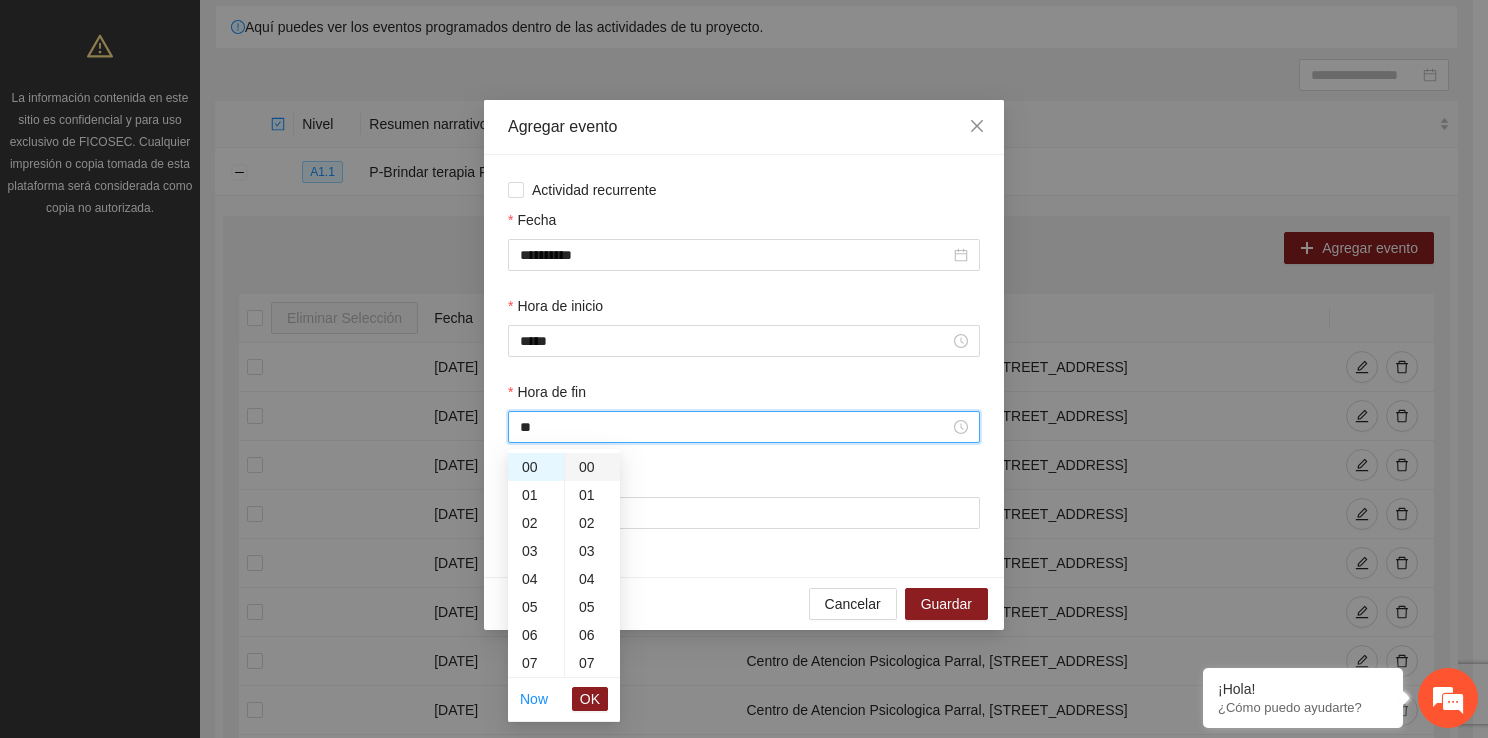 type on "*" 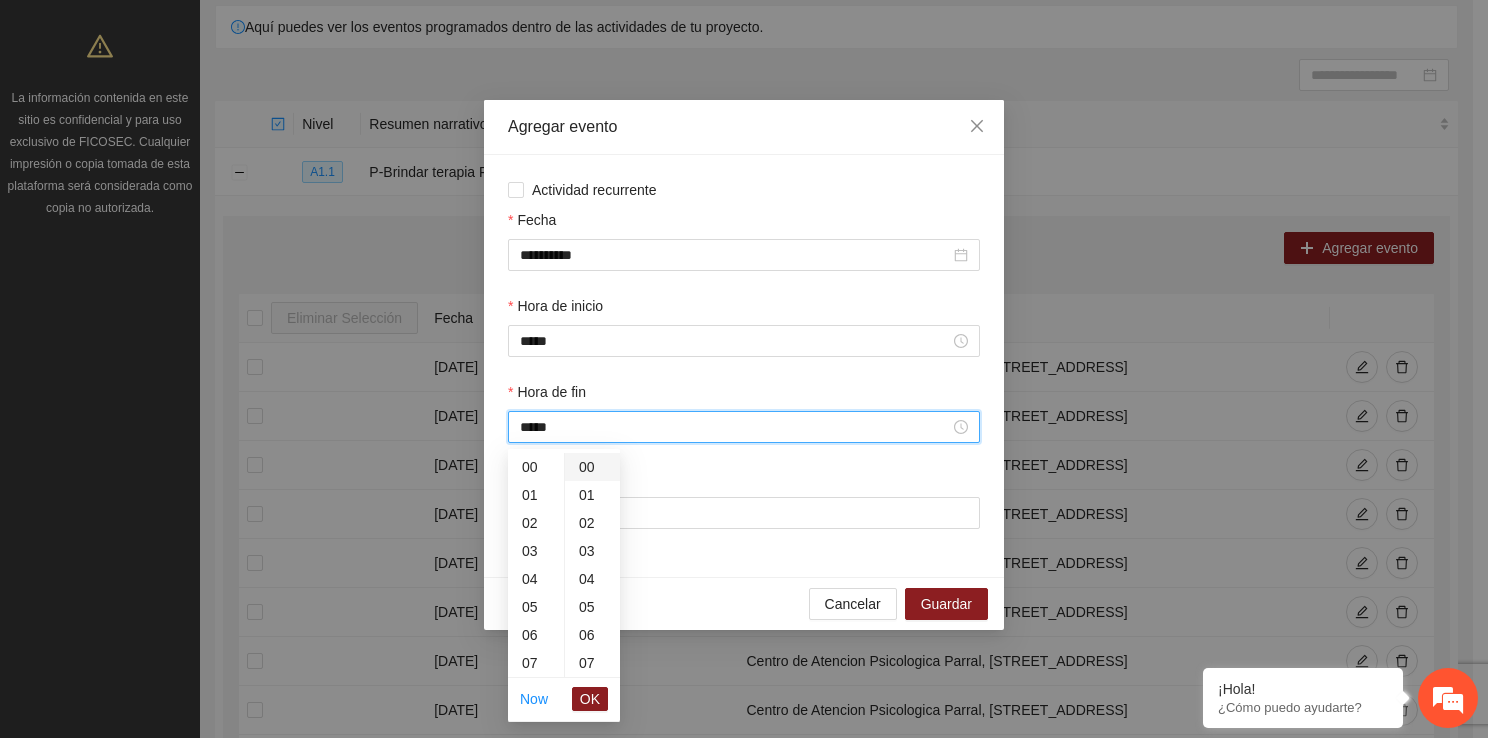 scroll, scrollTop: 476, scrollLeft: 0, axis: vertical 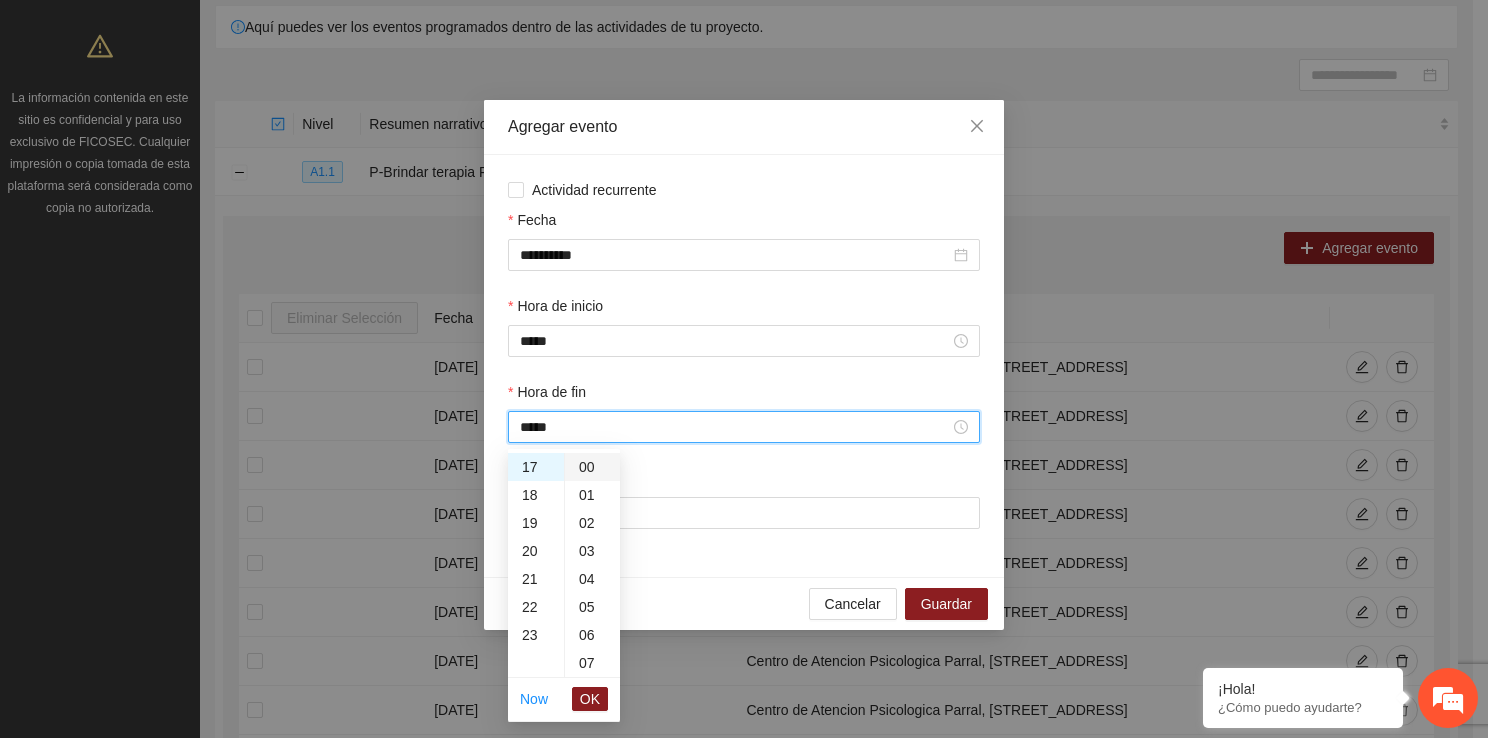 click on "00" at bounding box center (592, 467) 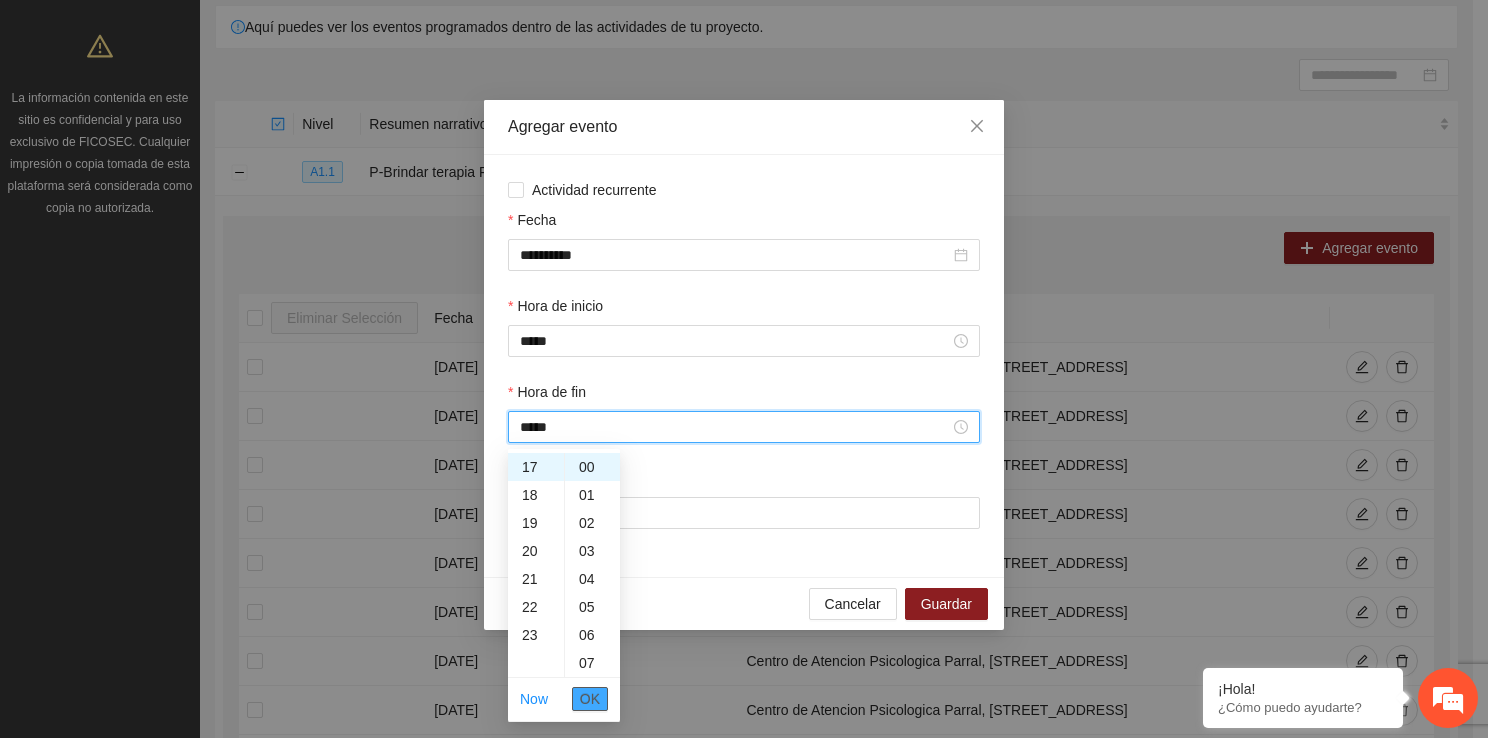 click on "OK" at bounding box center (590, 699) 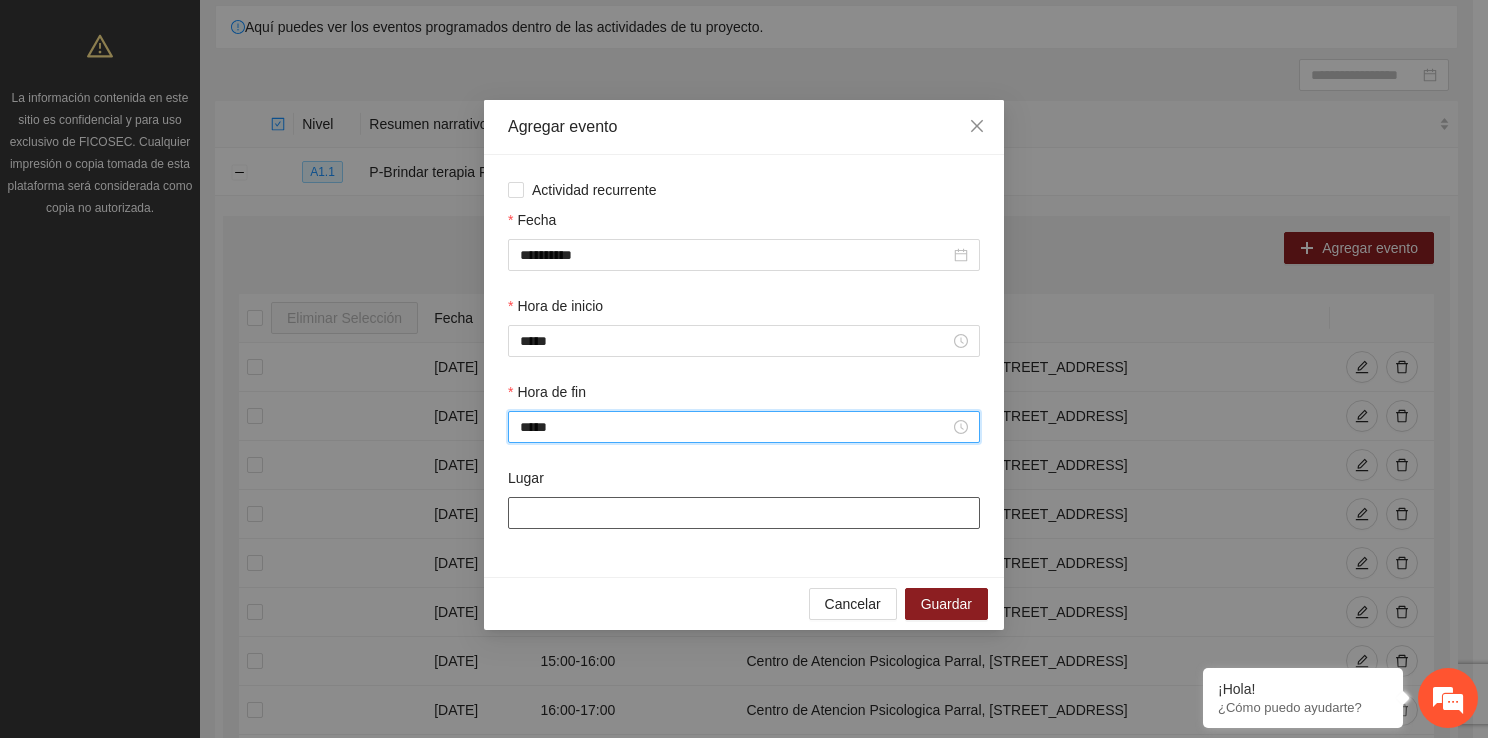type on "*****" 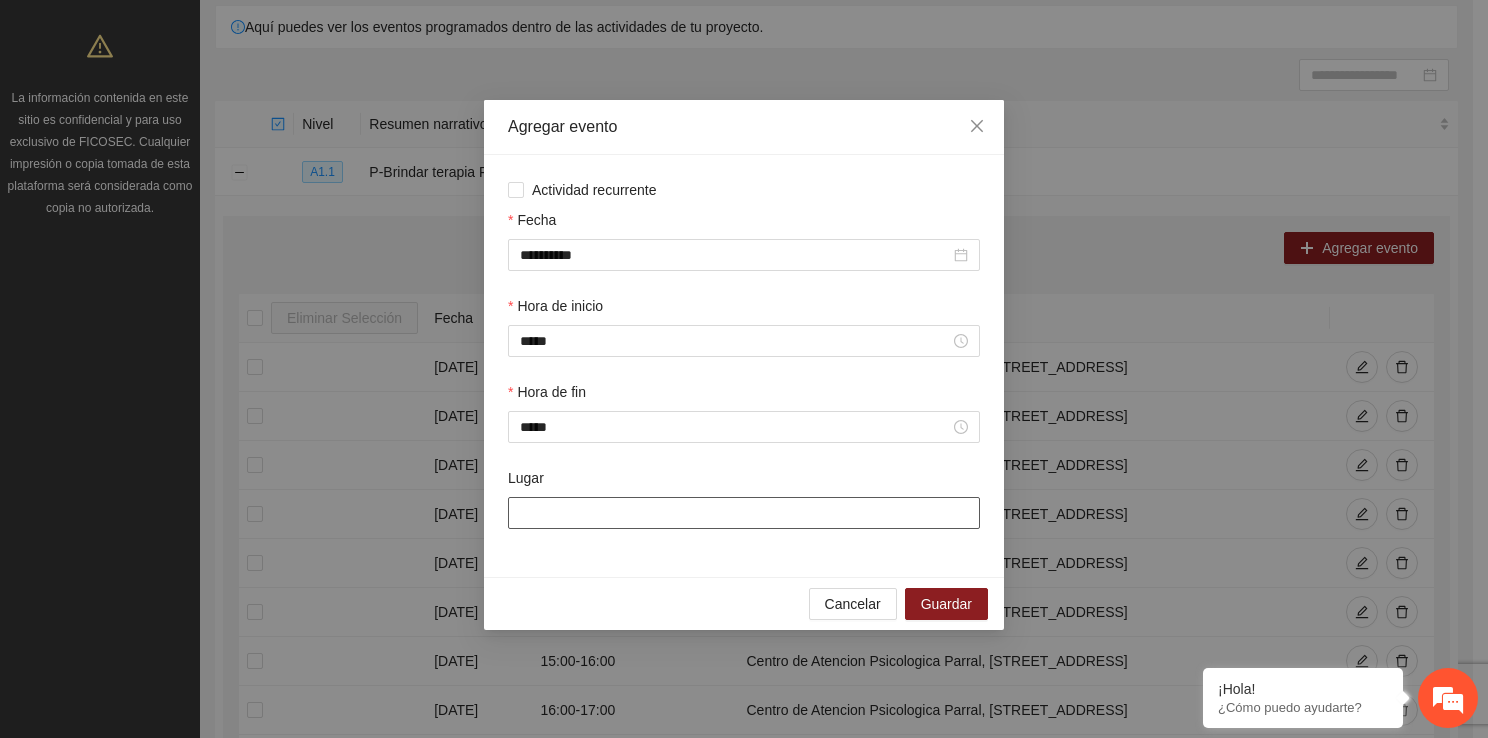 type on "**********" 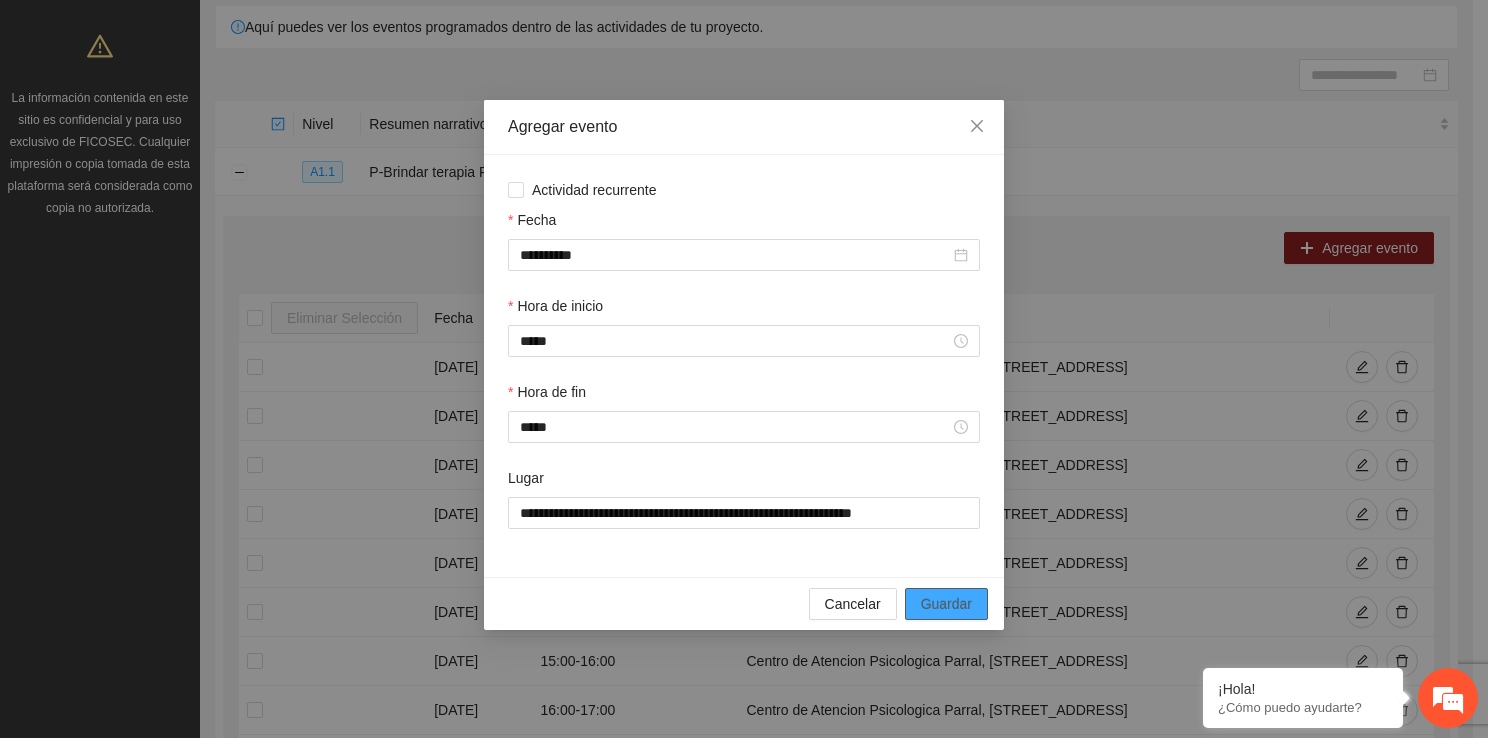 click on "Guardar" at bounding box center [946, 604] 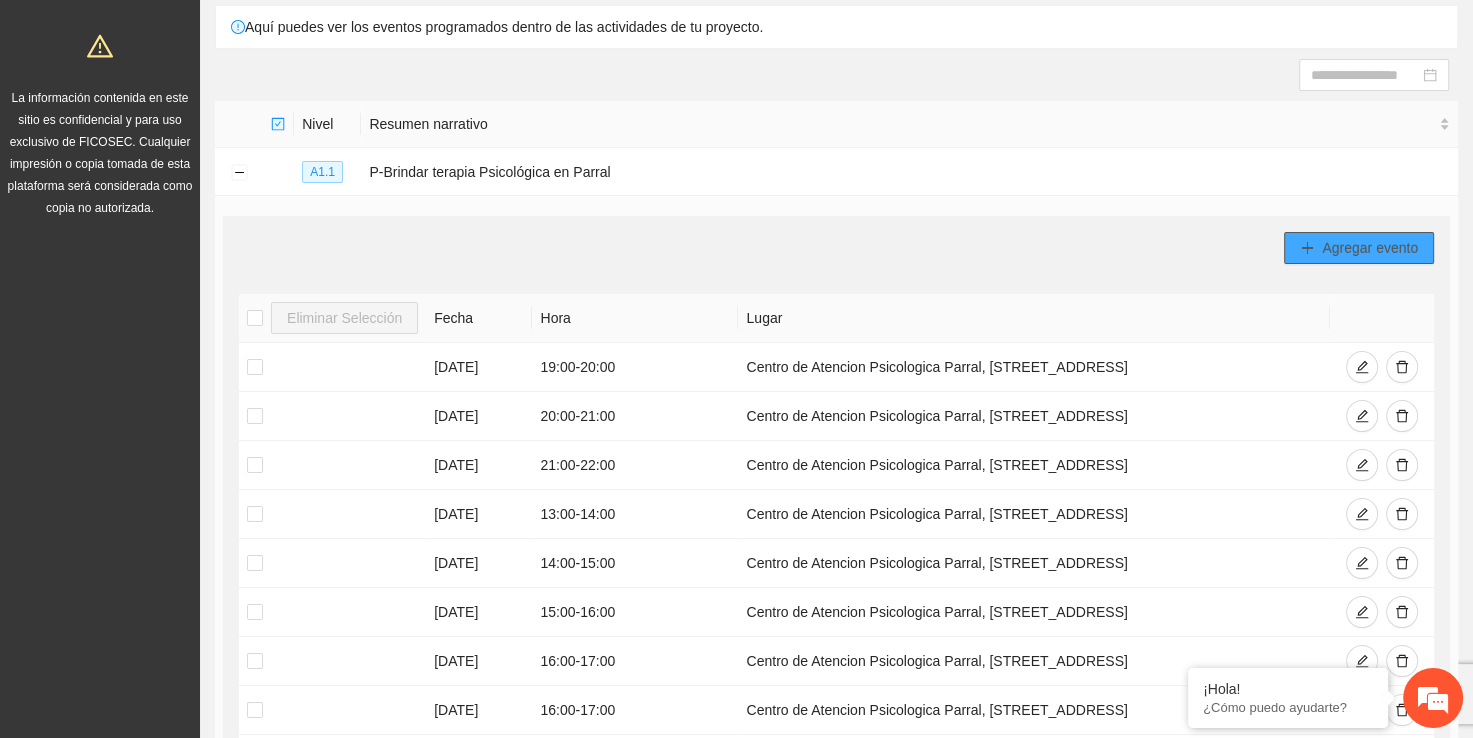 click on "Agregar evento" at bounding box center [1370, 248] 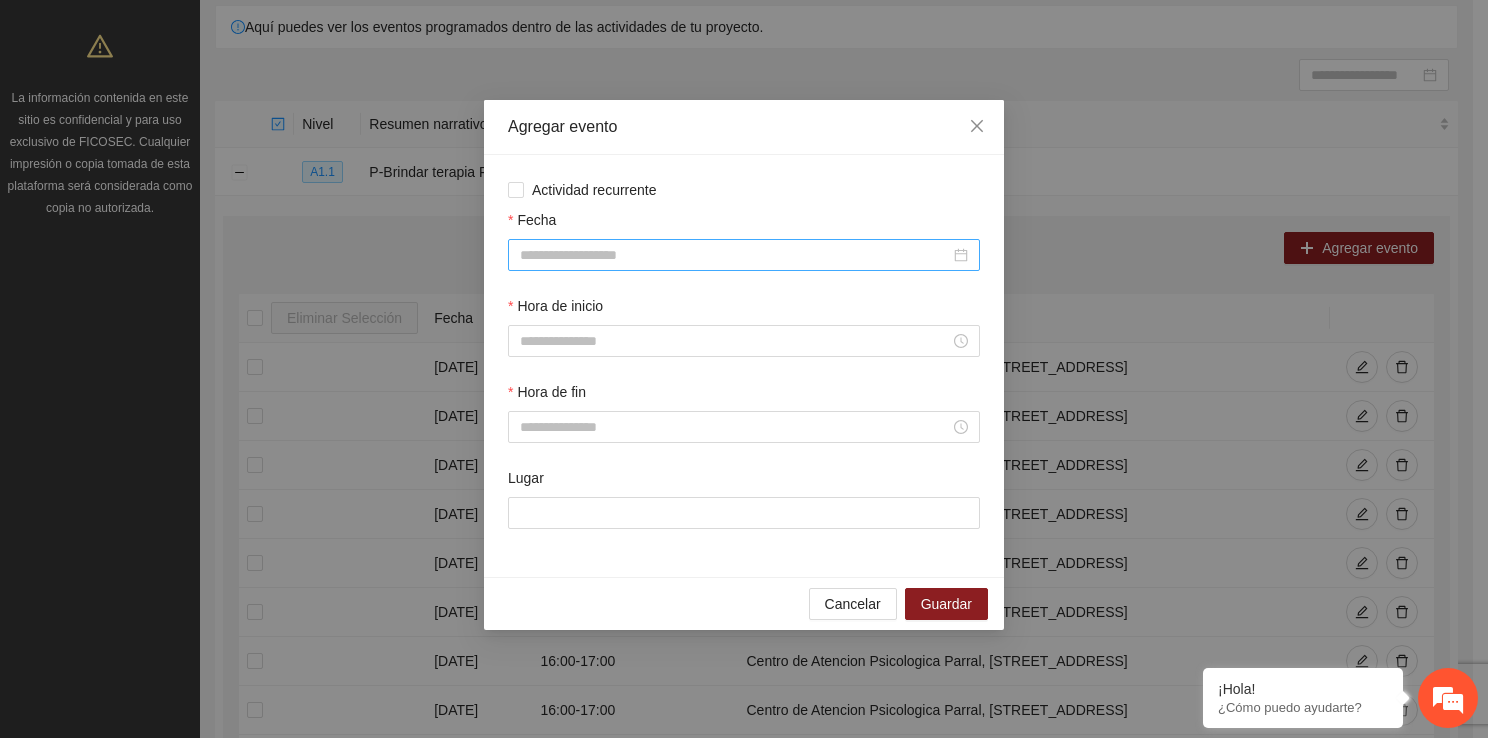 click on "Fecha" at bounding box center [735, 255] 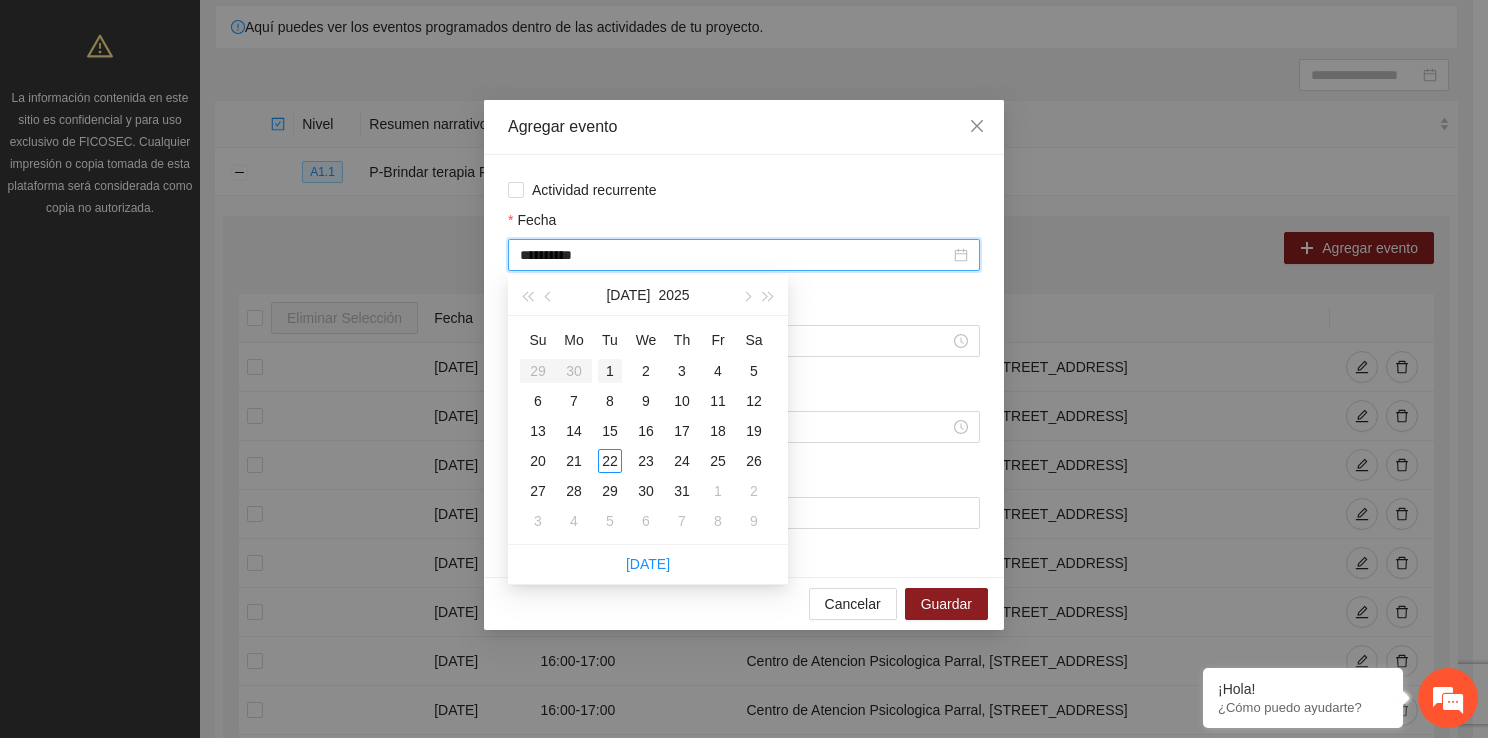 type on "**********" 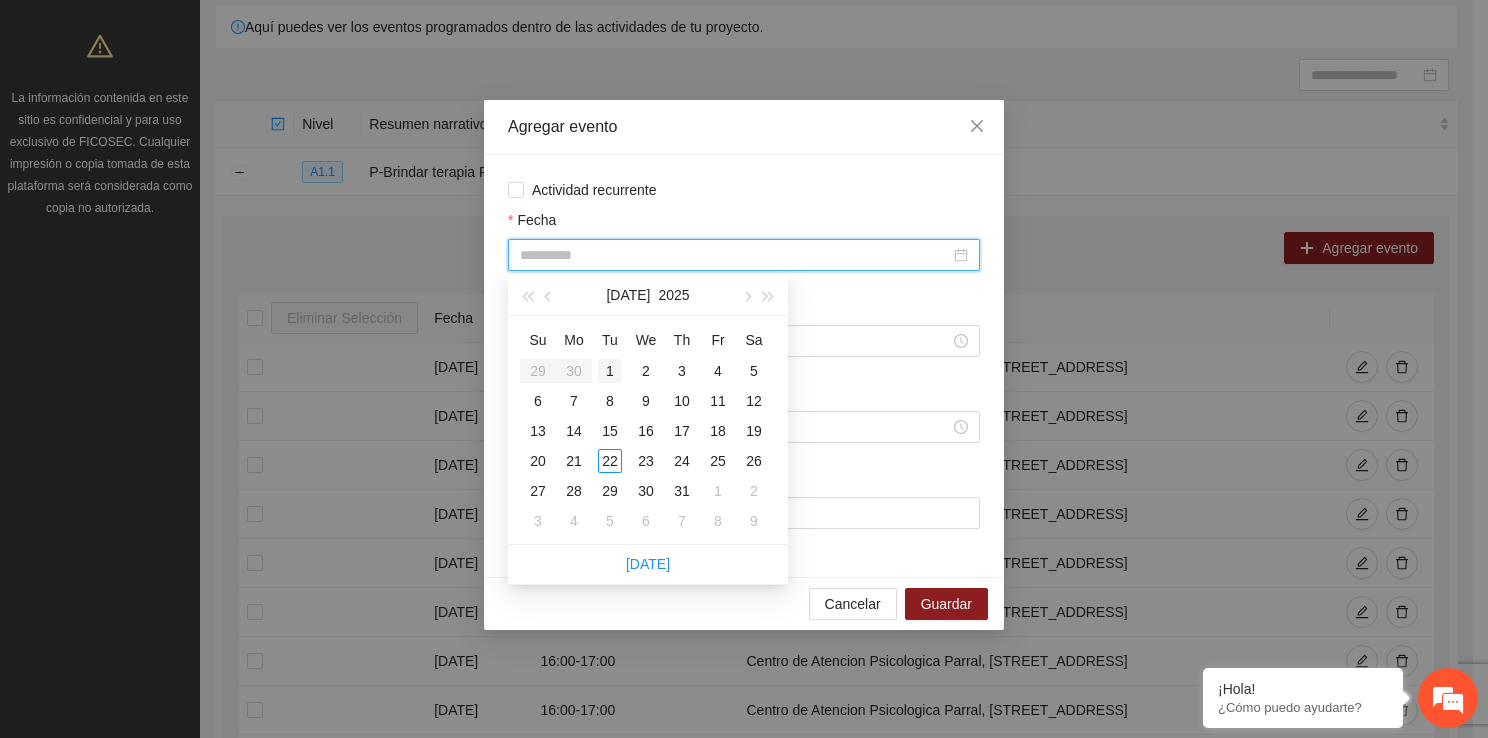 click on "1" at bounding box center [610, 371] 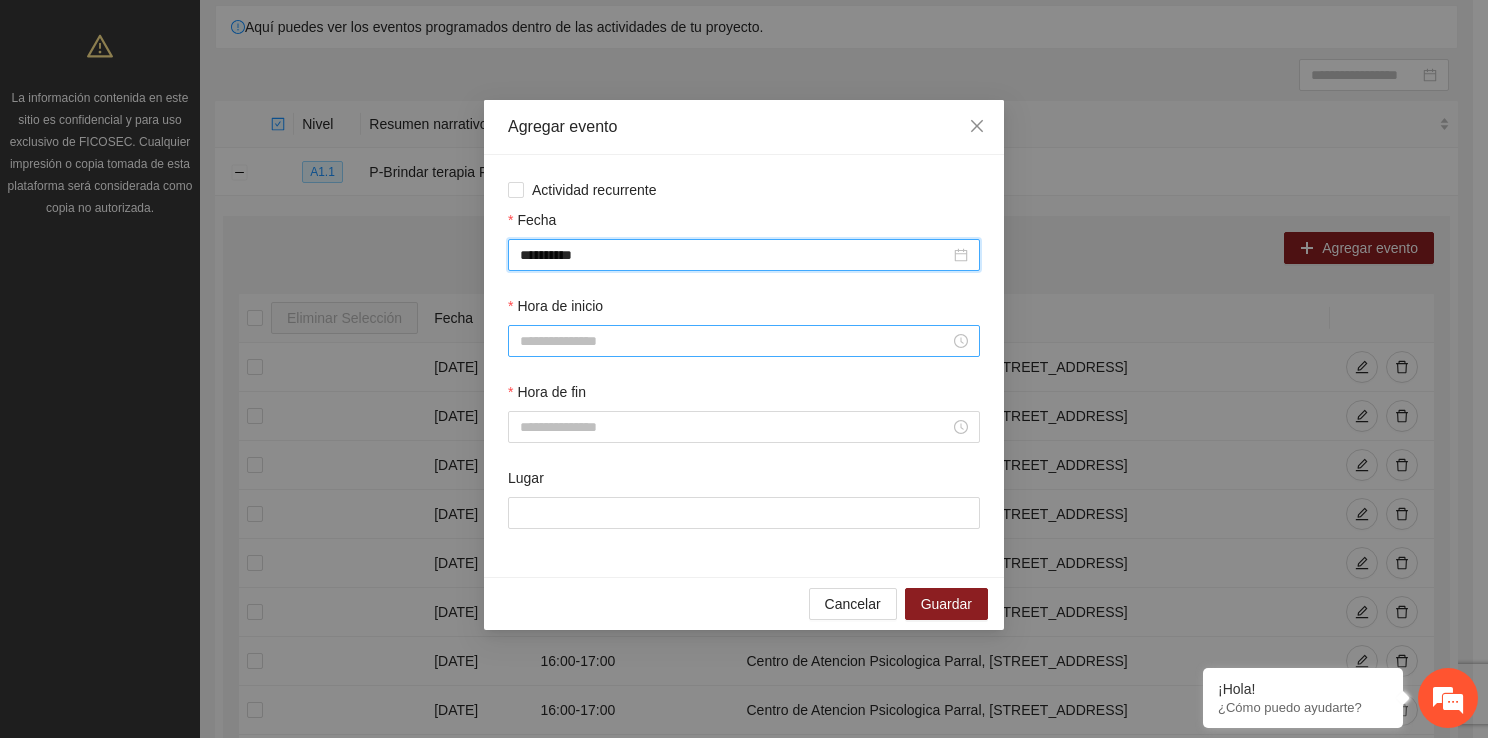 click on "Hora de inicio" at bounding box center (735, 341) 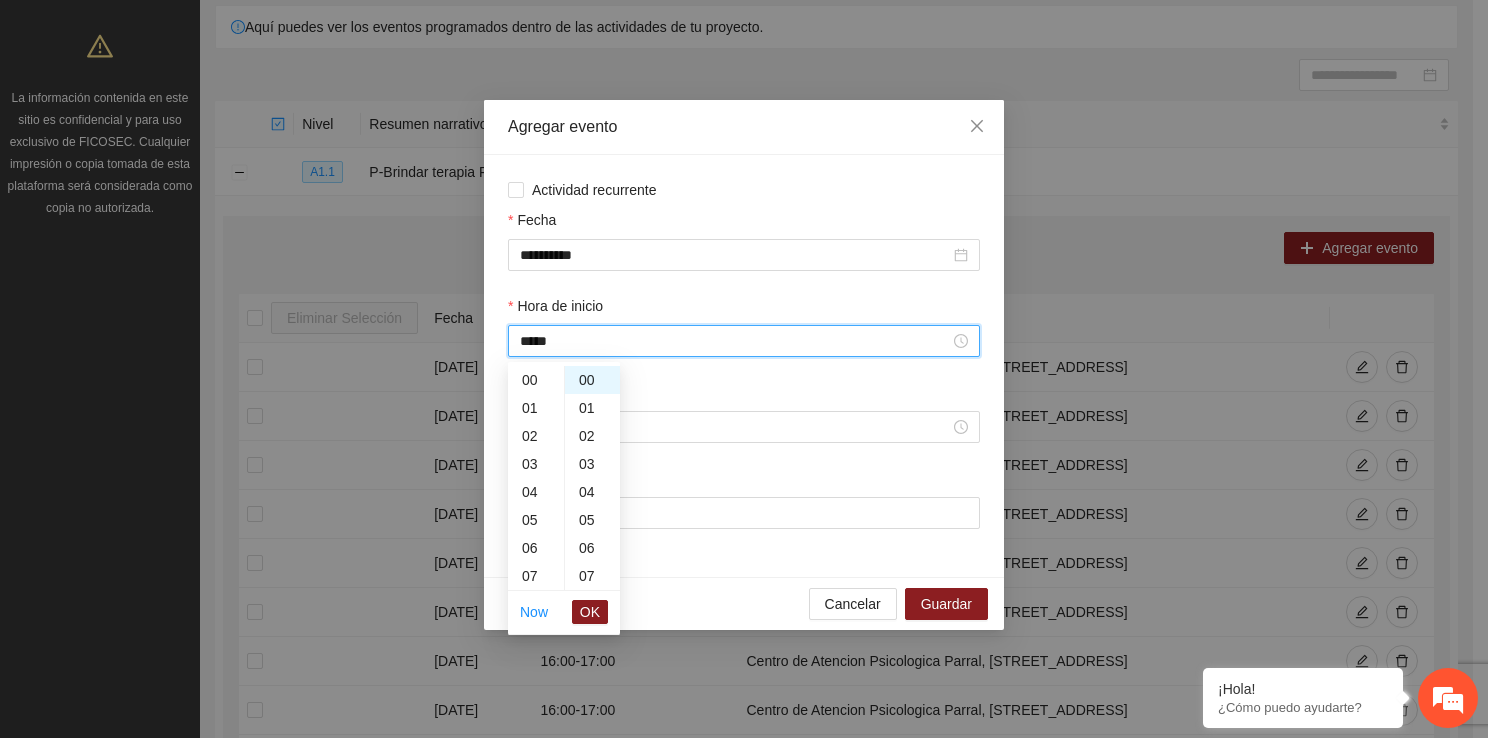 scroll, scrollTop: 476, scrollLeft: 0, axis: vertical 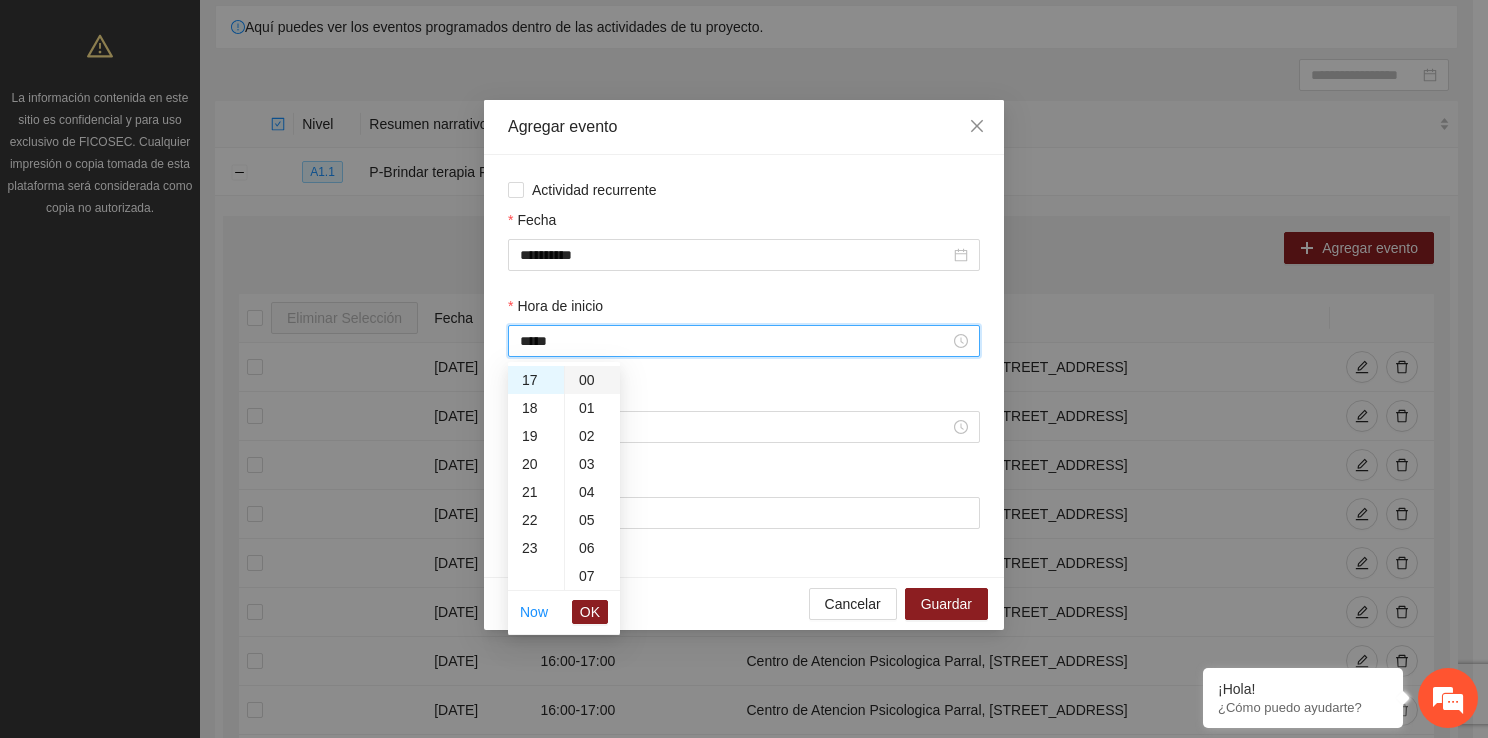 click on "00" at bounding box center (592, 380) 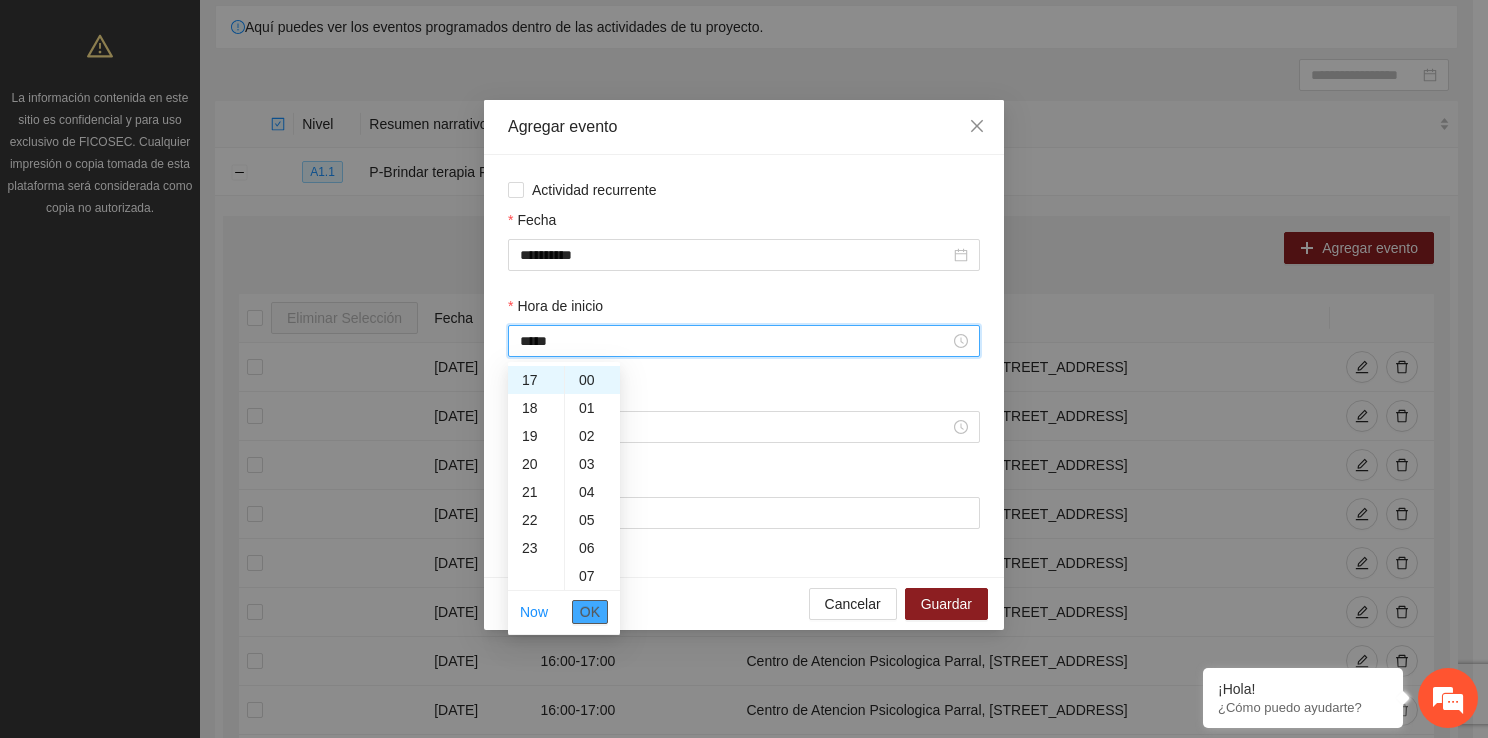 click on "OK" at bounding box center [590, 612] 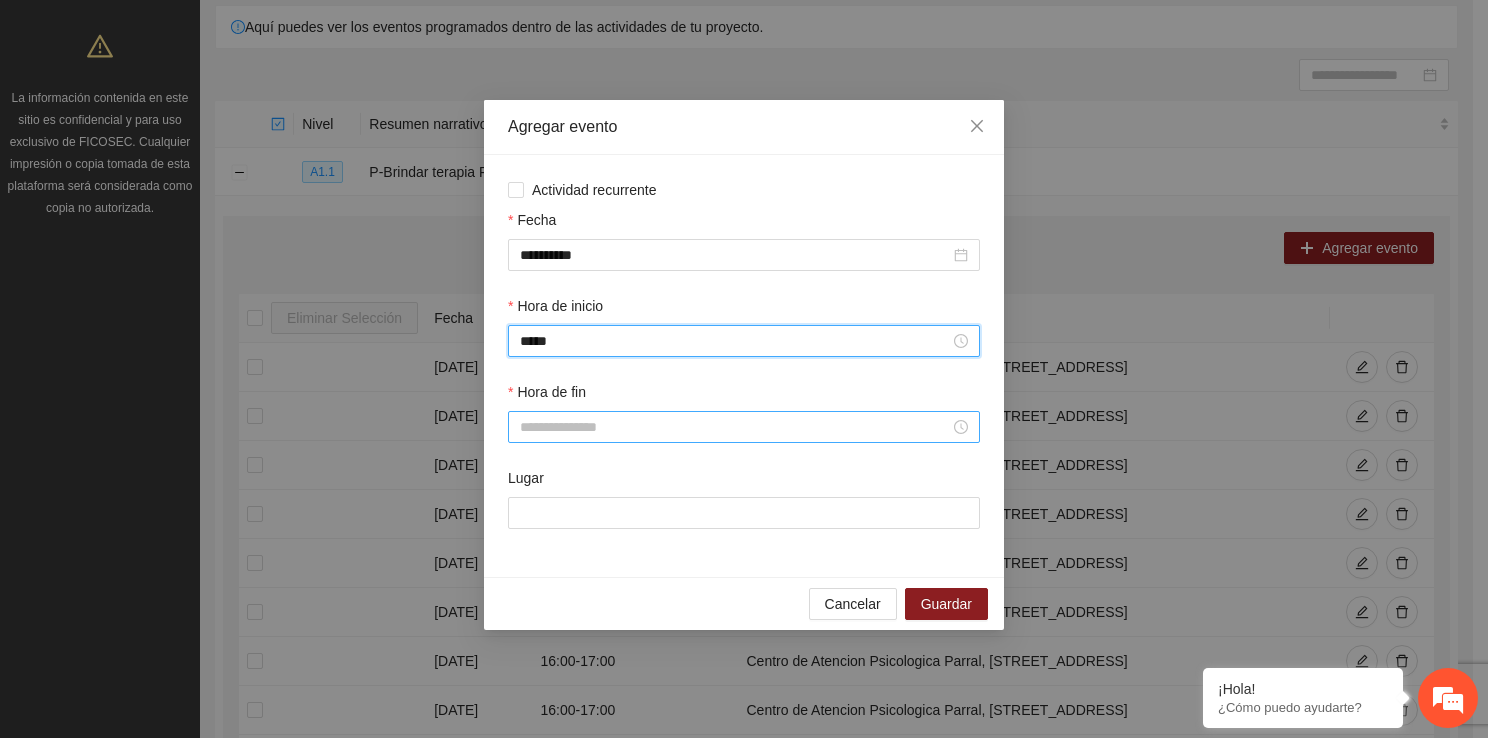 type on "*****" 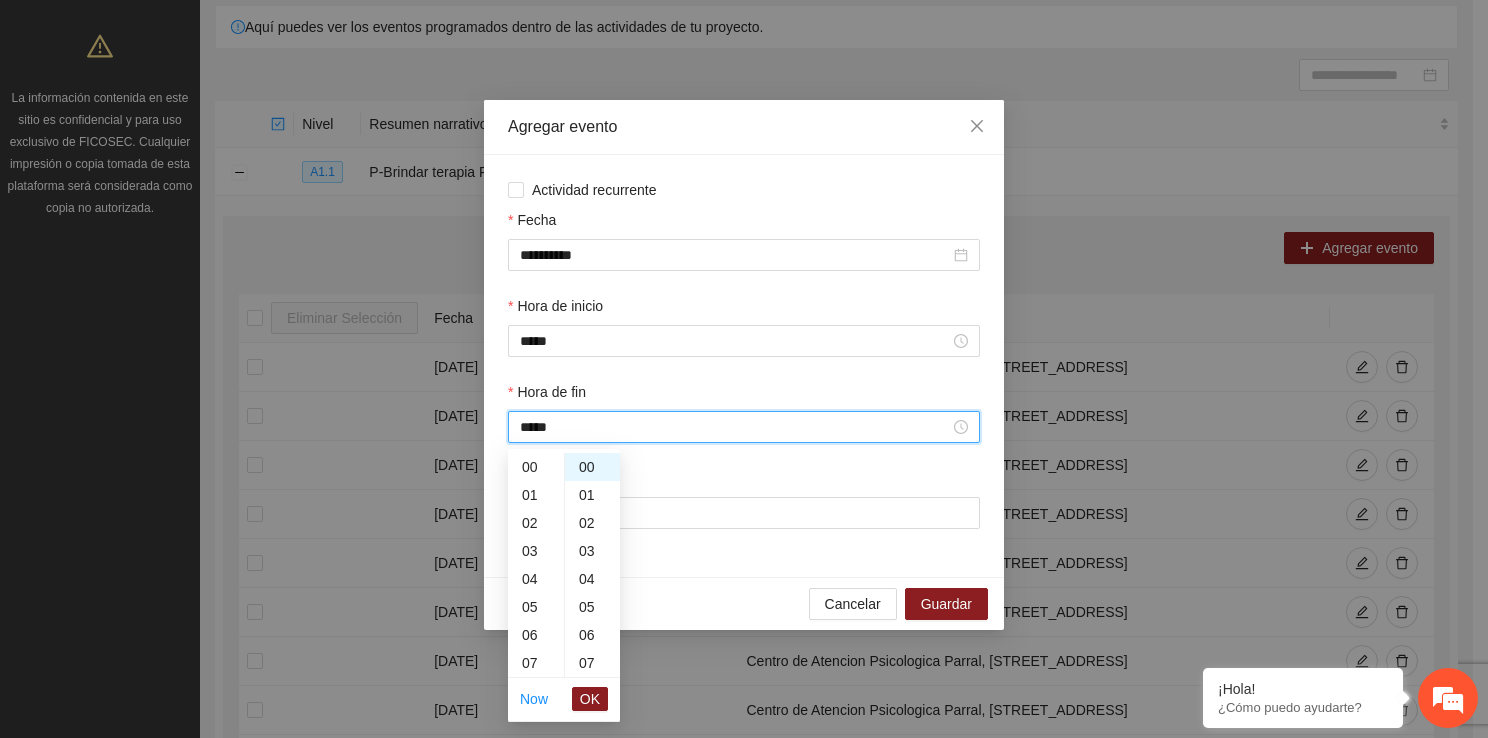 scroll, scrollTop: 504, scrollLeft: 0, axis: vertical 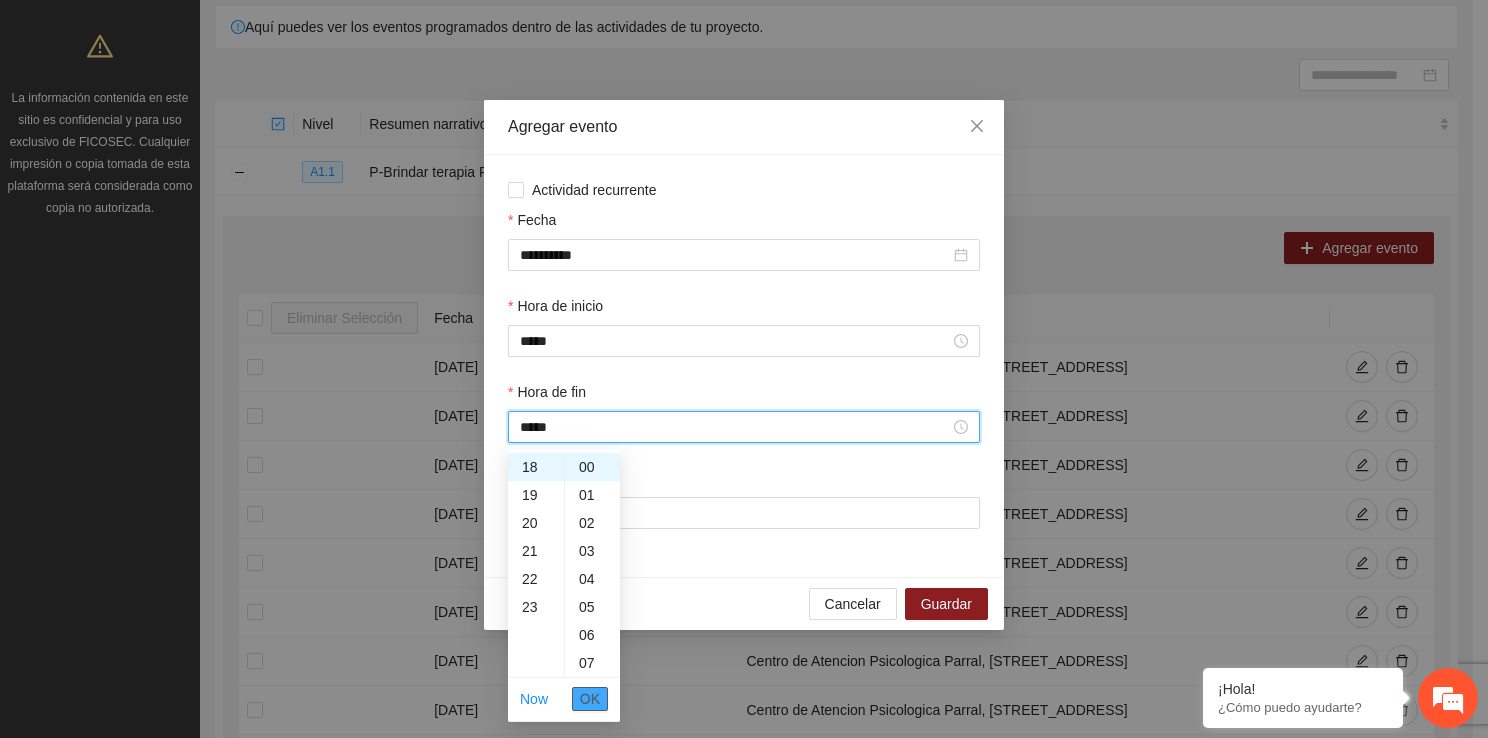 click on "OK" at bounding box center [590, 699] 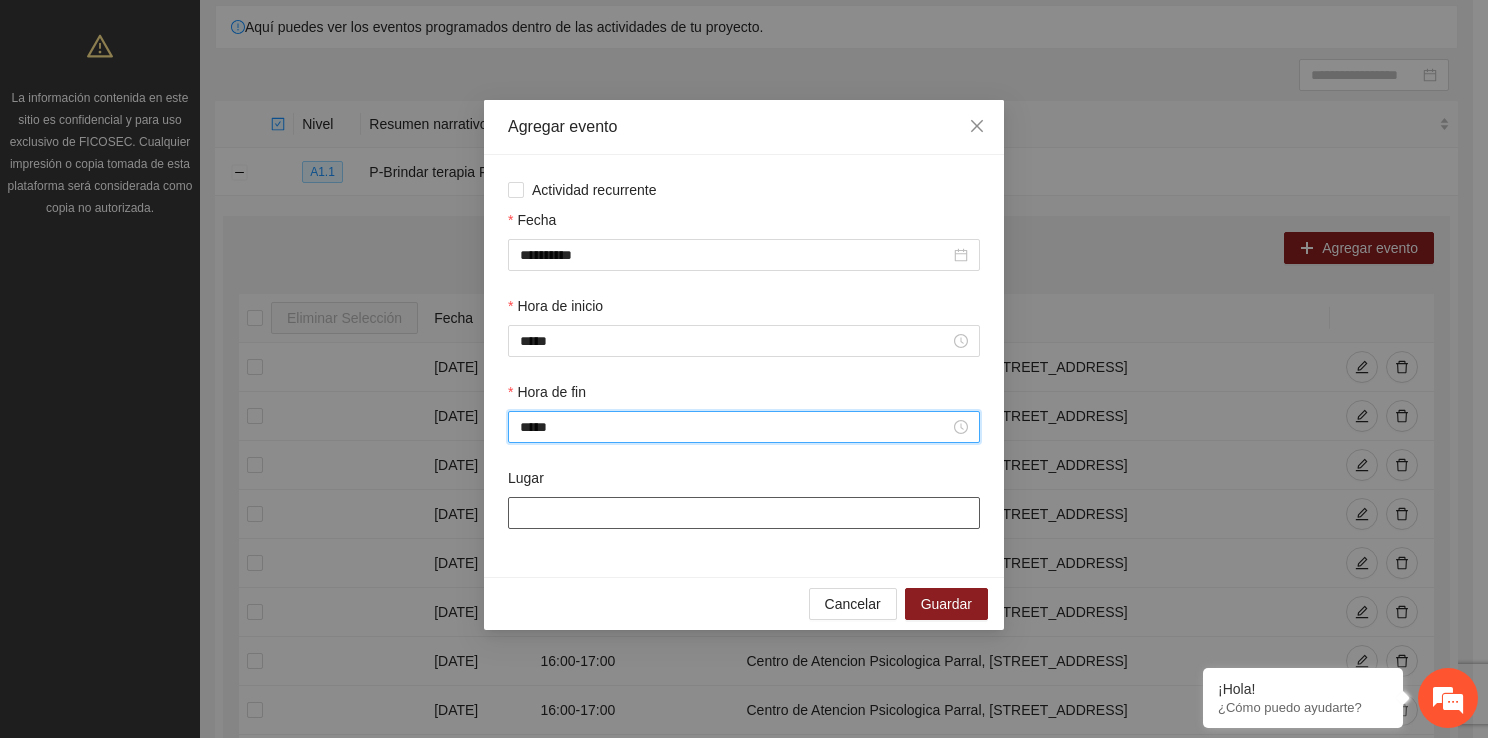 type on "*****" 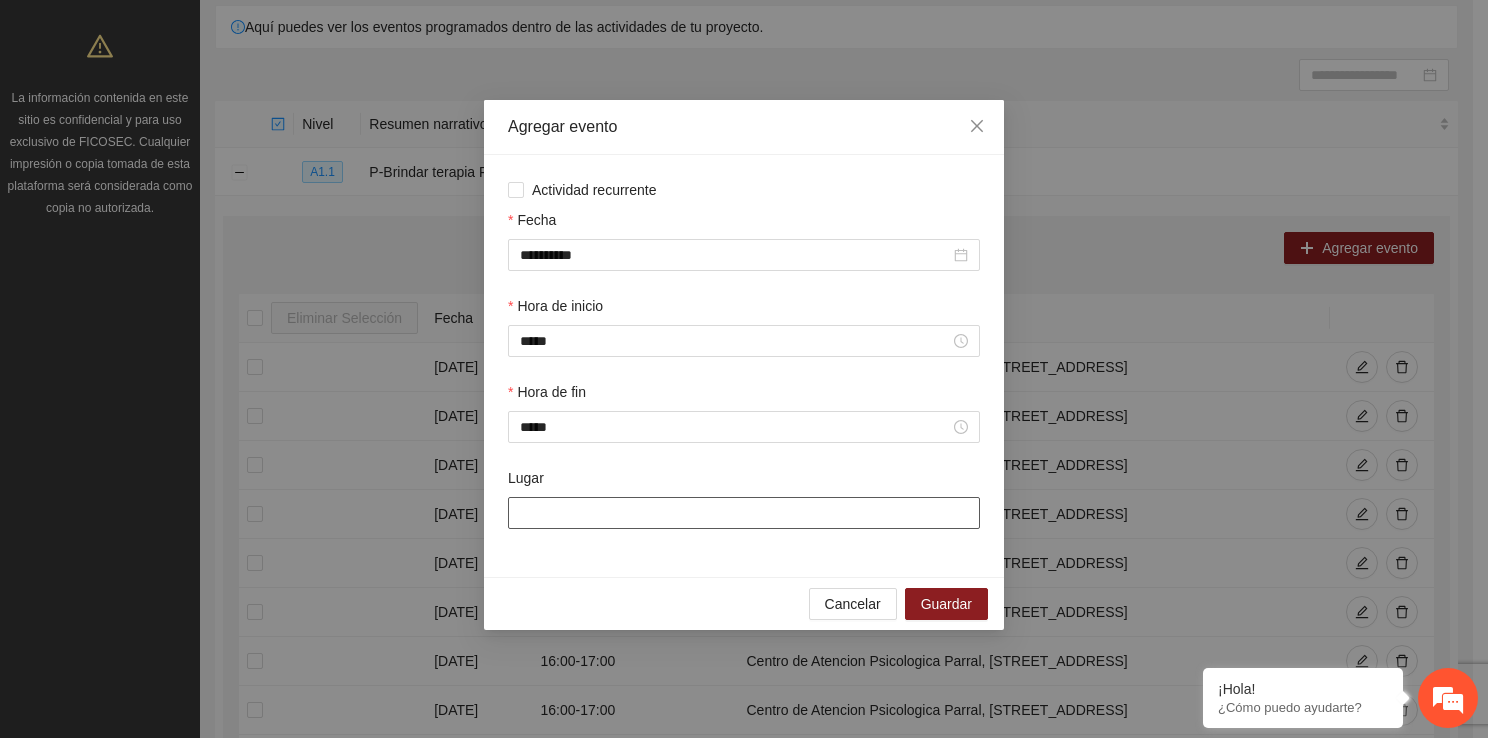 click on "Lugar" at bounding box center (744, 513) 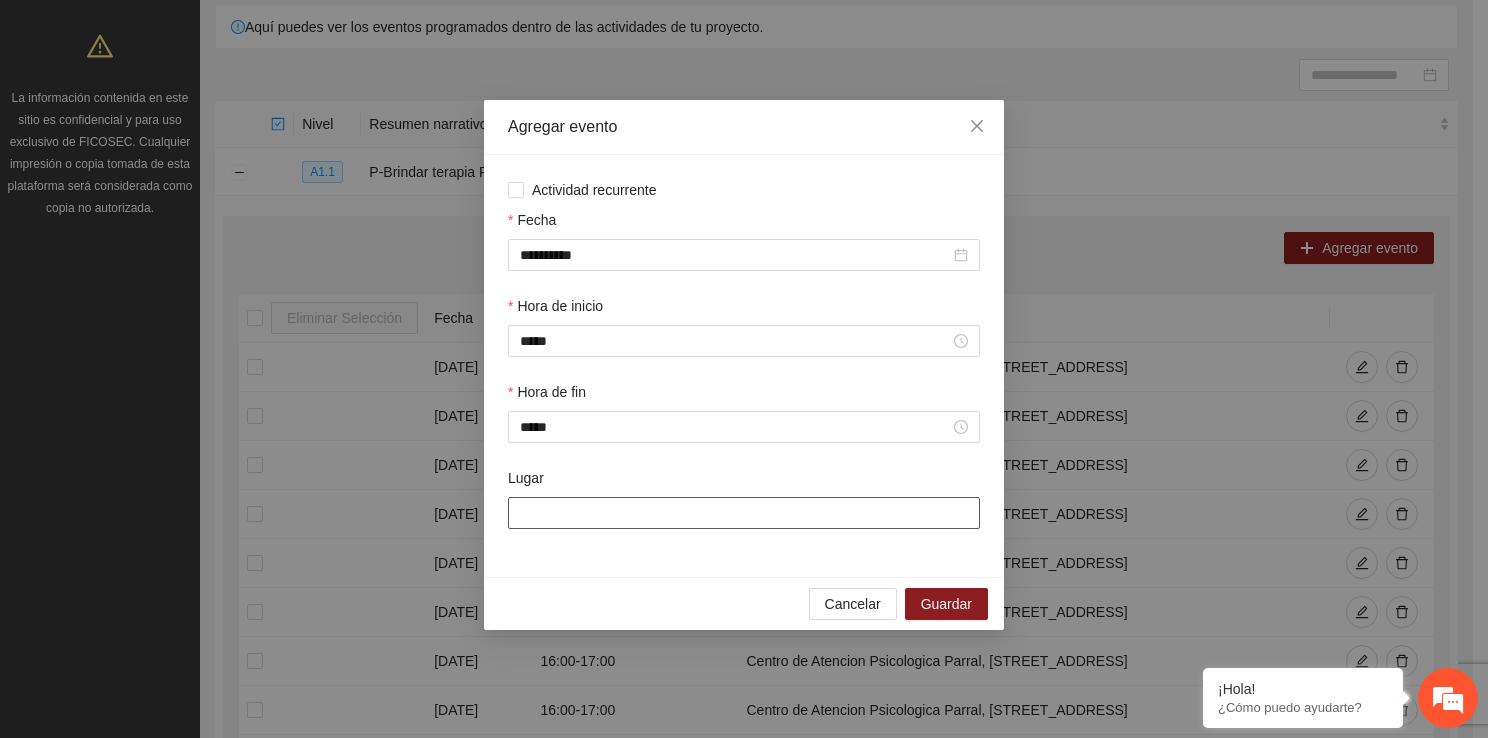 type on "**********" 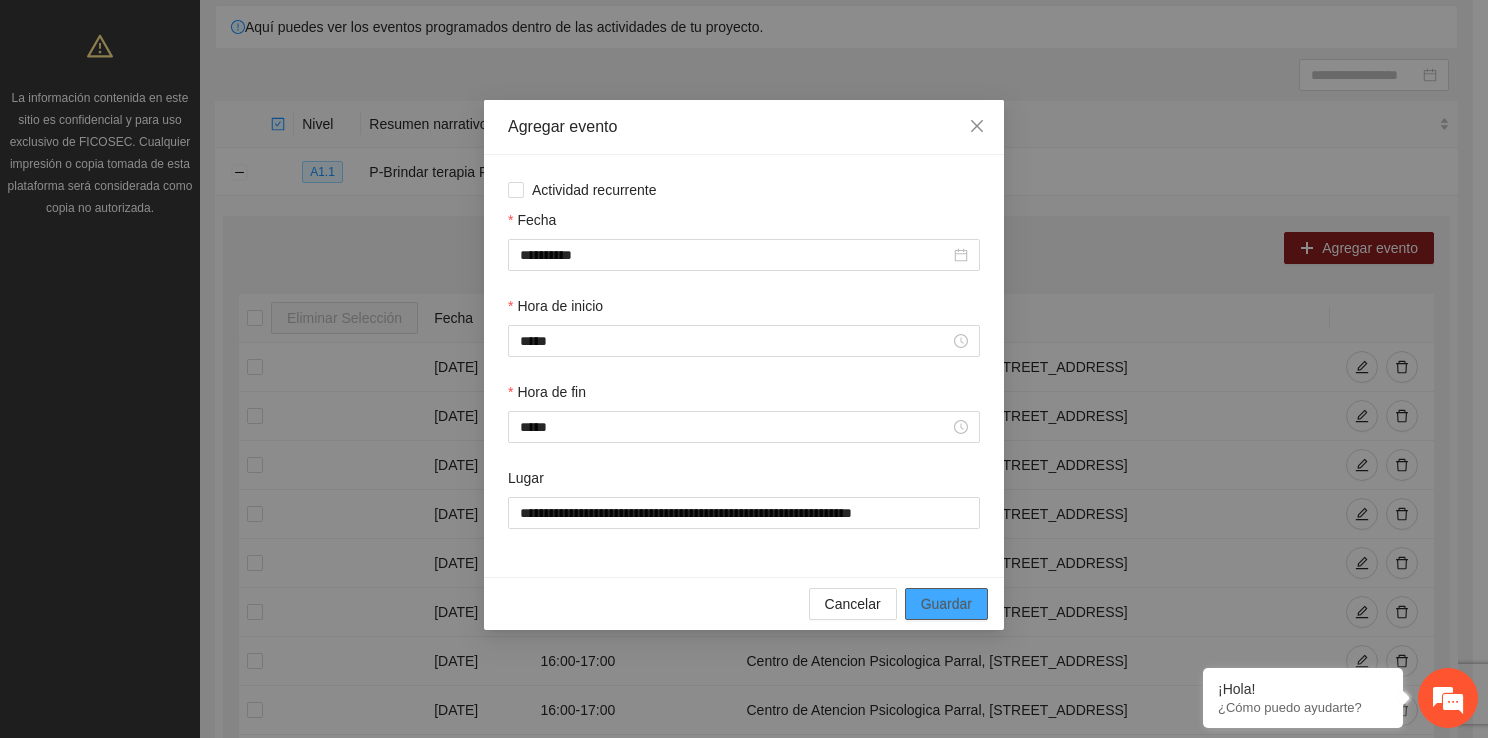 click on "Guardar" at bounding box center (946, 604) 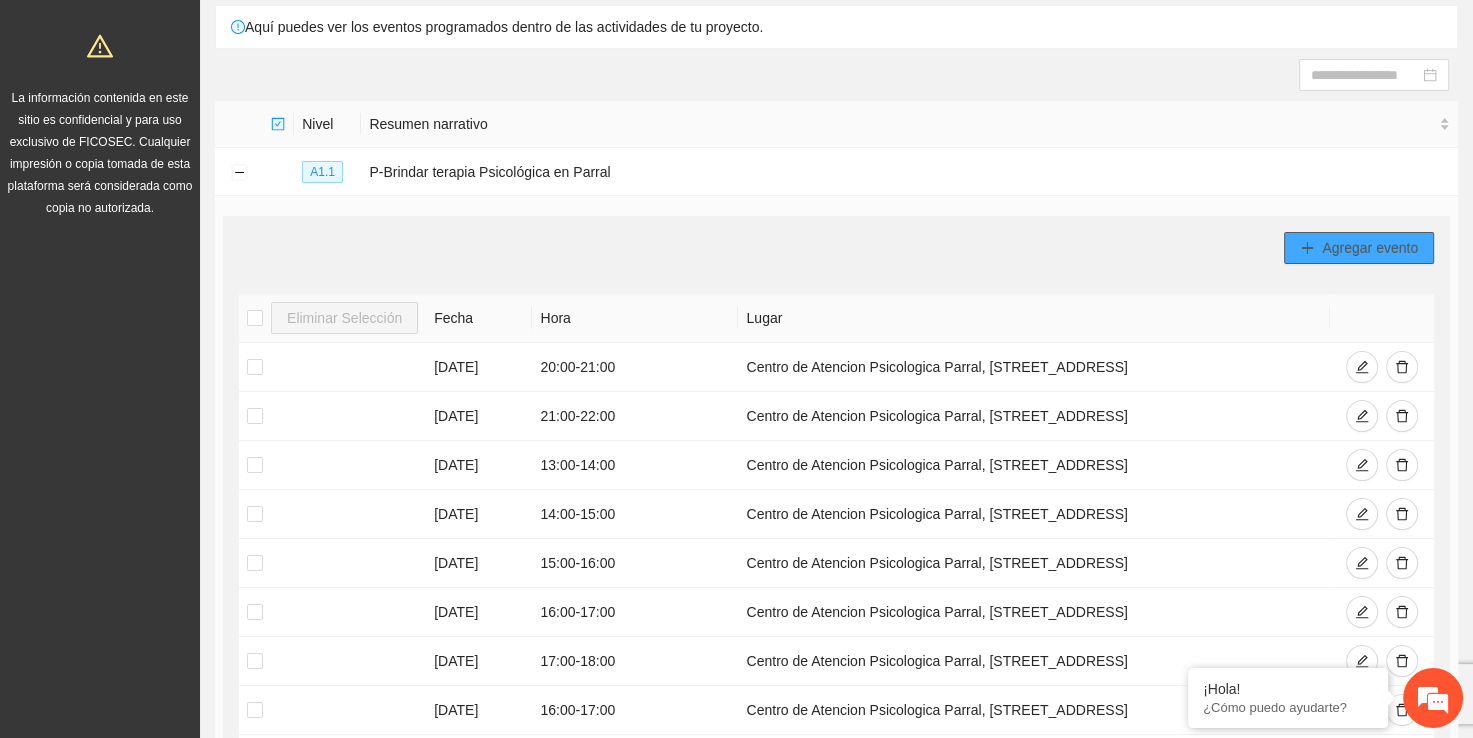 click on "Agregar evento" at bounding box center (1359, 248) 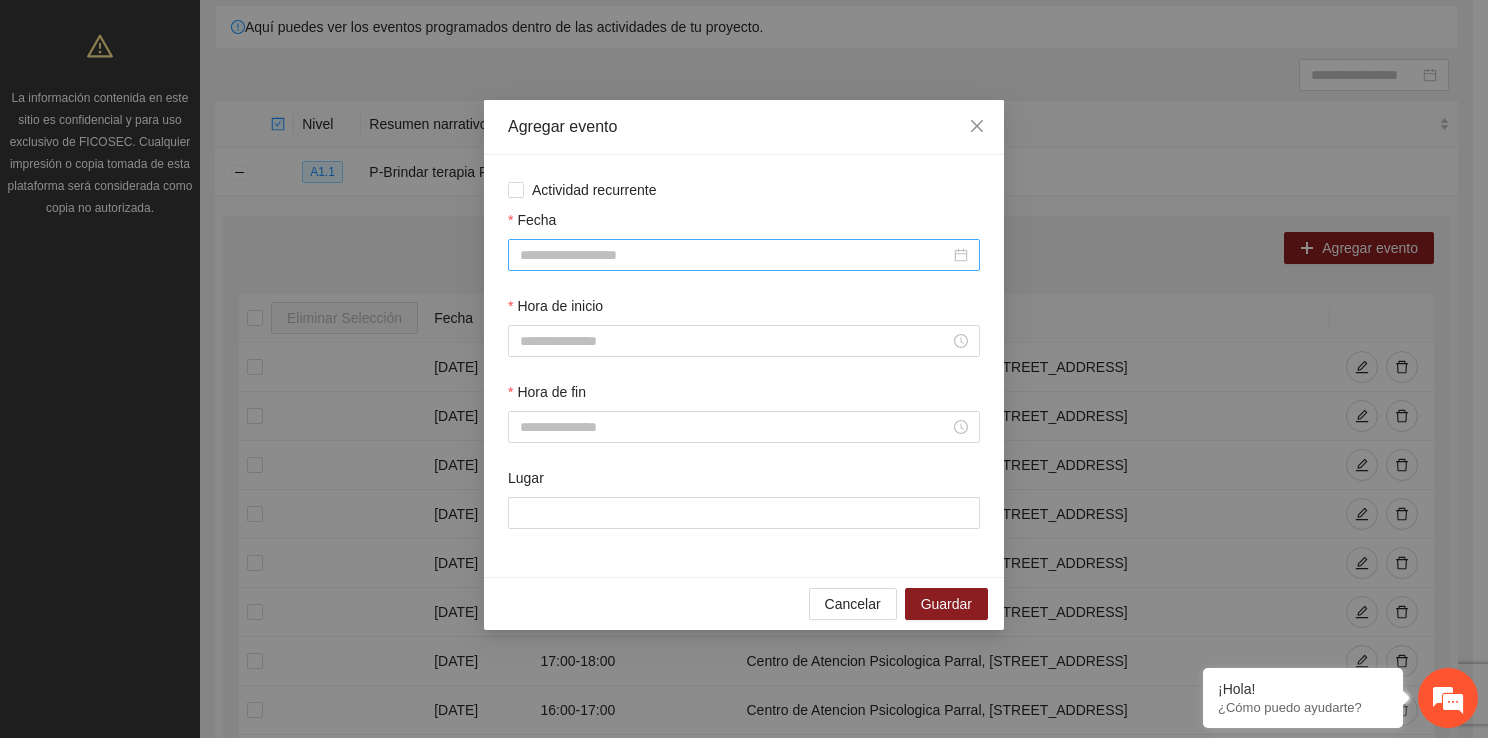click on "Fecha" at bounding box center [735, 255] 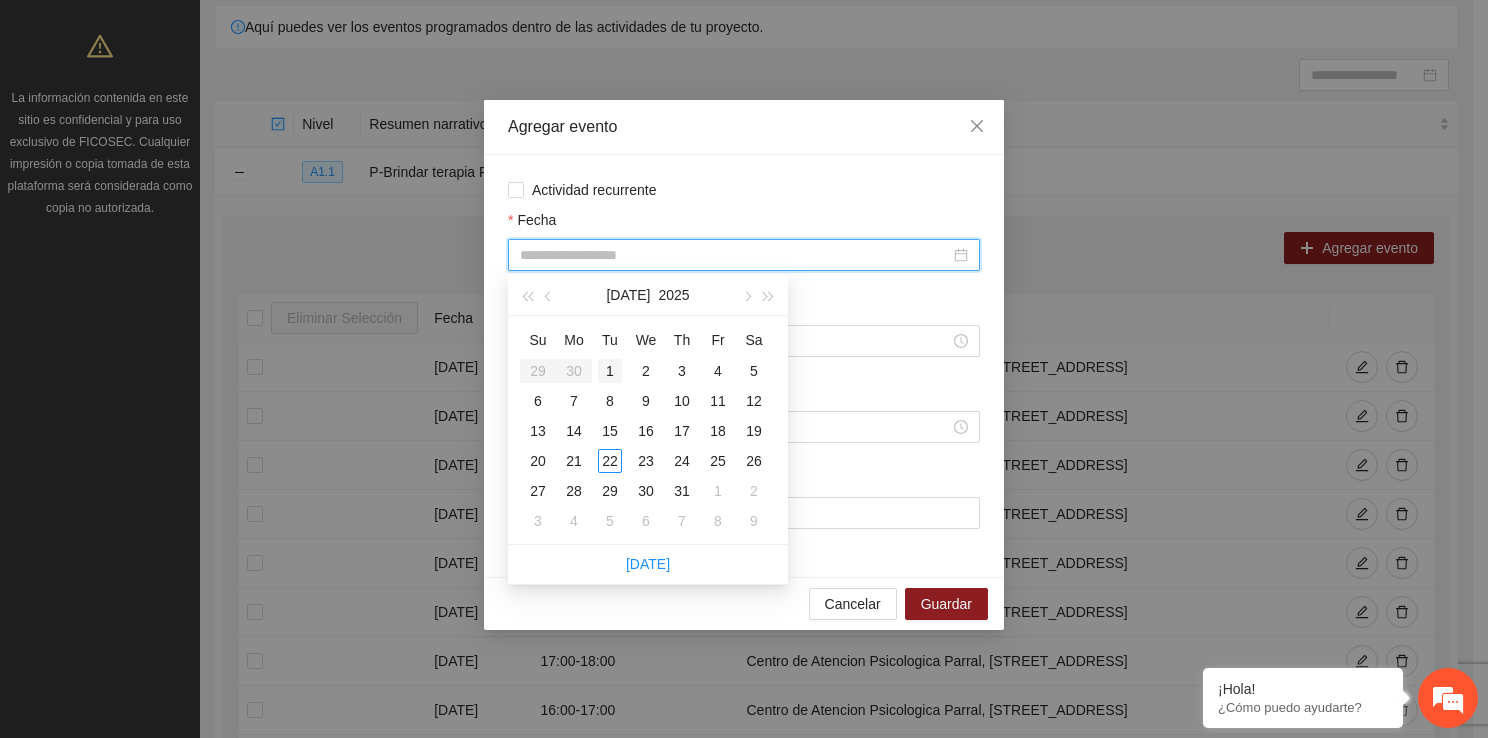 type on "**********" 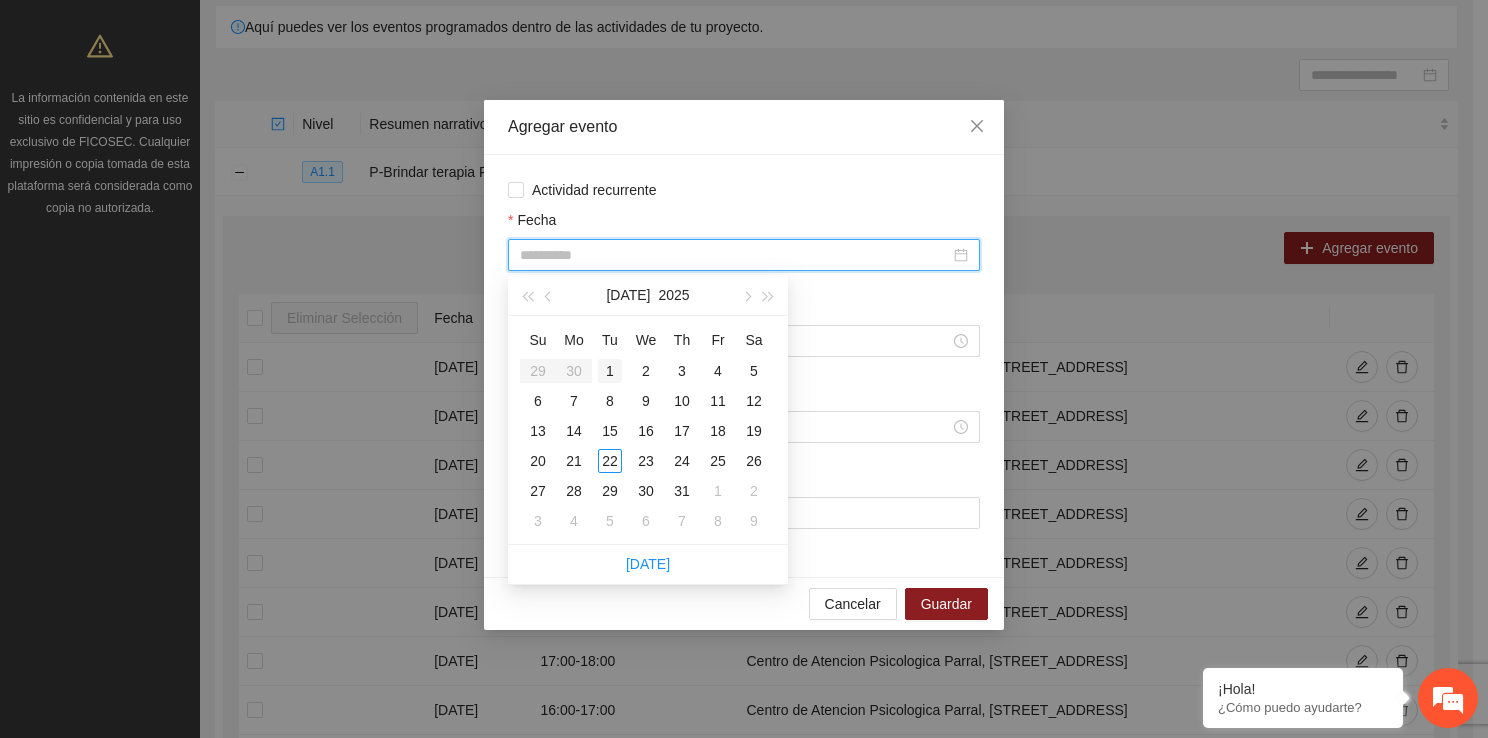 click on "1" at bounding box center (610, 371) 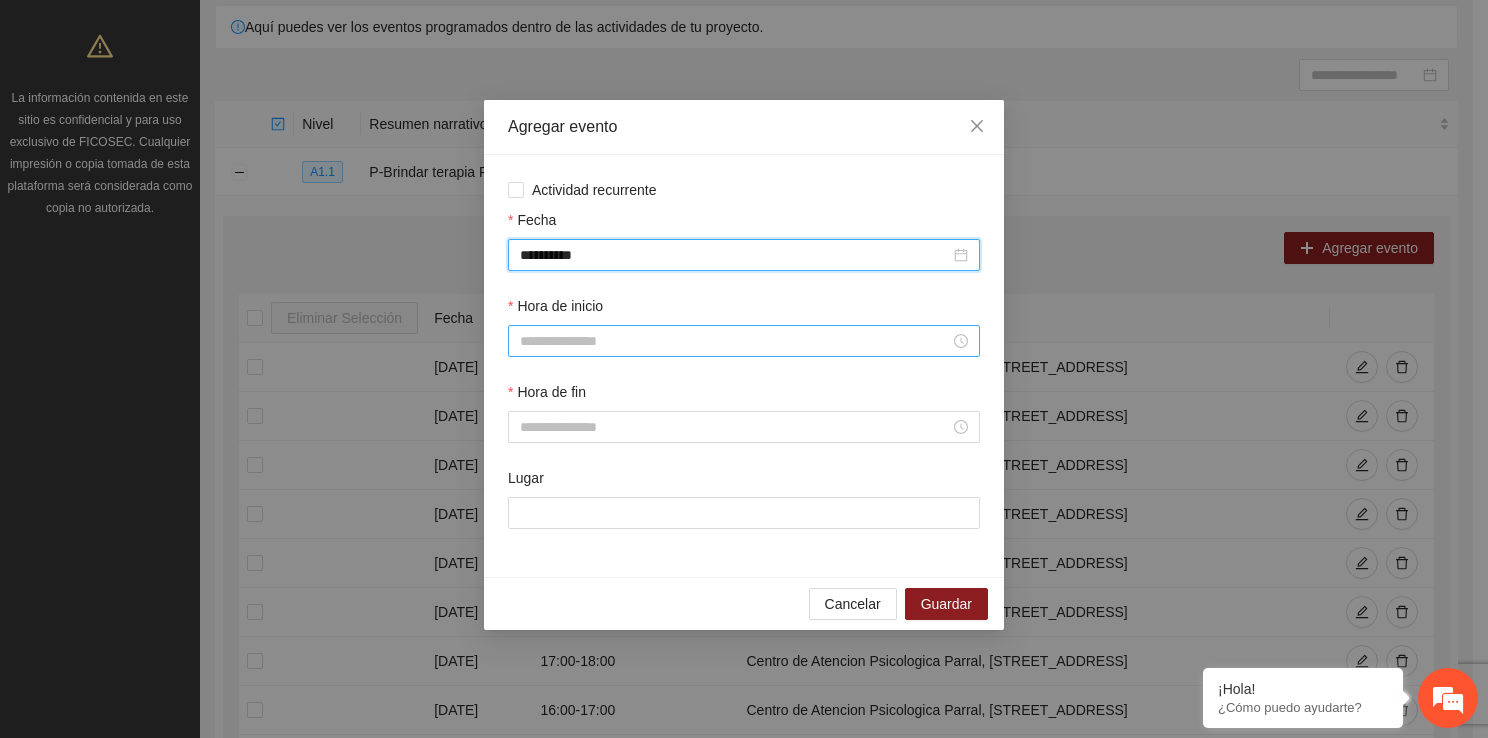 click on "Hora de inicio" at bounding box center [735, 341] 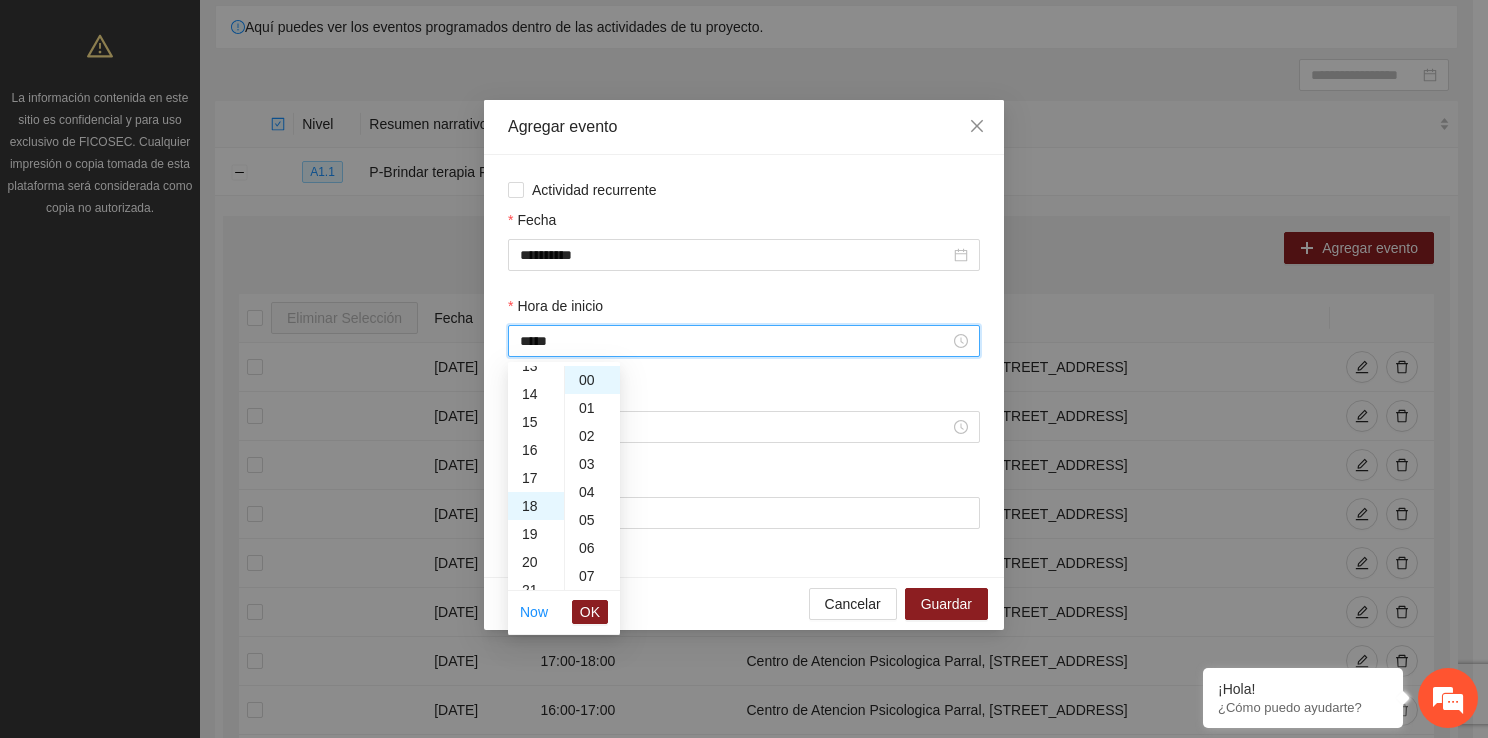 scroll, scrollTop: 504, scrollLeft: 0, axis: vertical 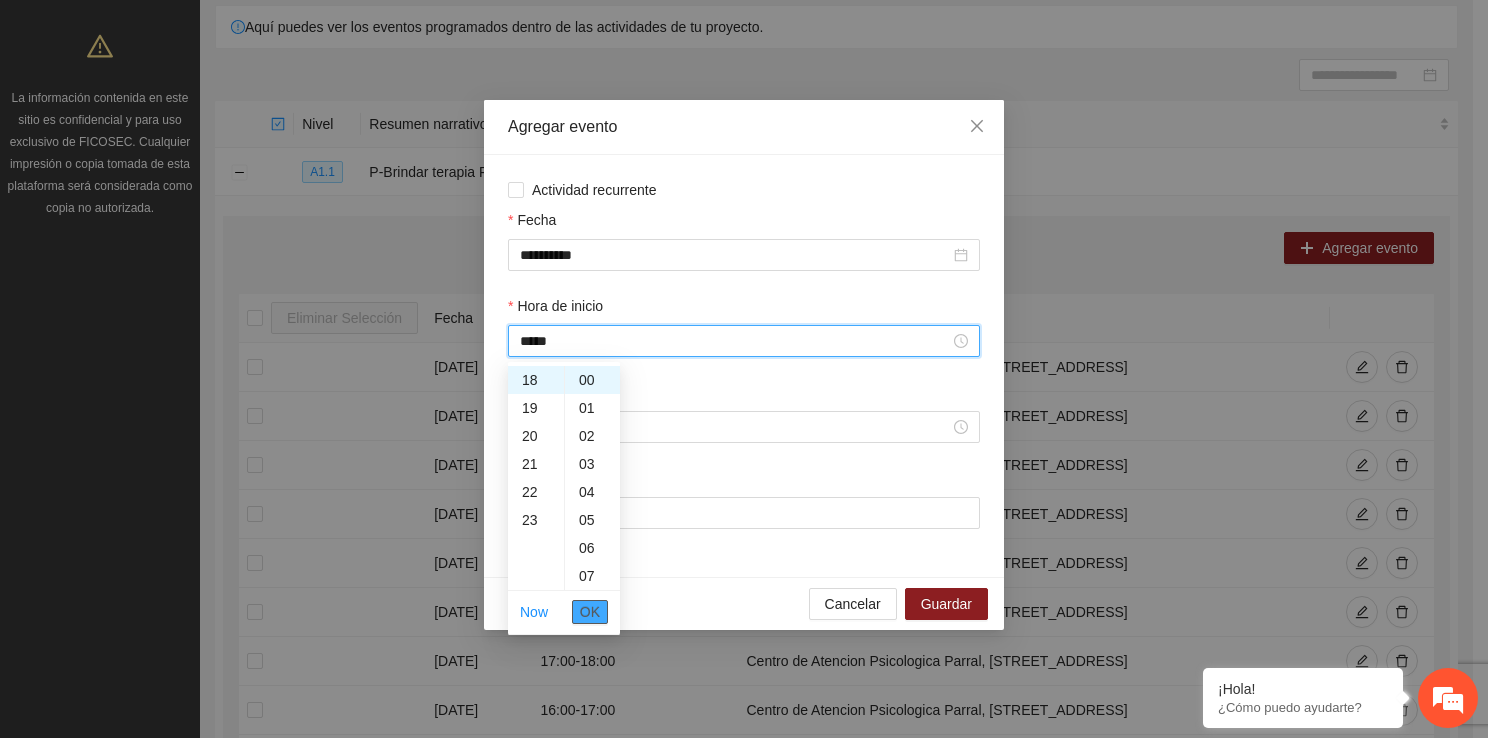 click on "OK" at bounding box center (590, 612) 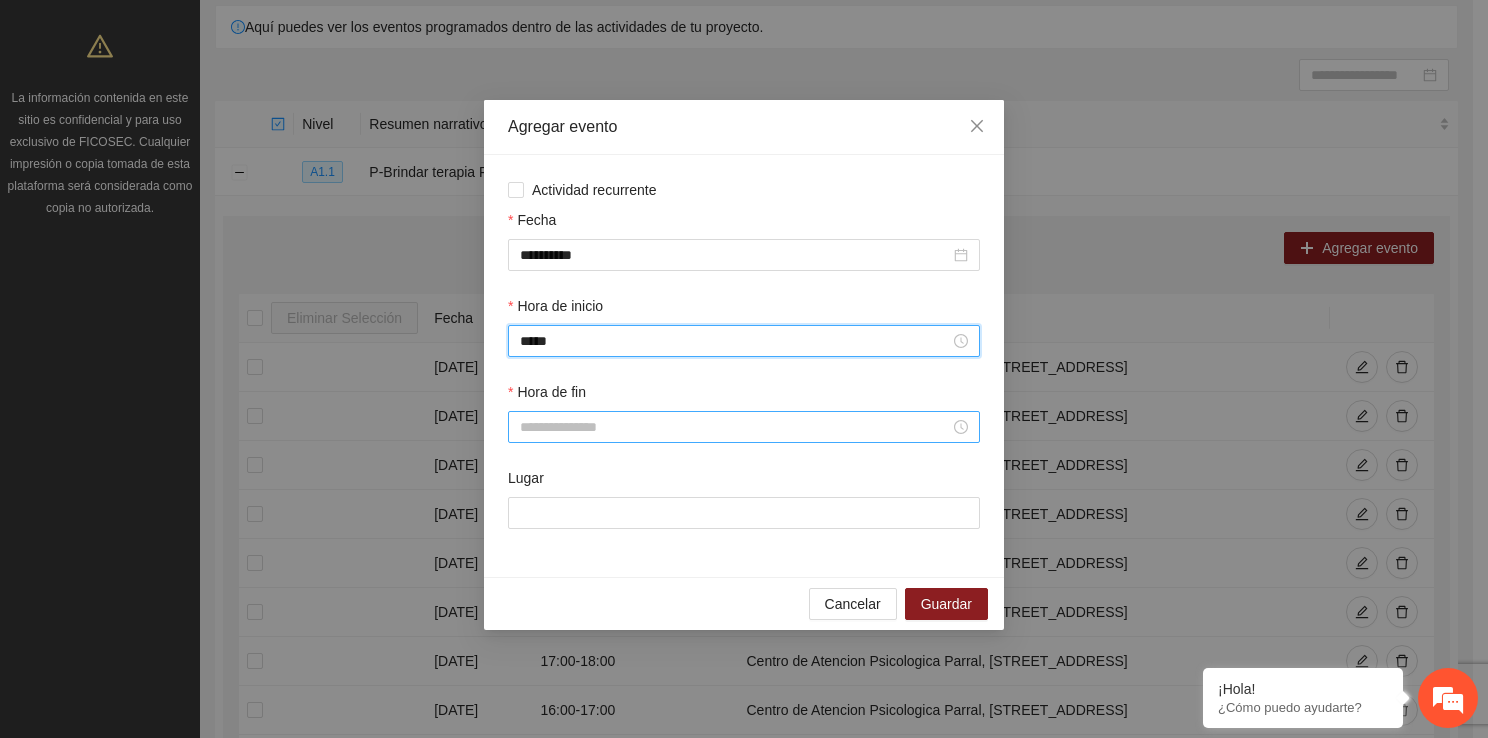 type on "*****" 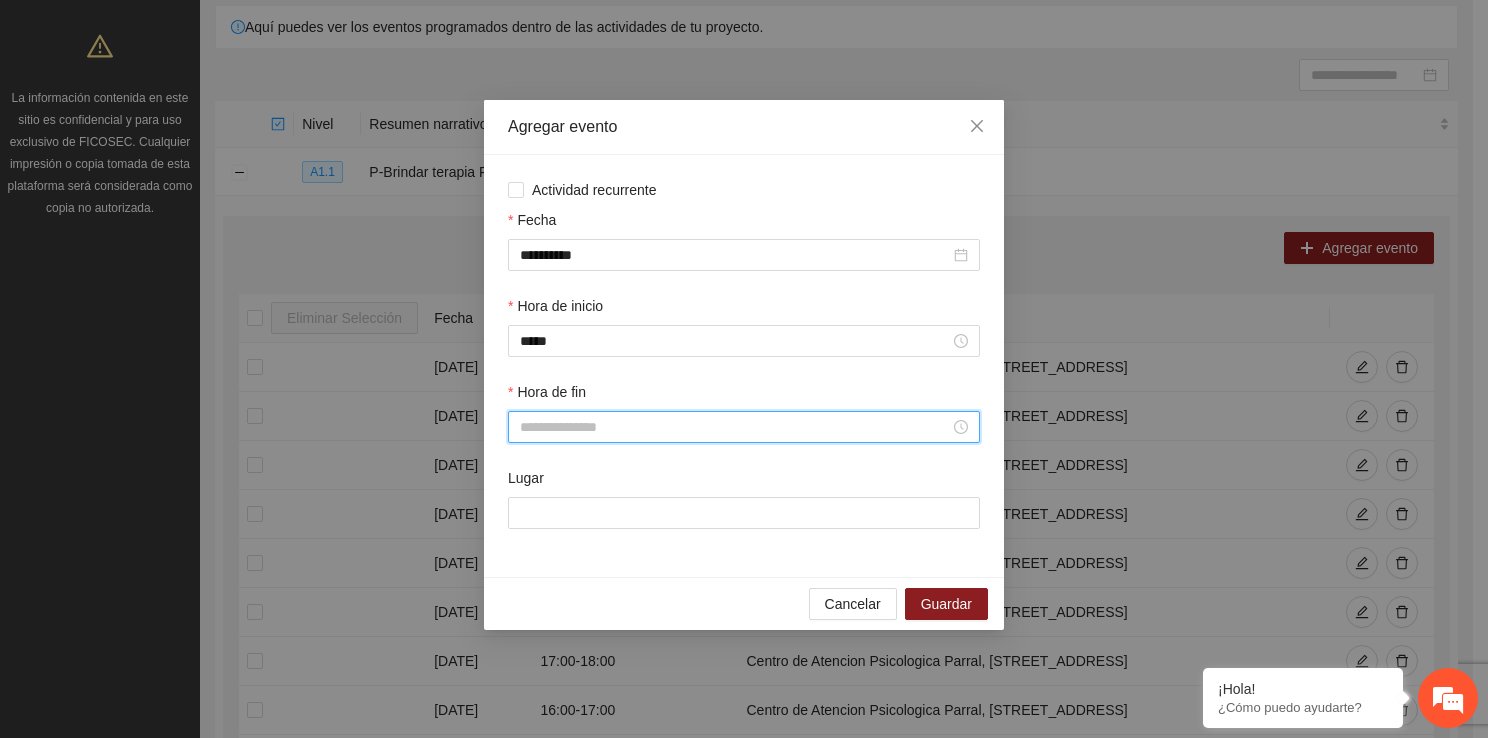 click on "Hora de fin" at bounding box center [735, 427] 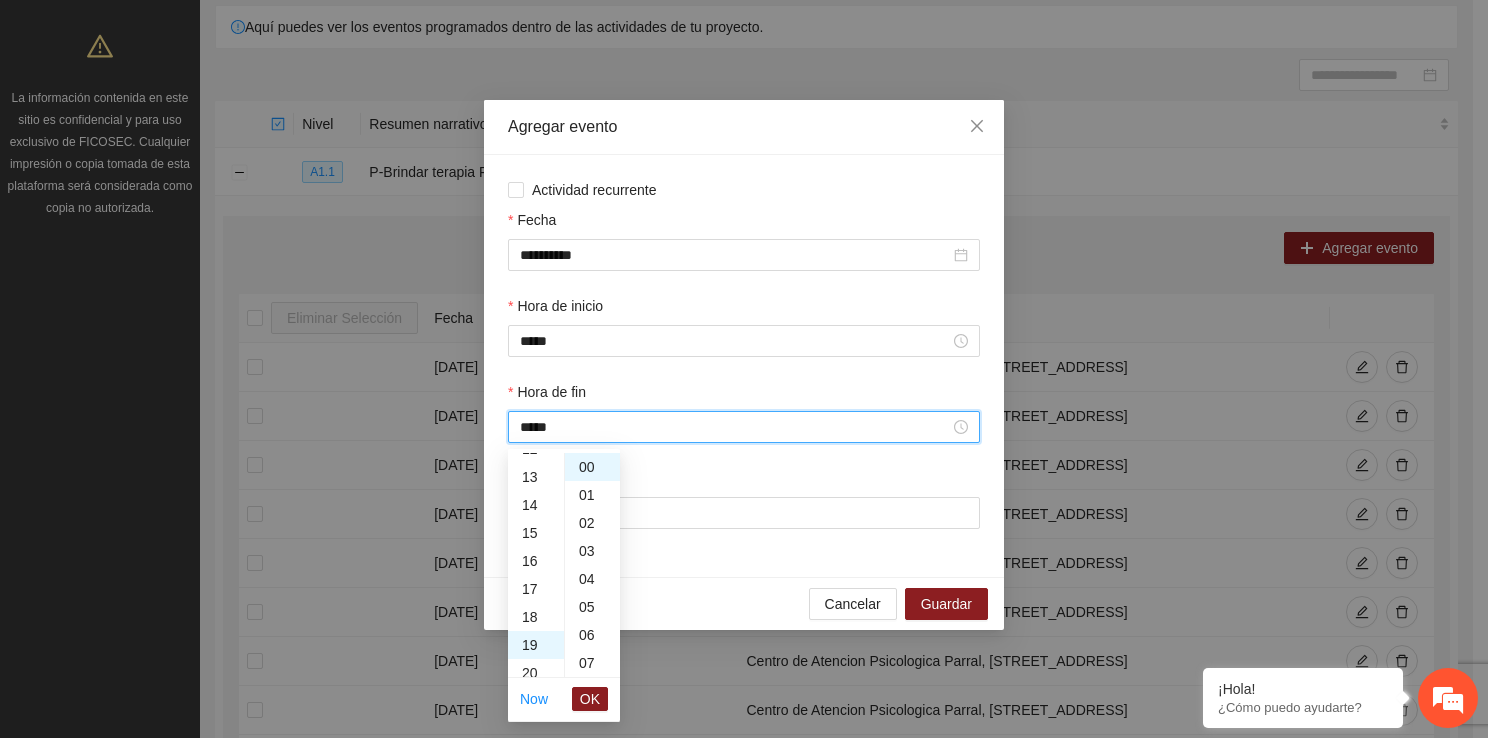 scroll, scrollTop: 532, scrollLeft: 0, axis: vertical 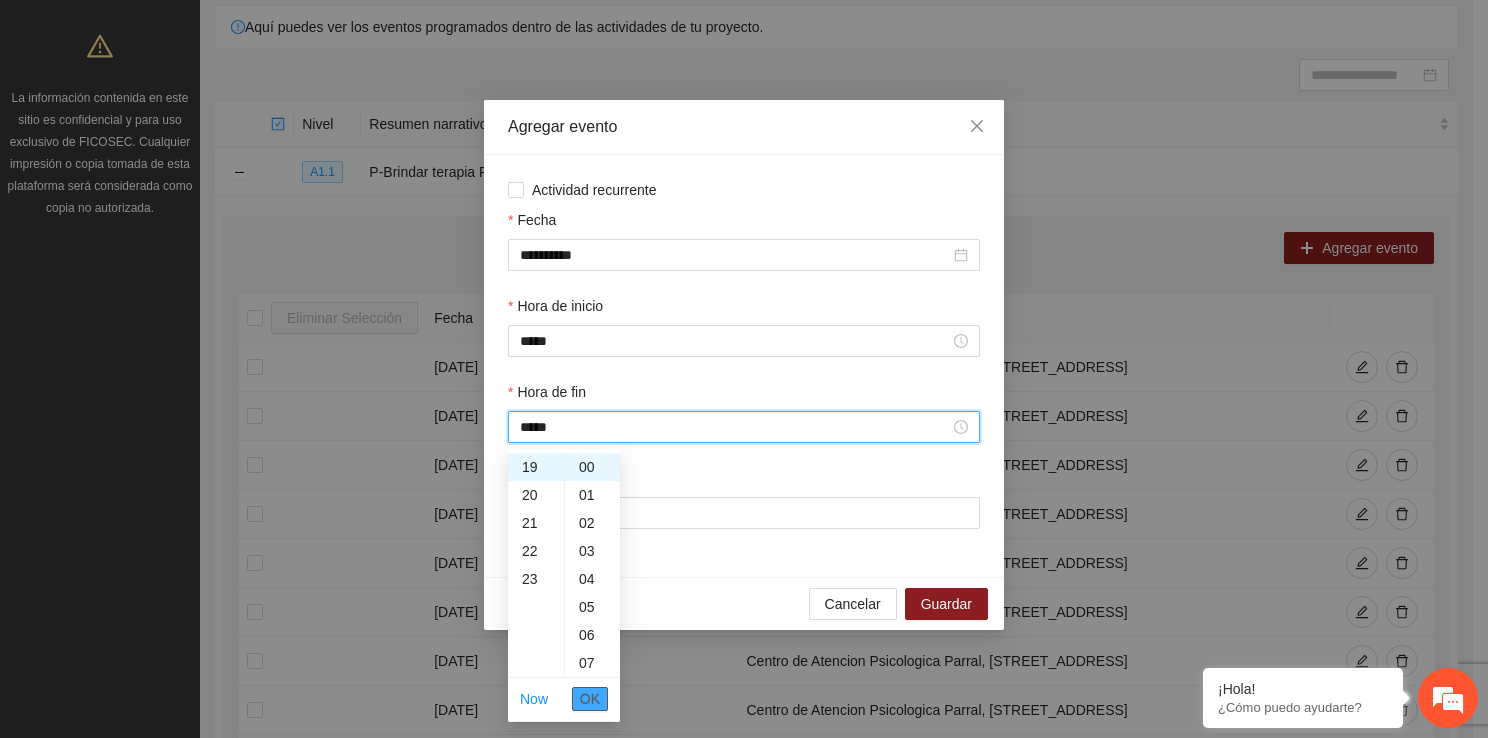 click on "OK" at bounding box center (590, 699) 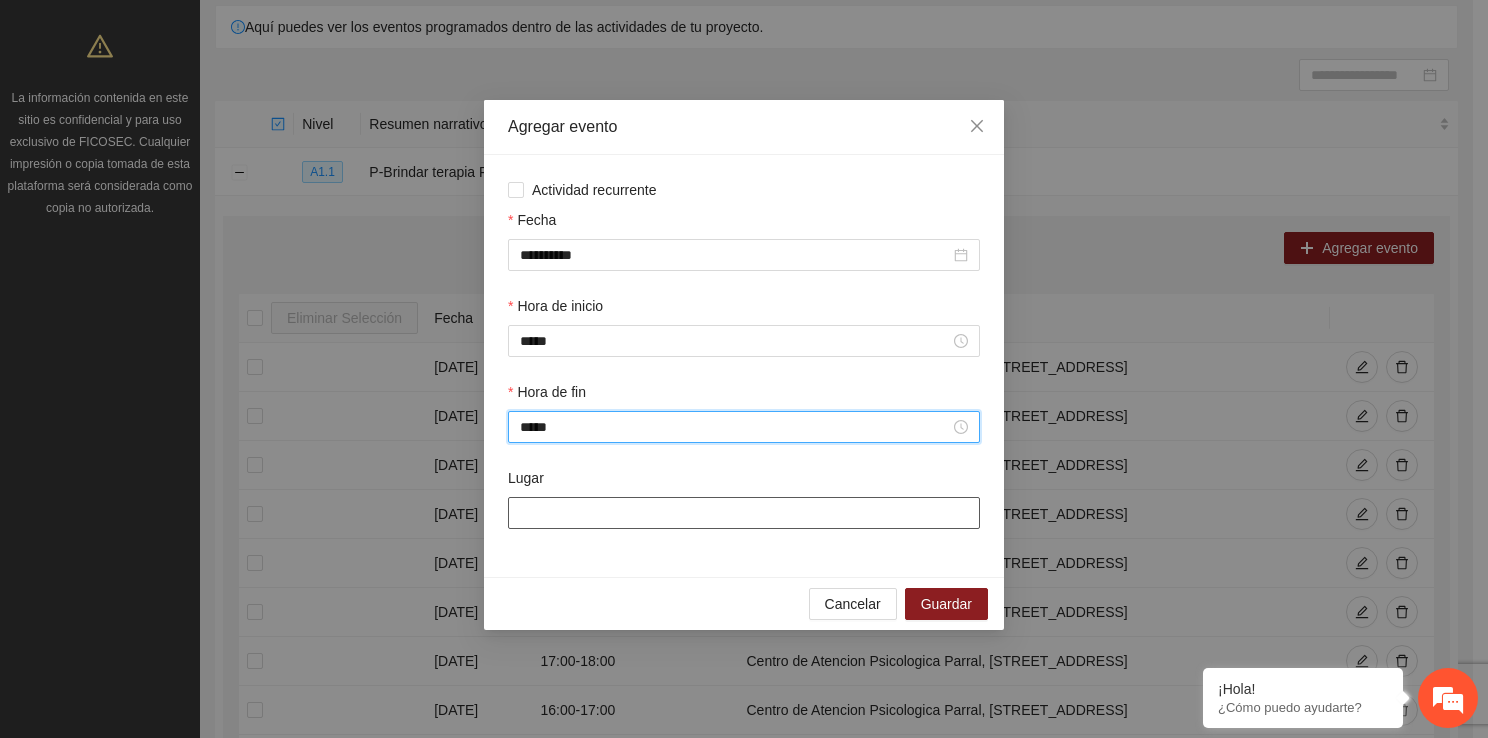 type on "*****" 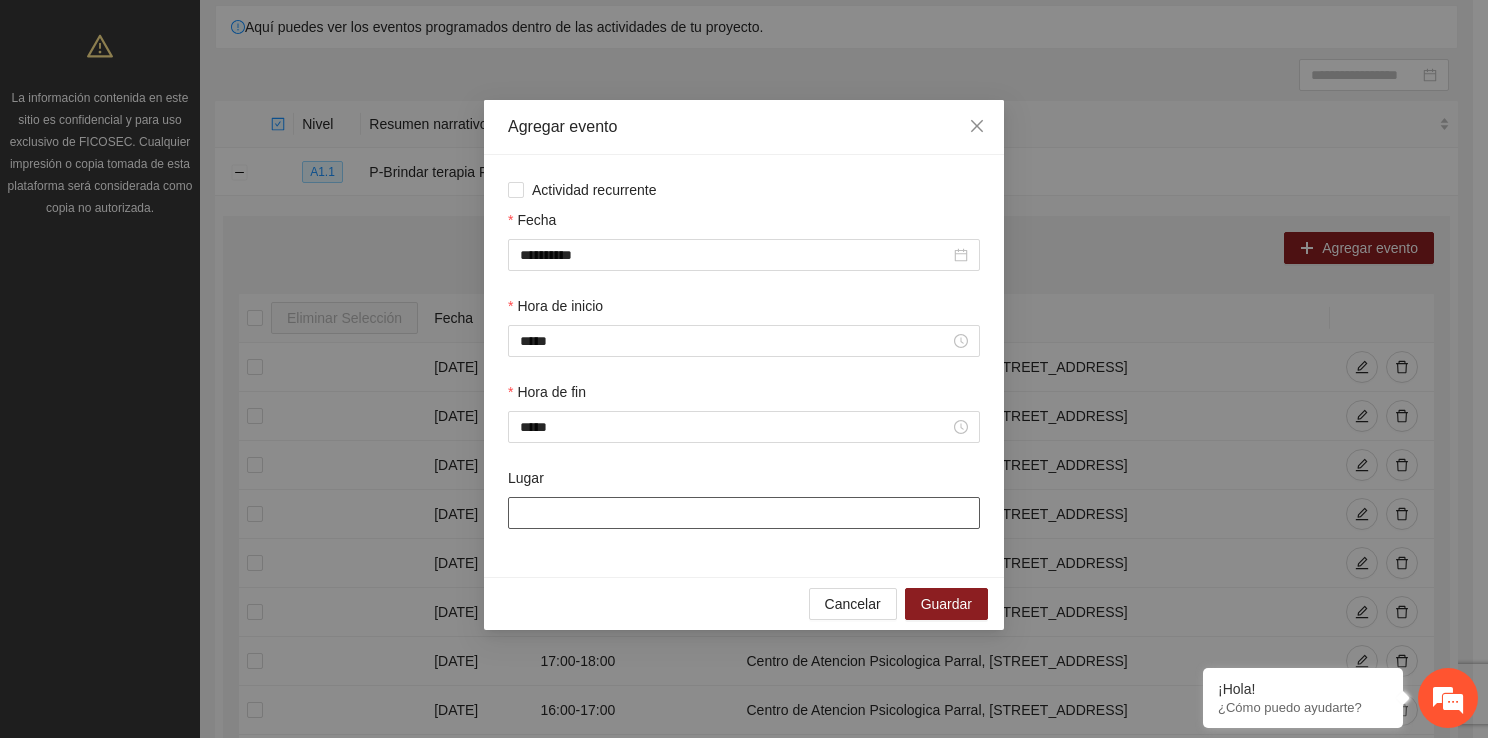 type on "**********" 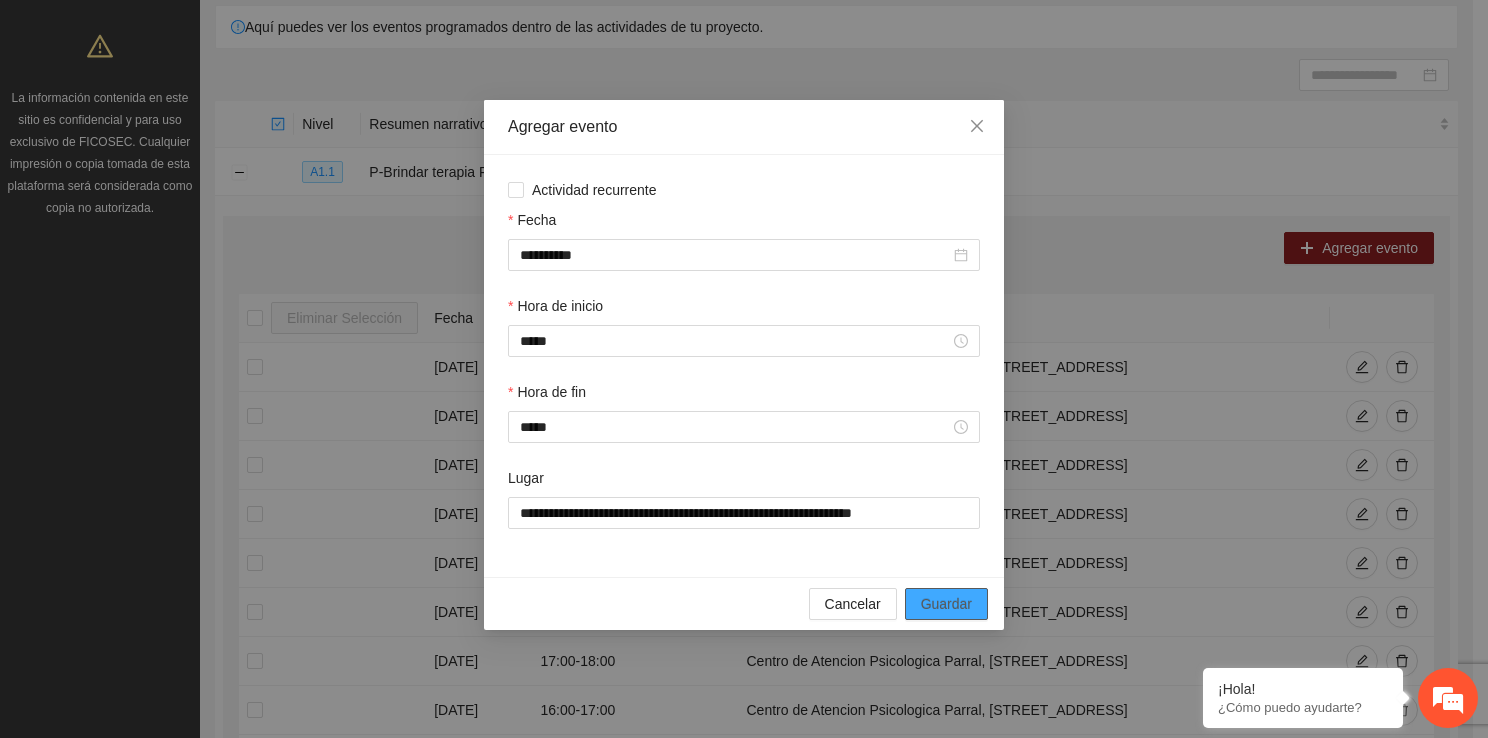 click on "Guardar" at bounding box center (946, 604) 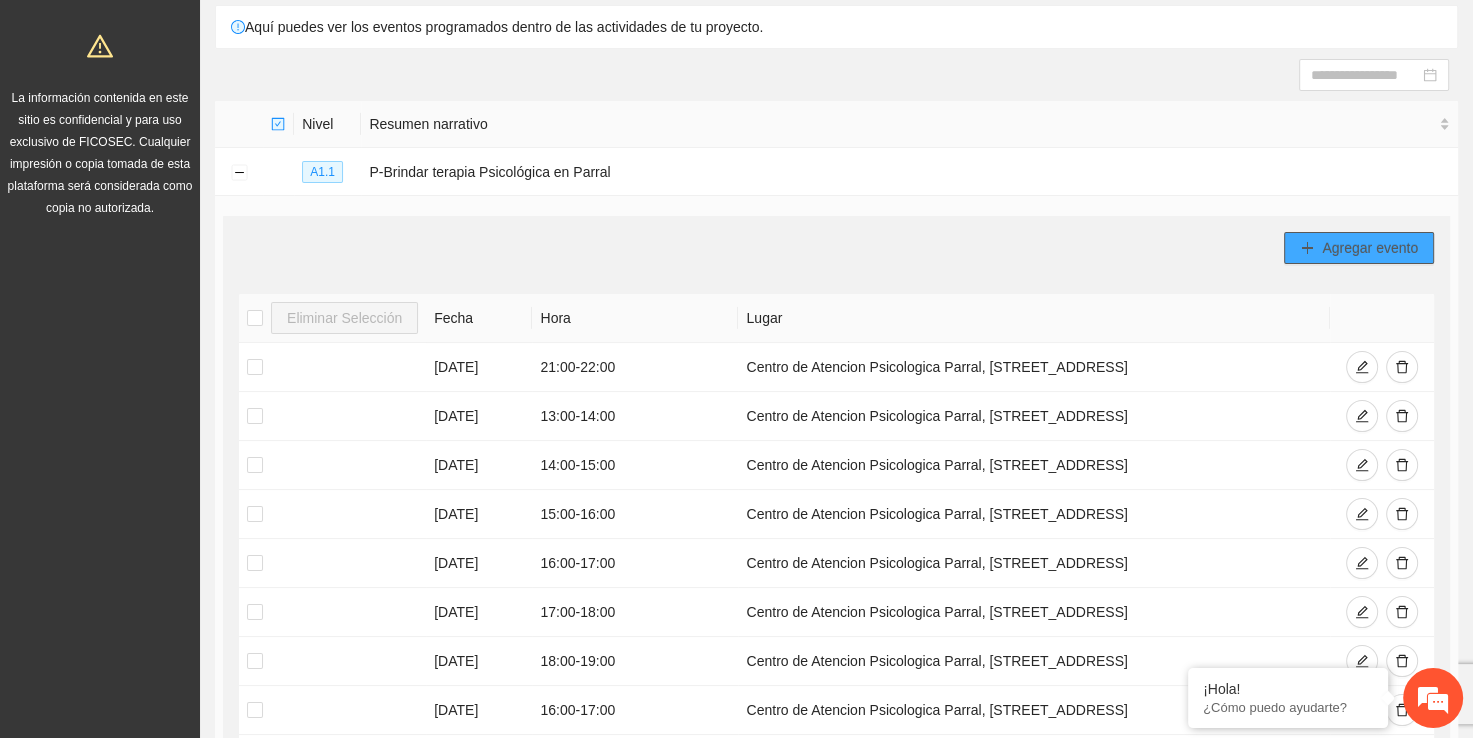 click on "Agregar evento" at bounding box center (1370, 248) 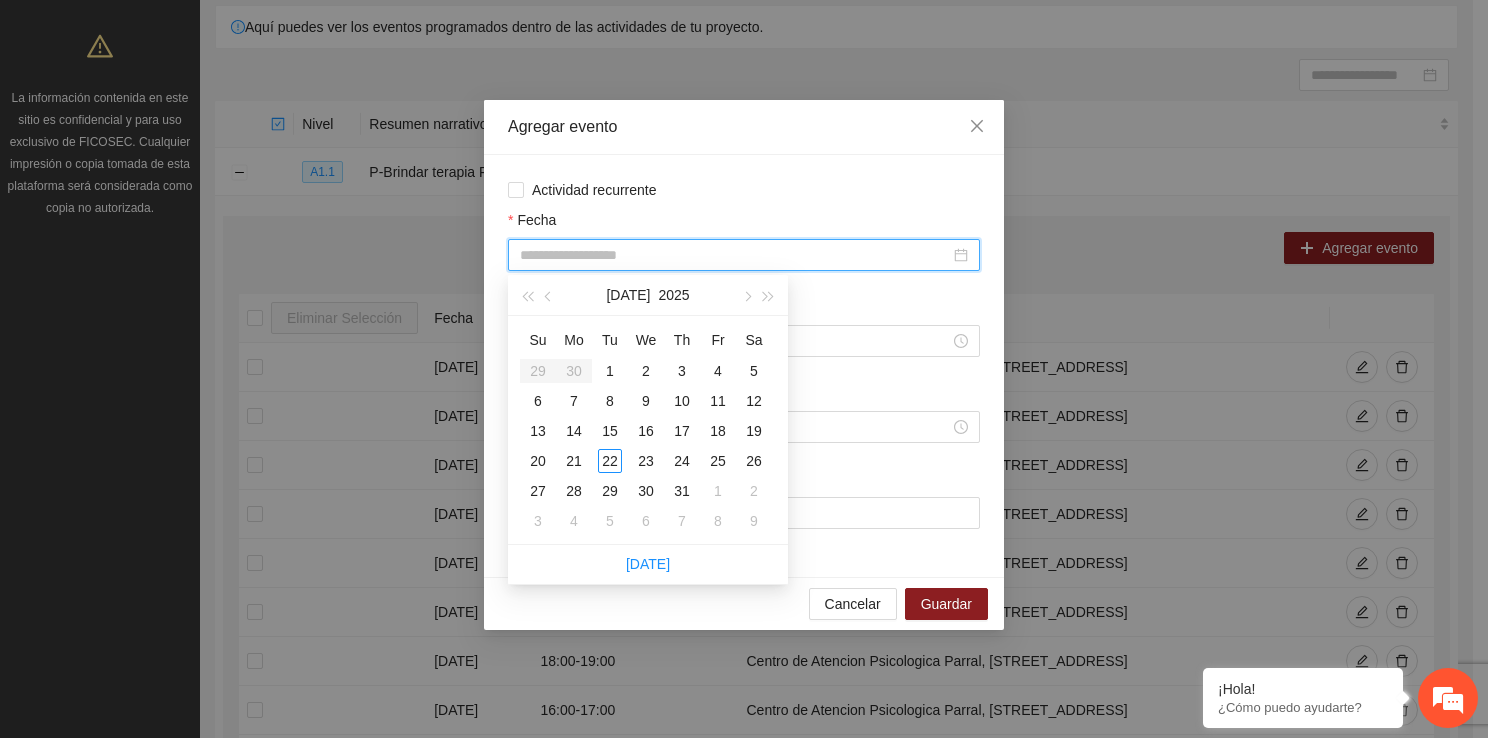 click on "Fecha" at bounding box center [735, 255] 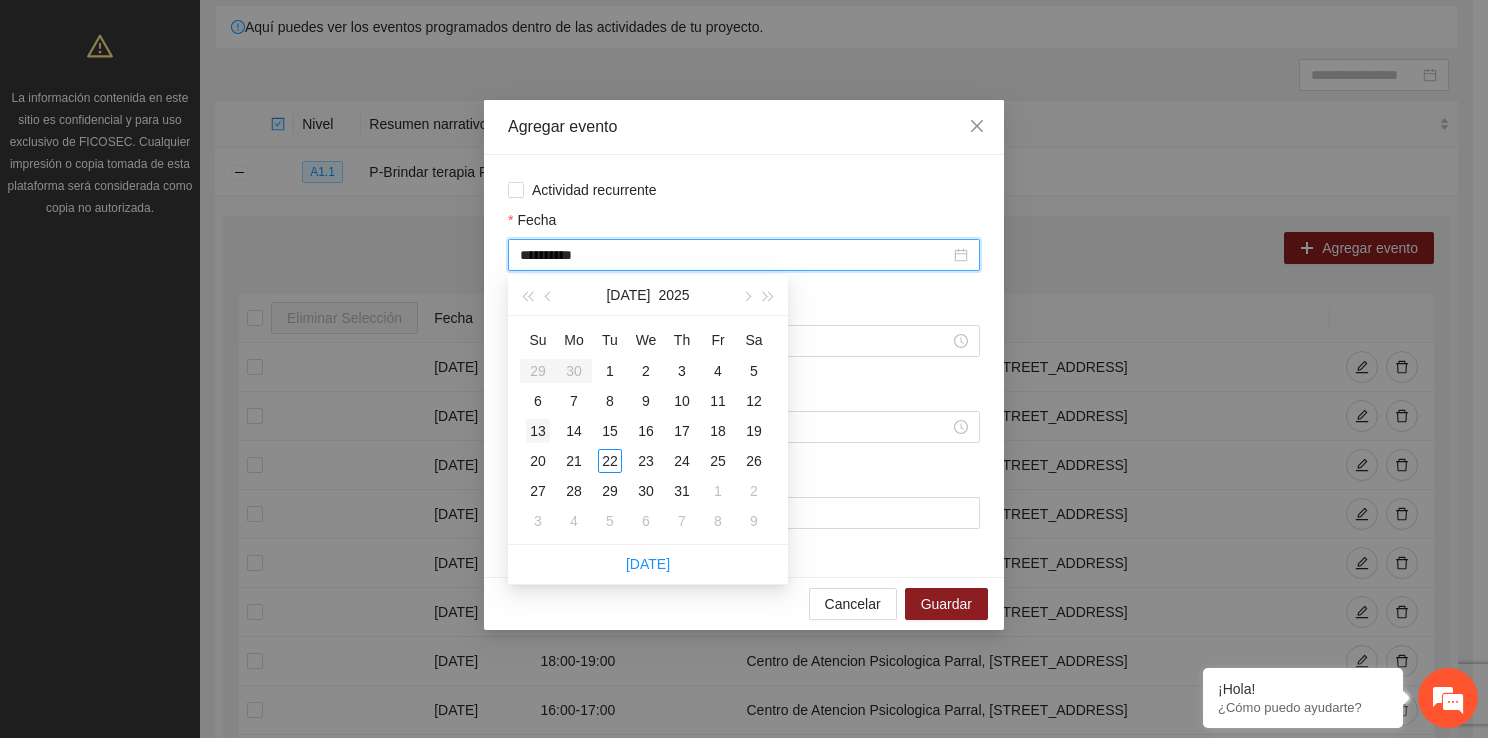type on "**********" 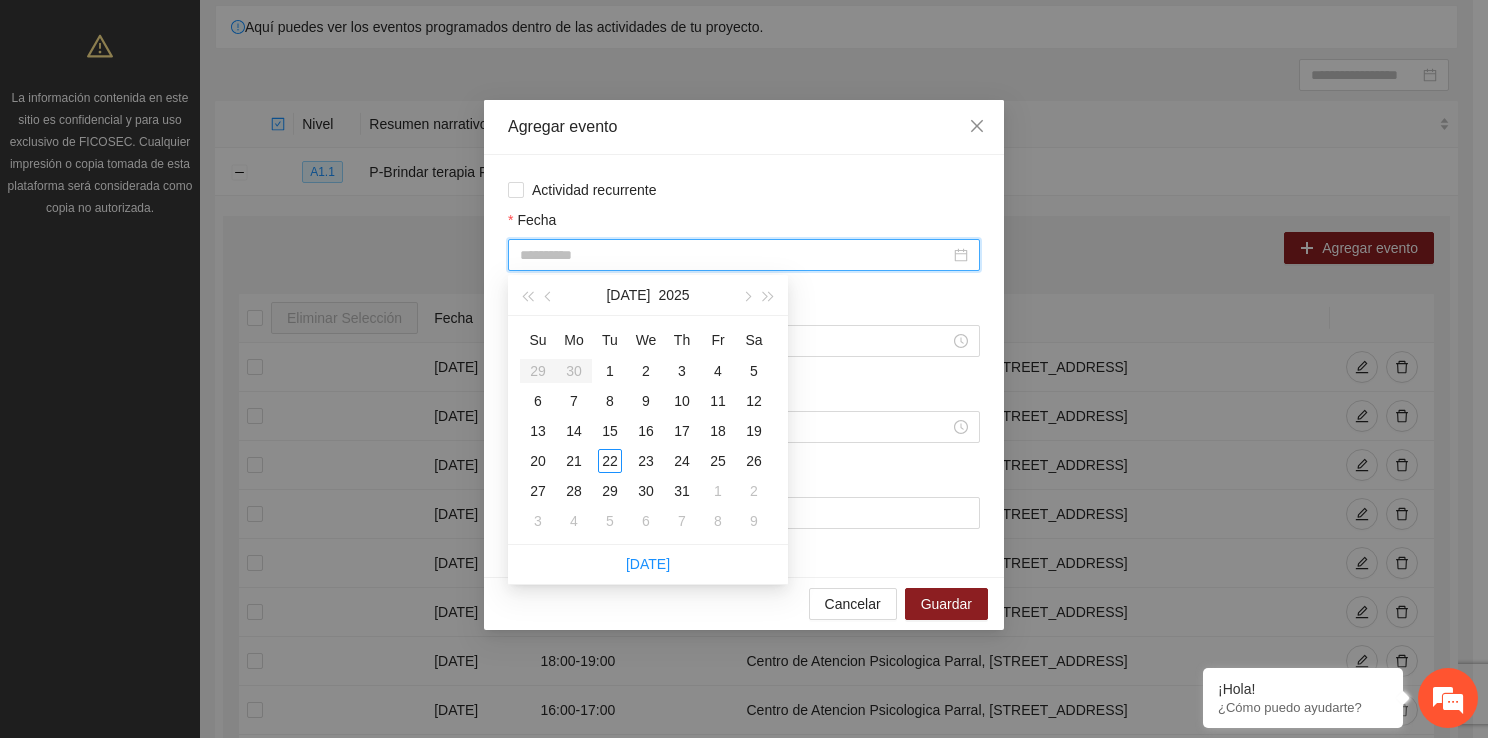 type on "**********" 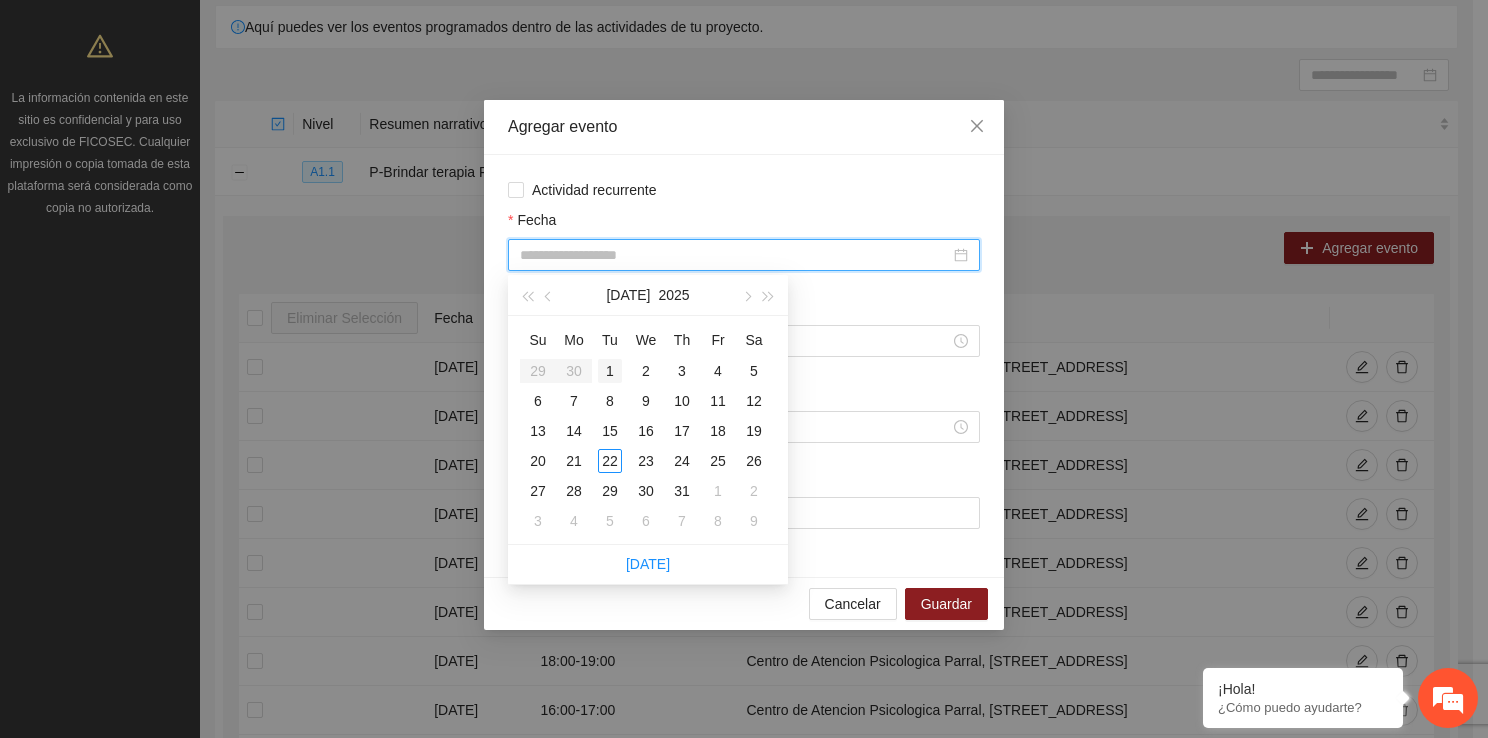 type on "**********" 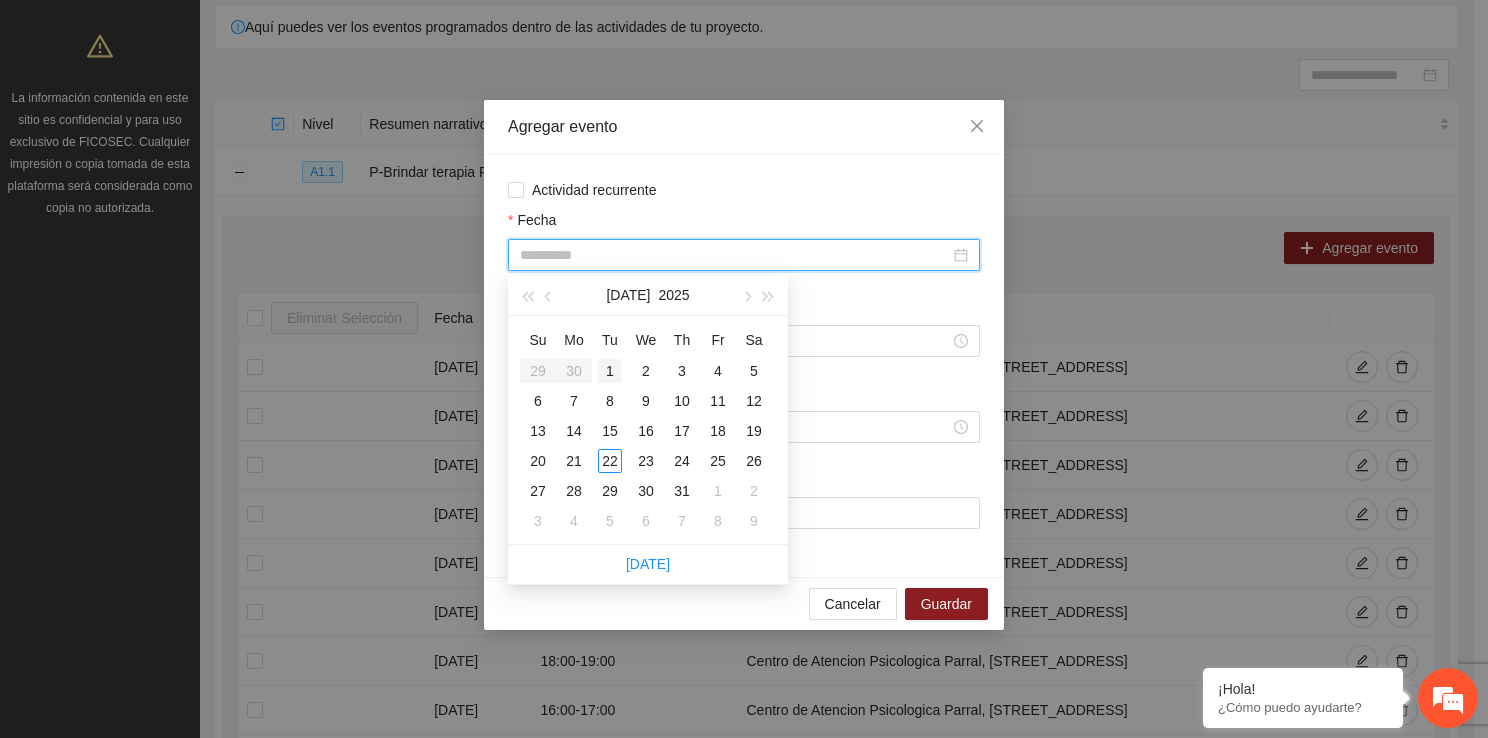 click on "1" at bounding box center [610, 371] 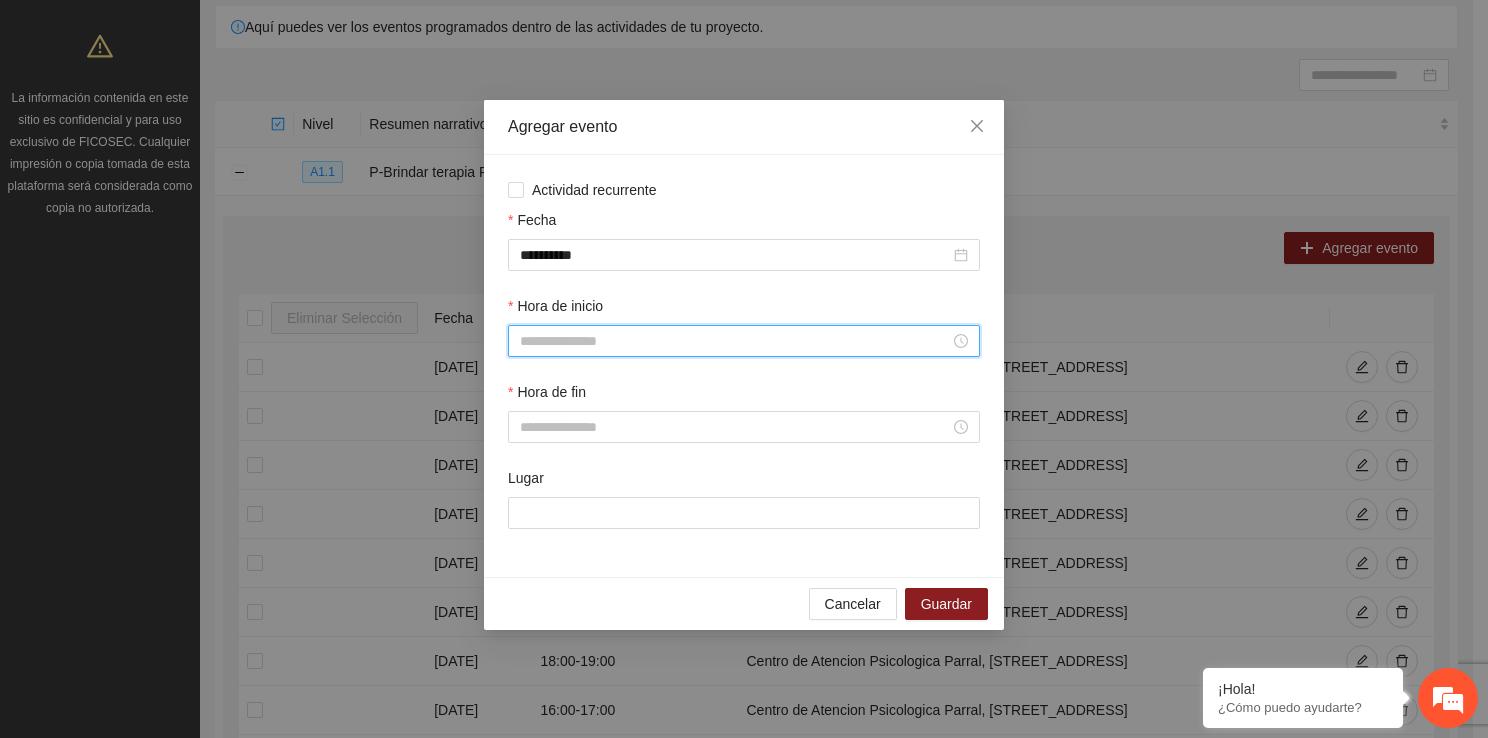 click on "Hora de inicio" at bounding box center [735, 341] 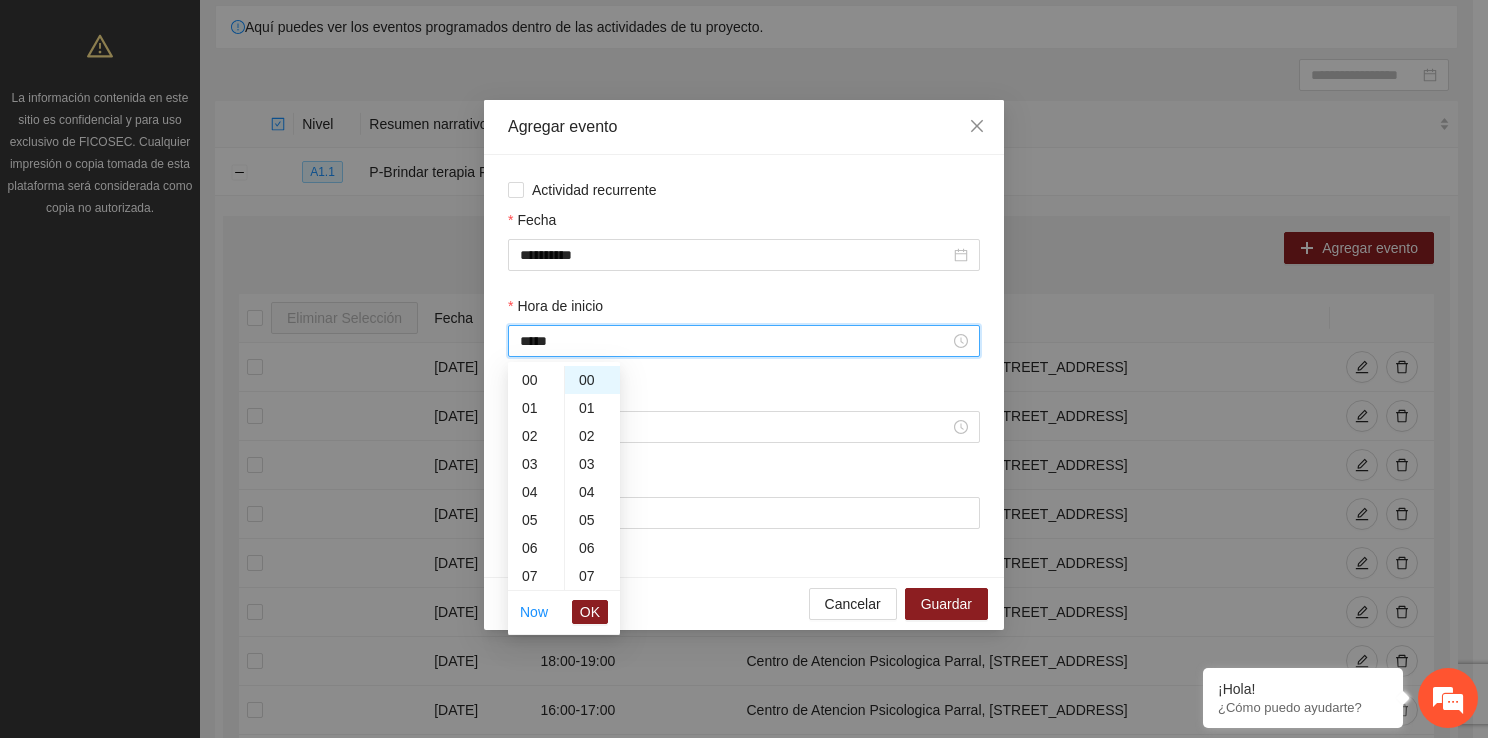 scroll, scrollTop: 336, scrollLeft: 0, axis: vertical 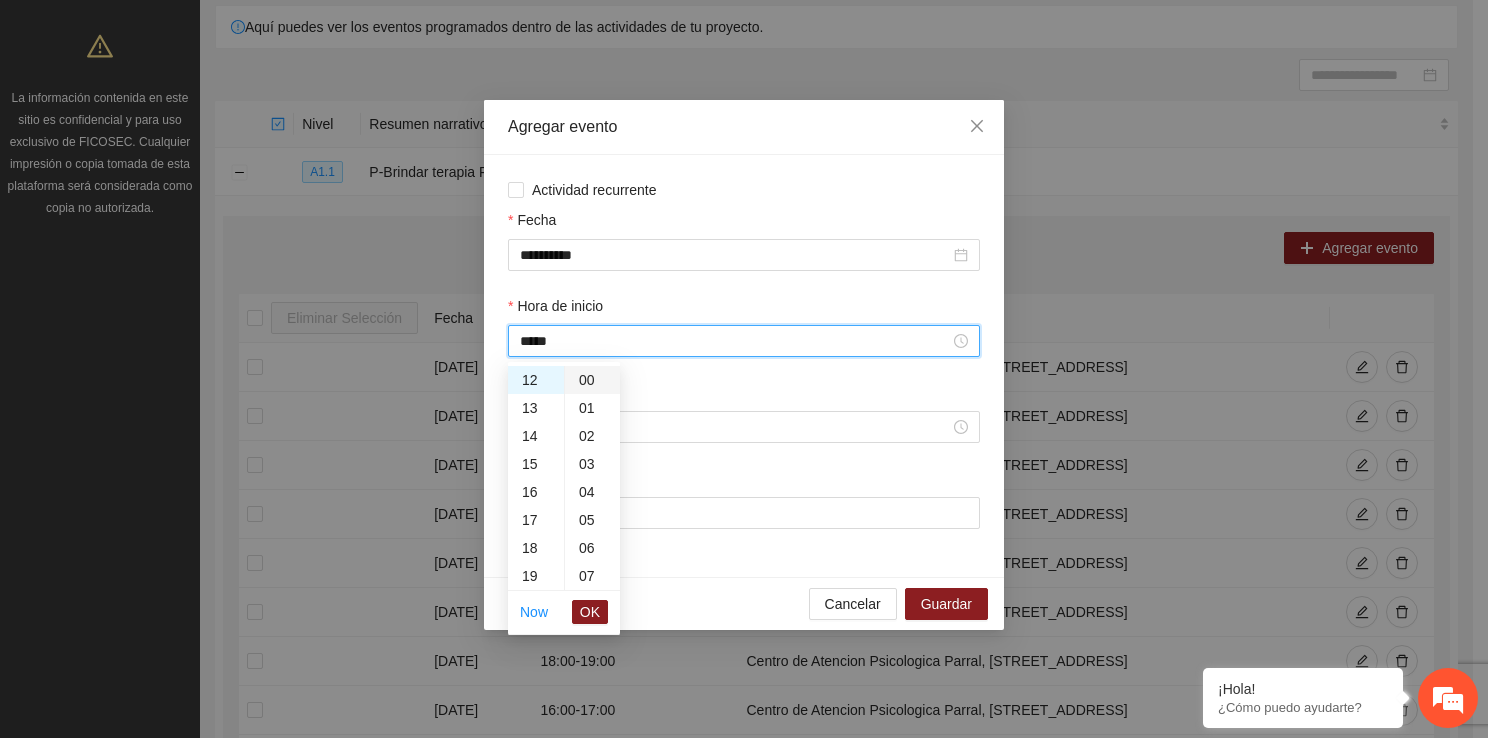 click on "00" at bounding box center [592, 380] 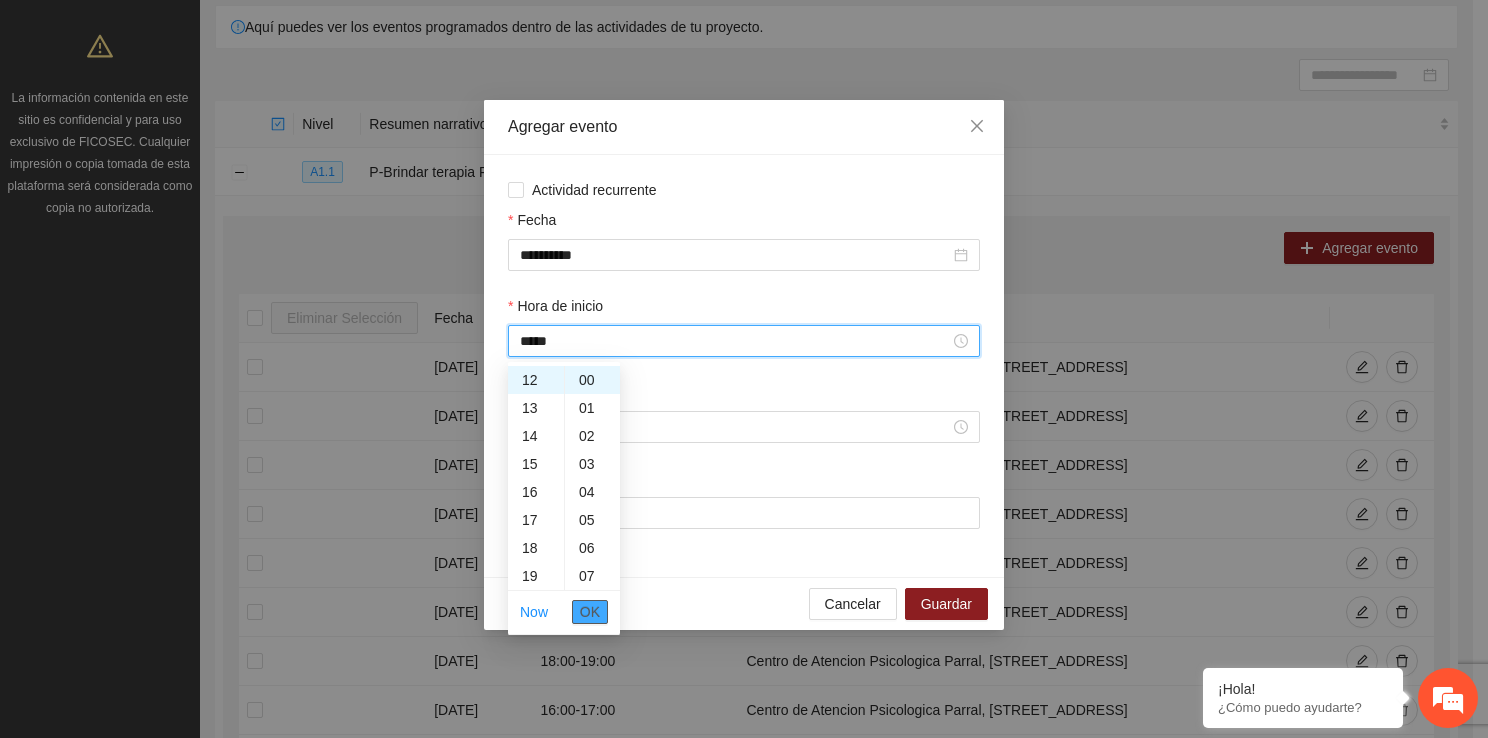 click on "OK" at bounding box center [590, 612] 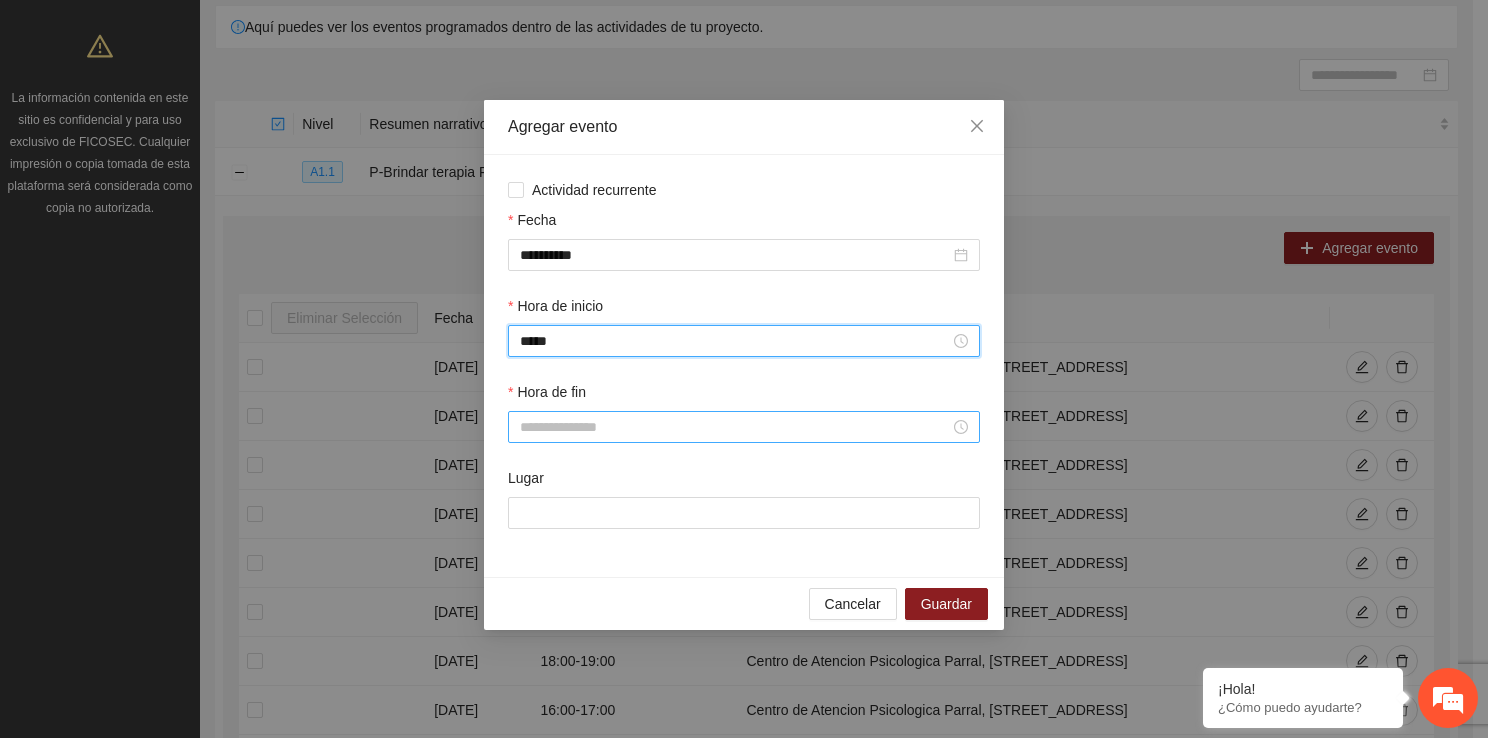 type on "*****" 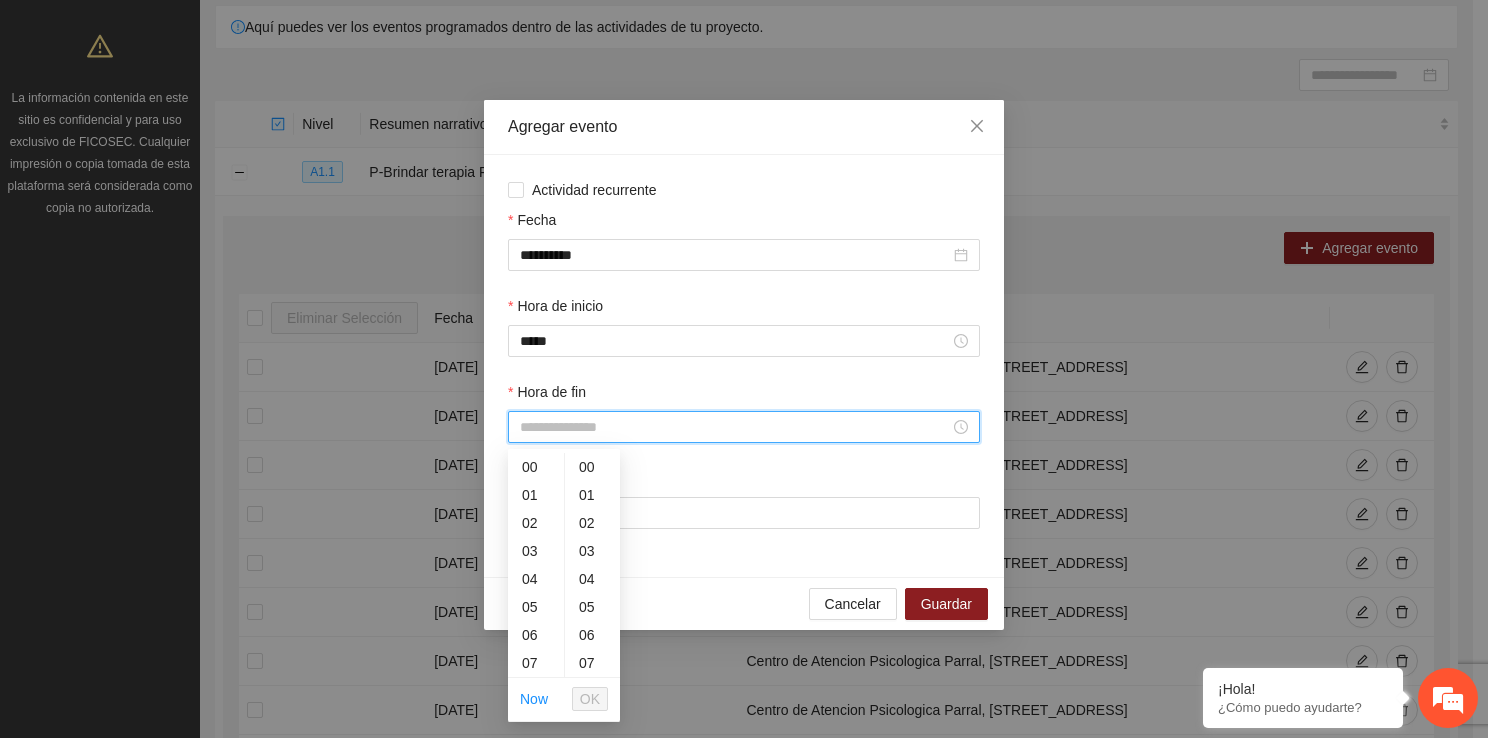 click on "Hora de fin" at bounding box center [735, 427] 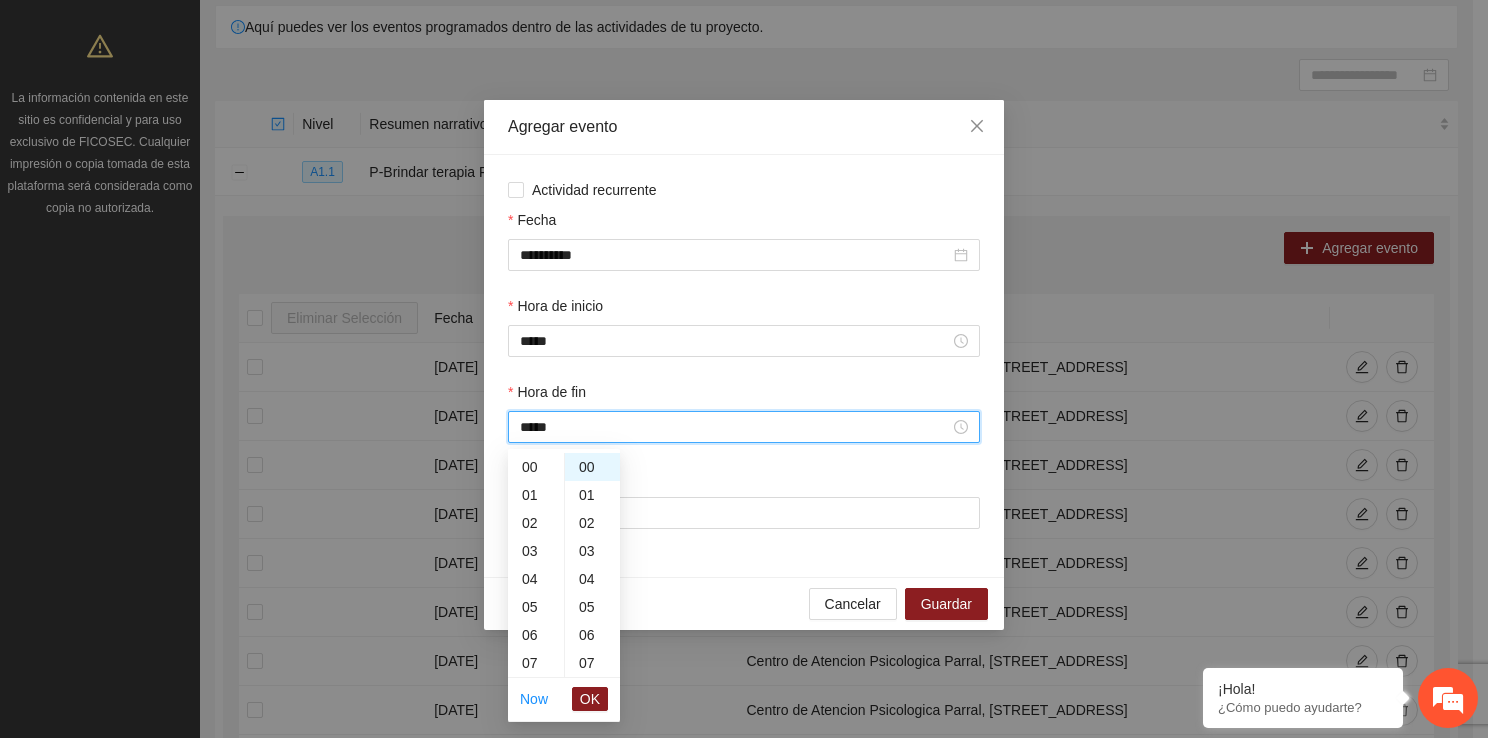 scroll, scrollTop: 364, scrollLeft: 0, axis: vertical 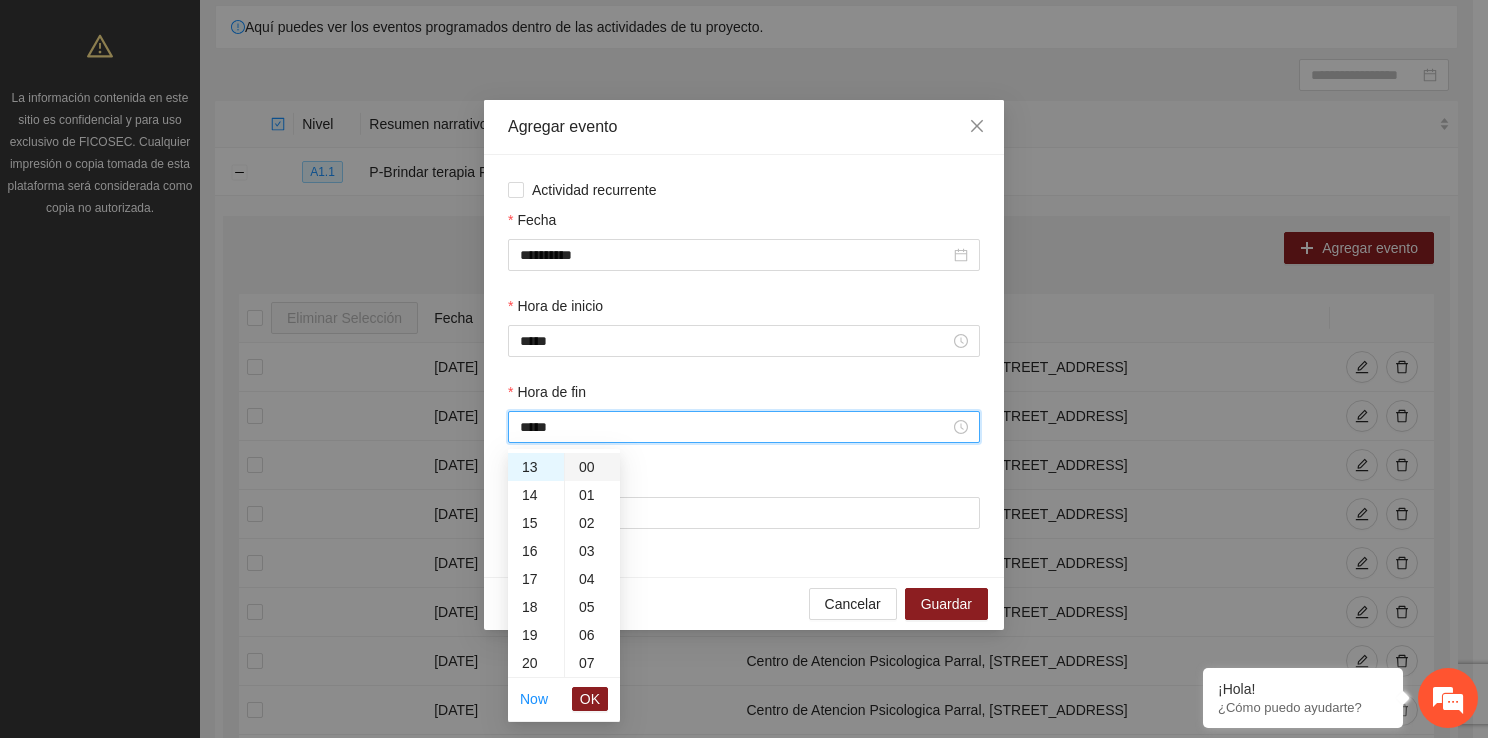 click on "00" at bounding box center (592, 467) 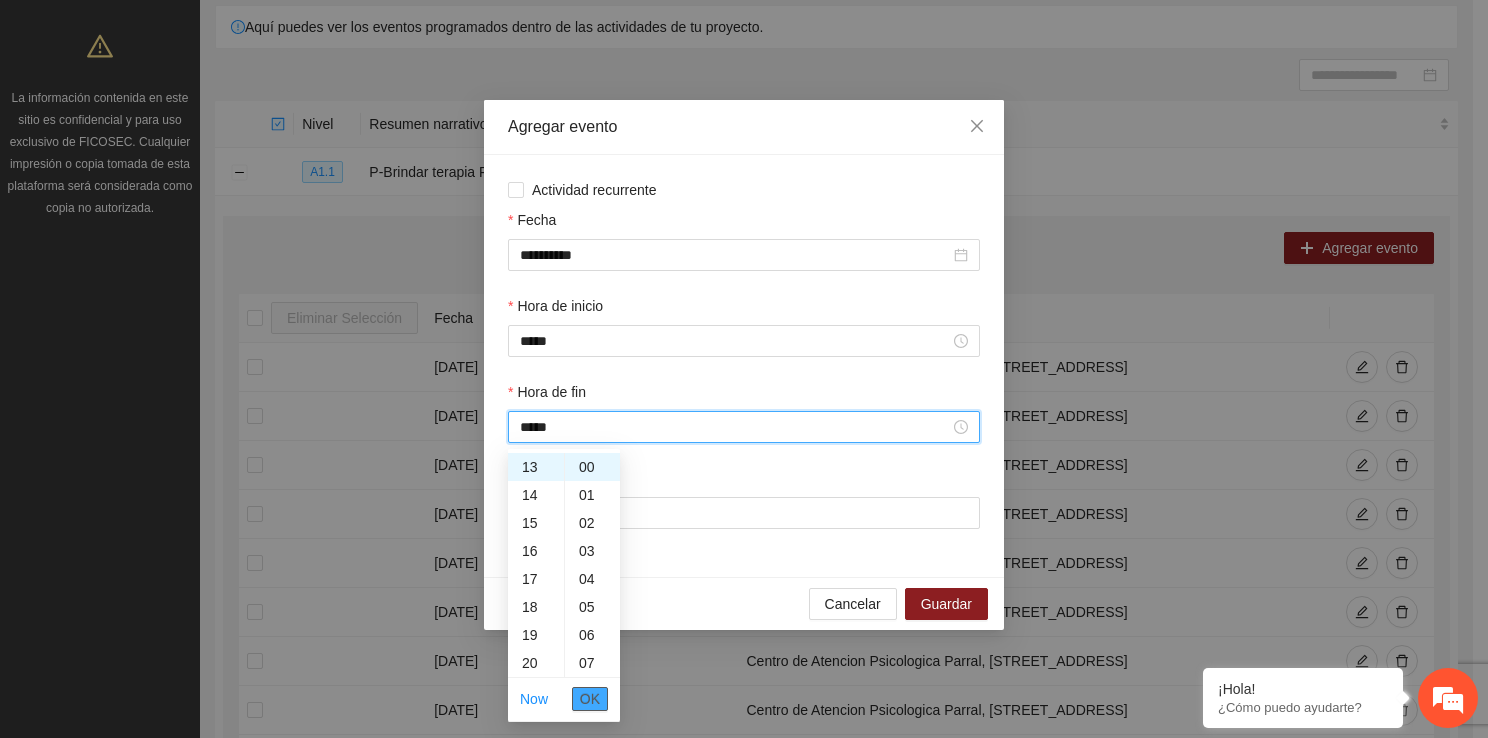click on "OK" at bounding box center [590, 699] 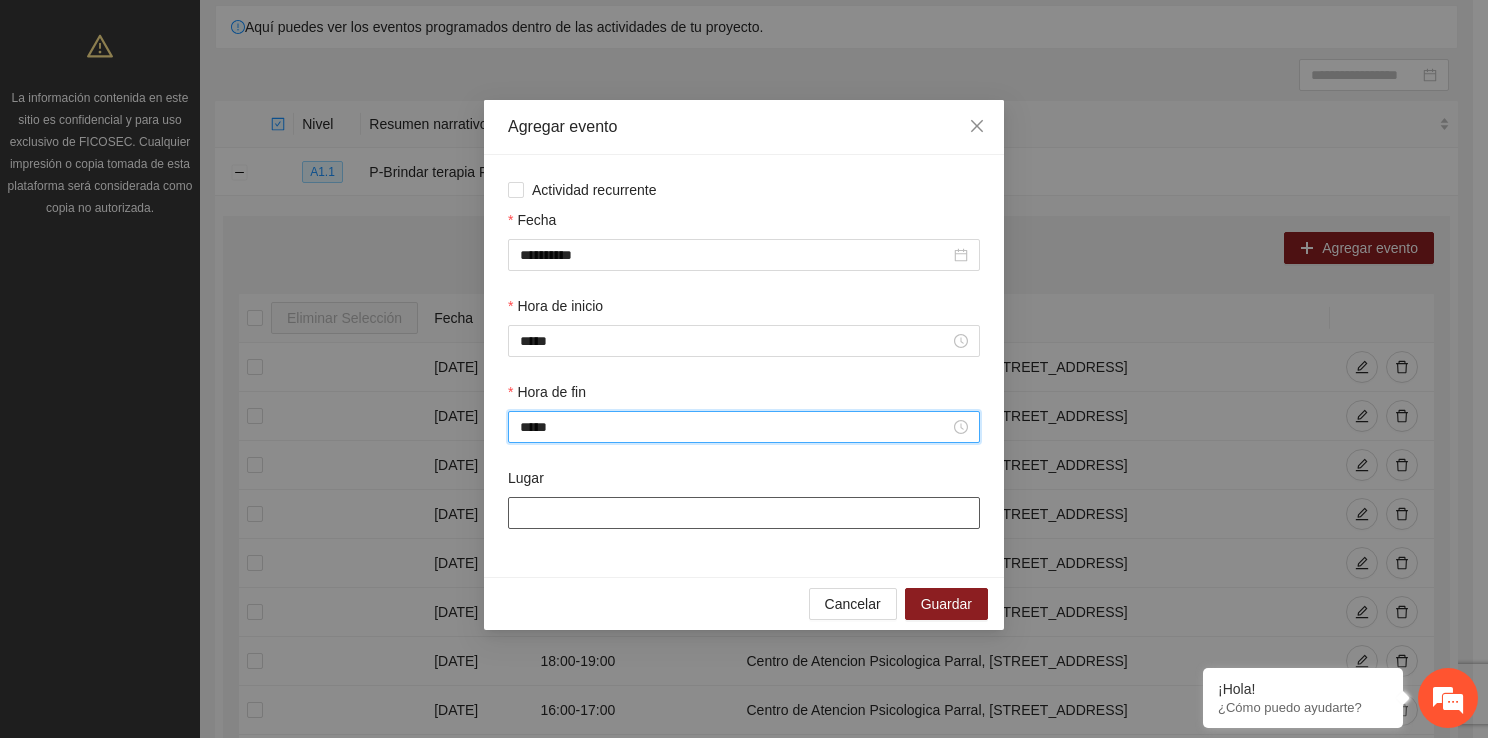type on "*****" 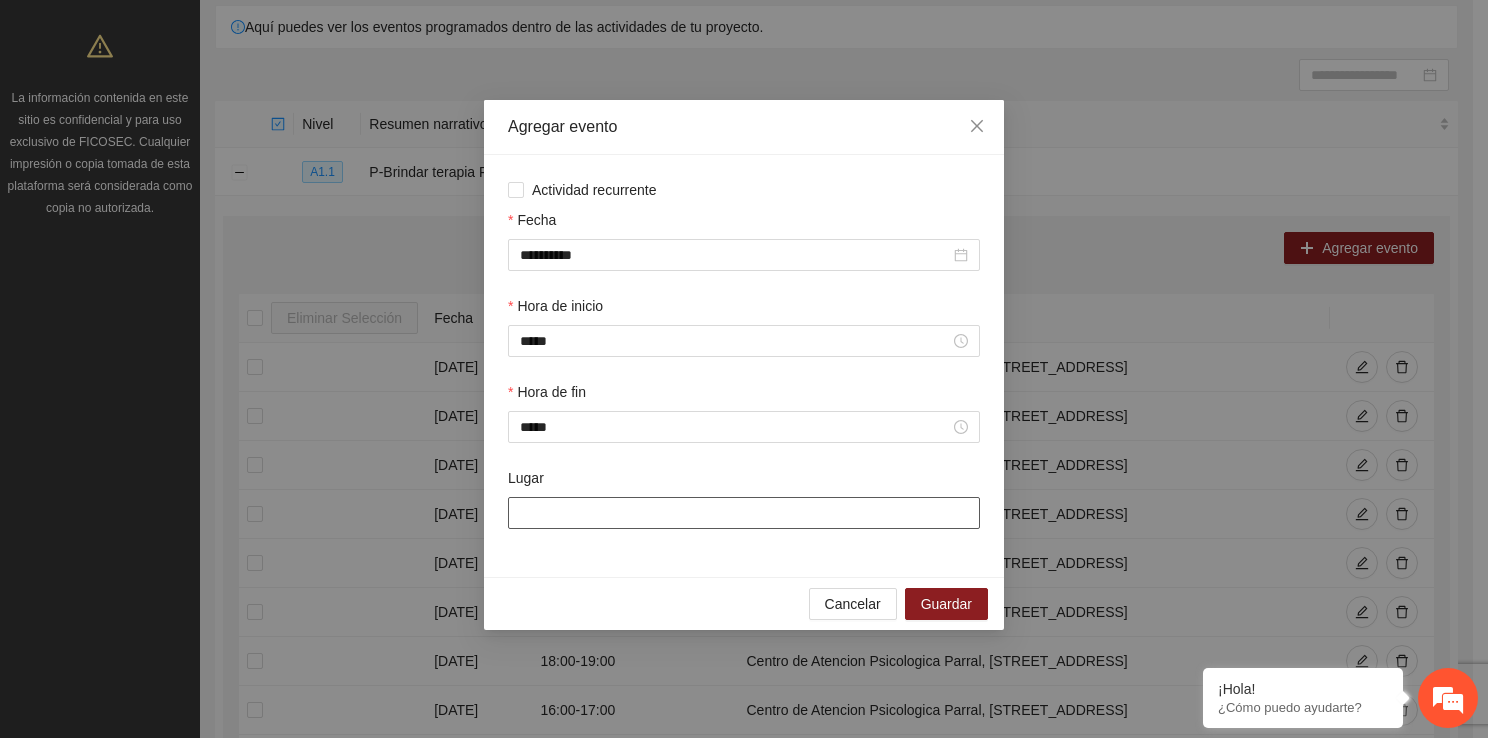 click on "Lugar" at bounding box center (744, 513) 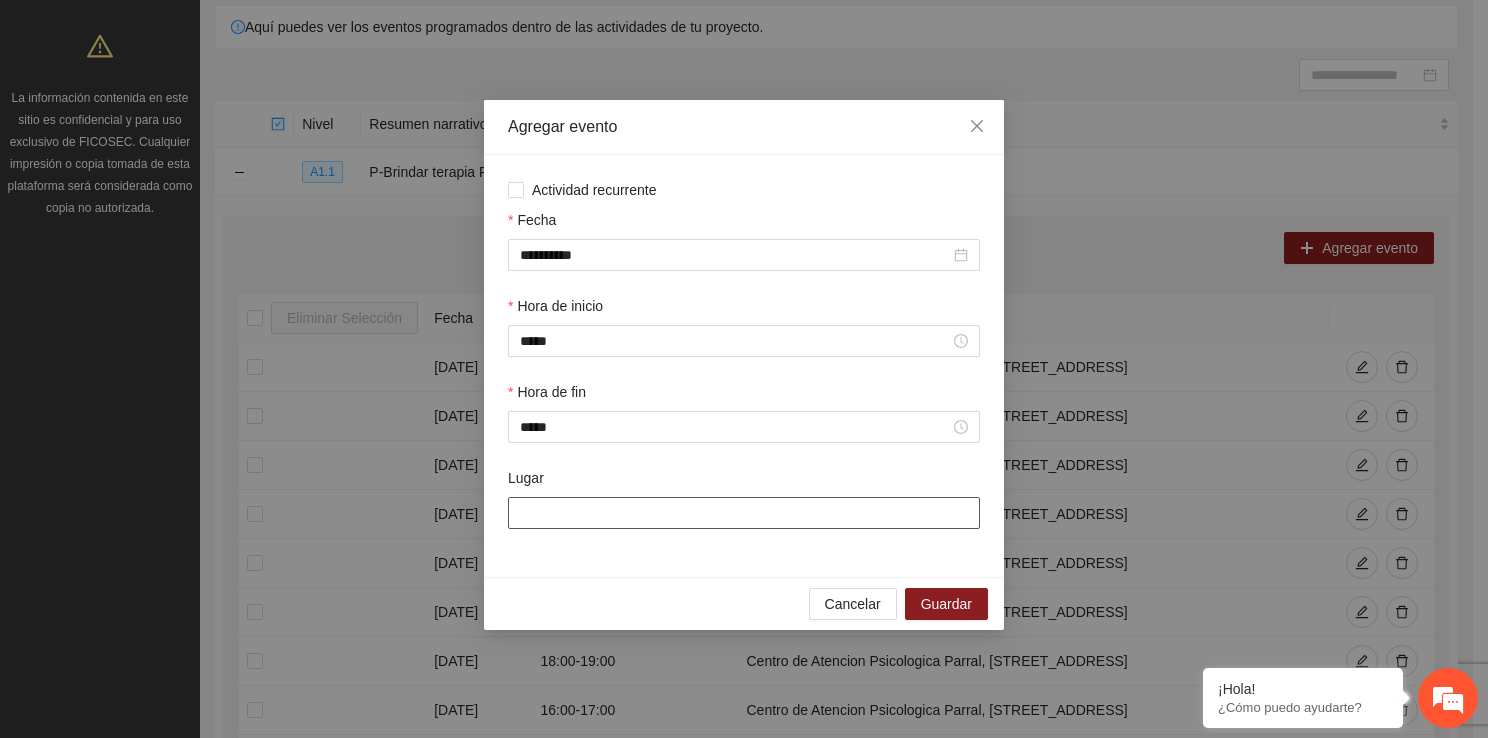 type on "**********" 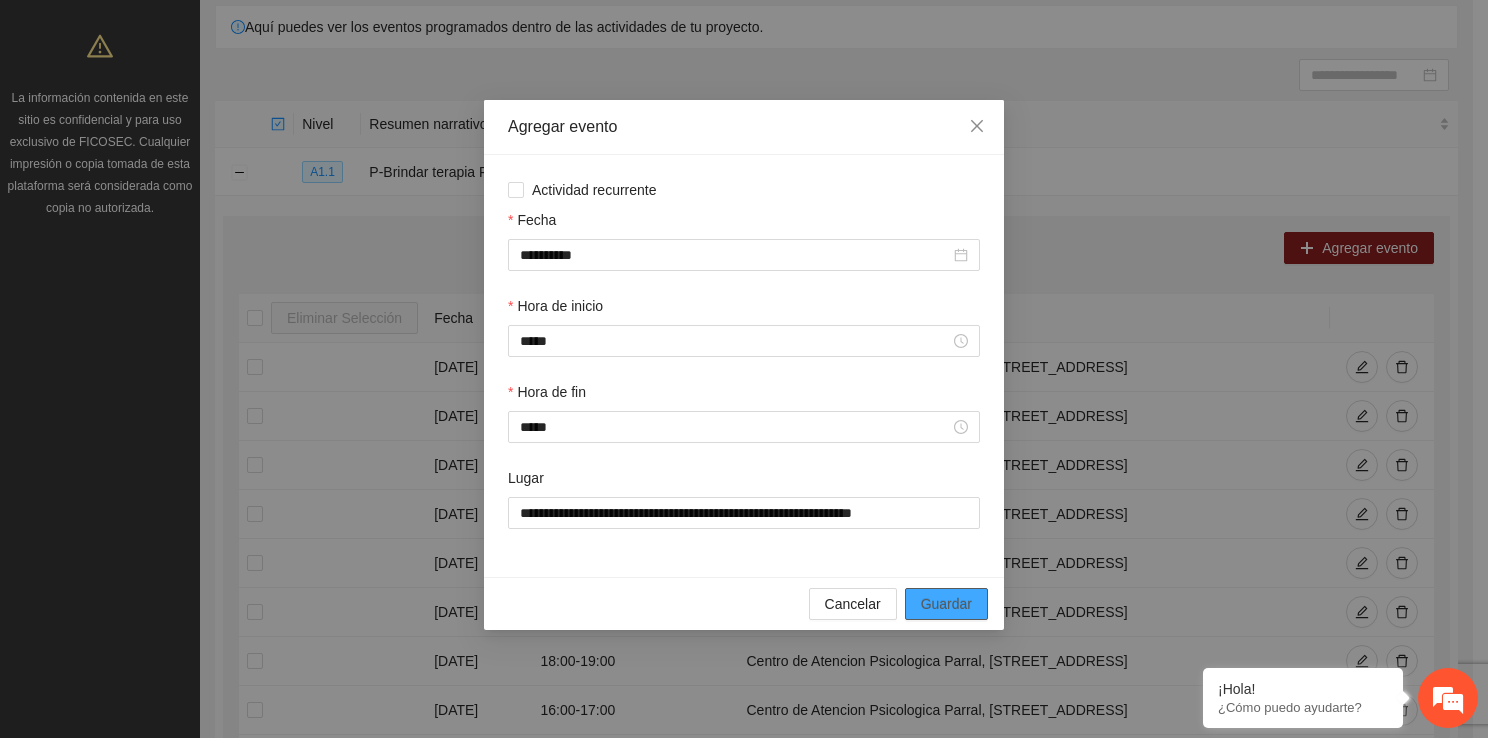 click on "Guardar" at bounding box center [946, 604] 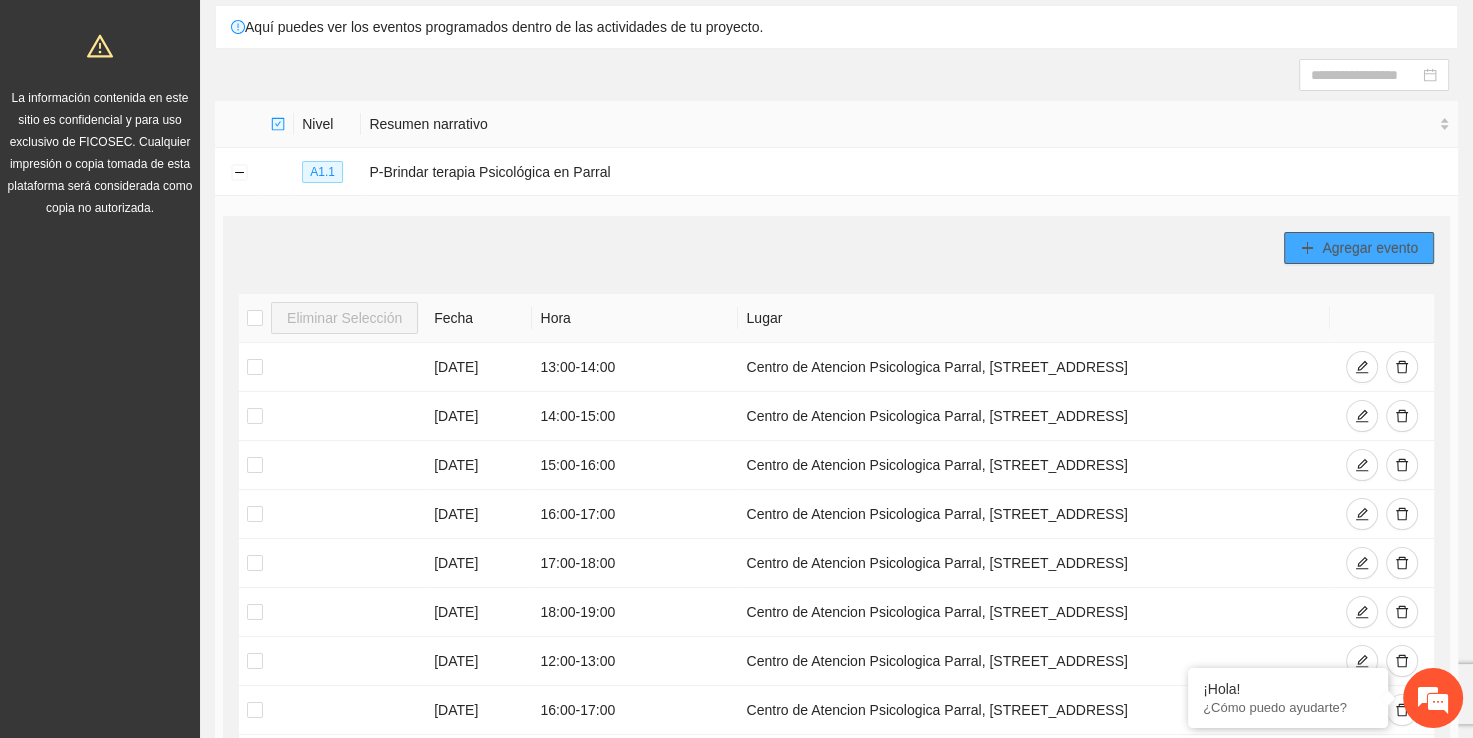 click on "Agregar evento" at bounding box center (1359, 248) 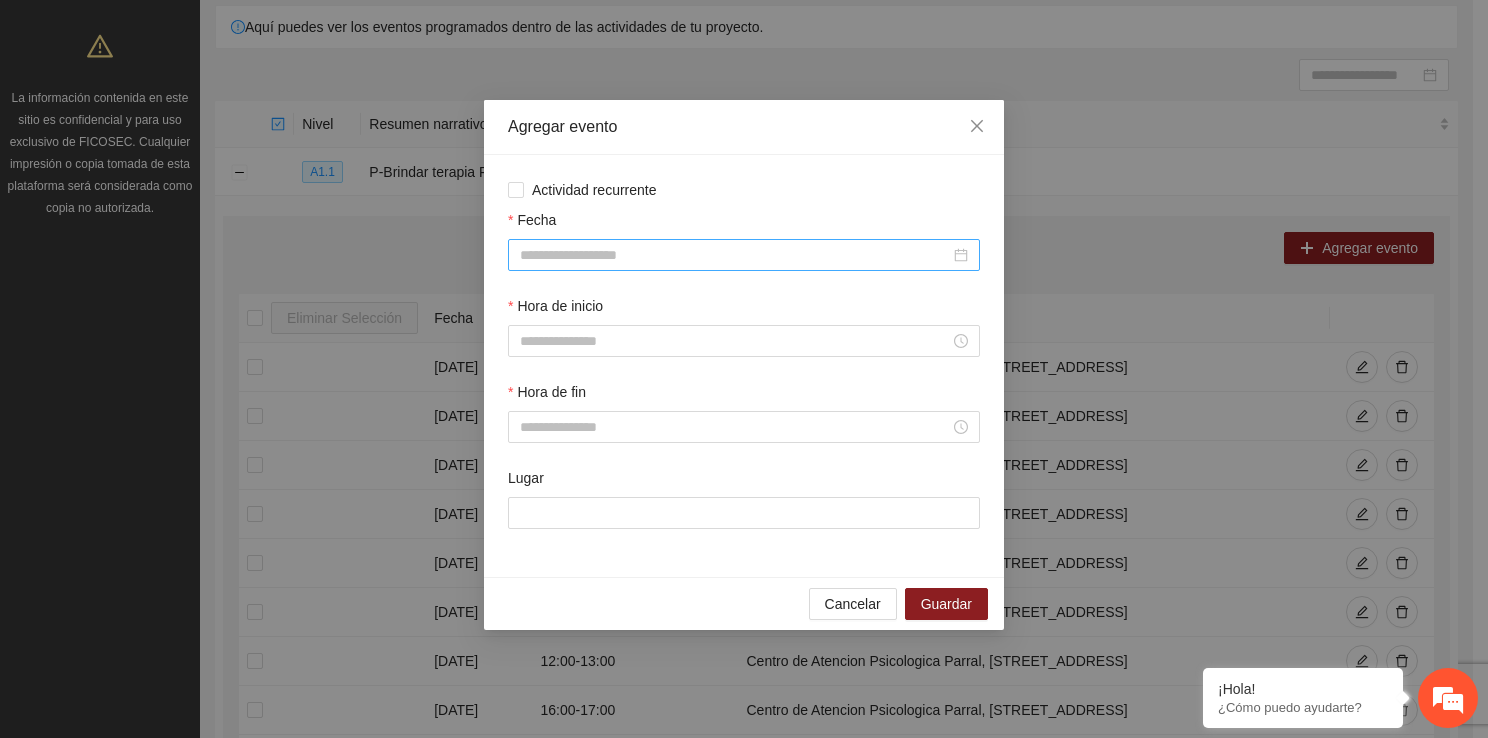 click at bounding box center (744, 255) 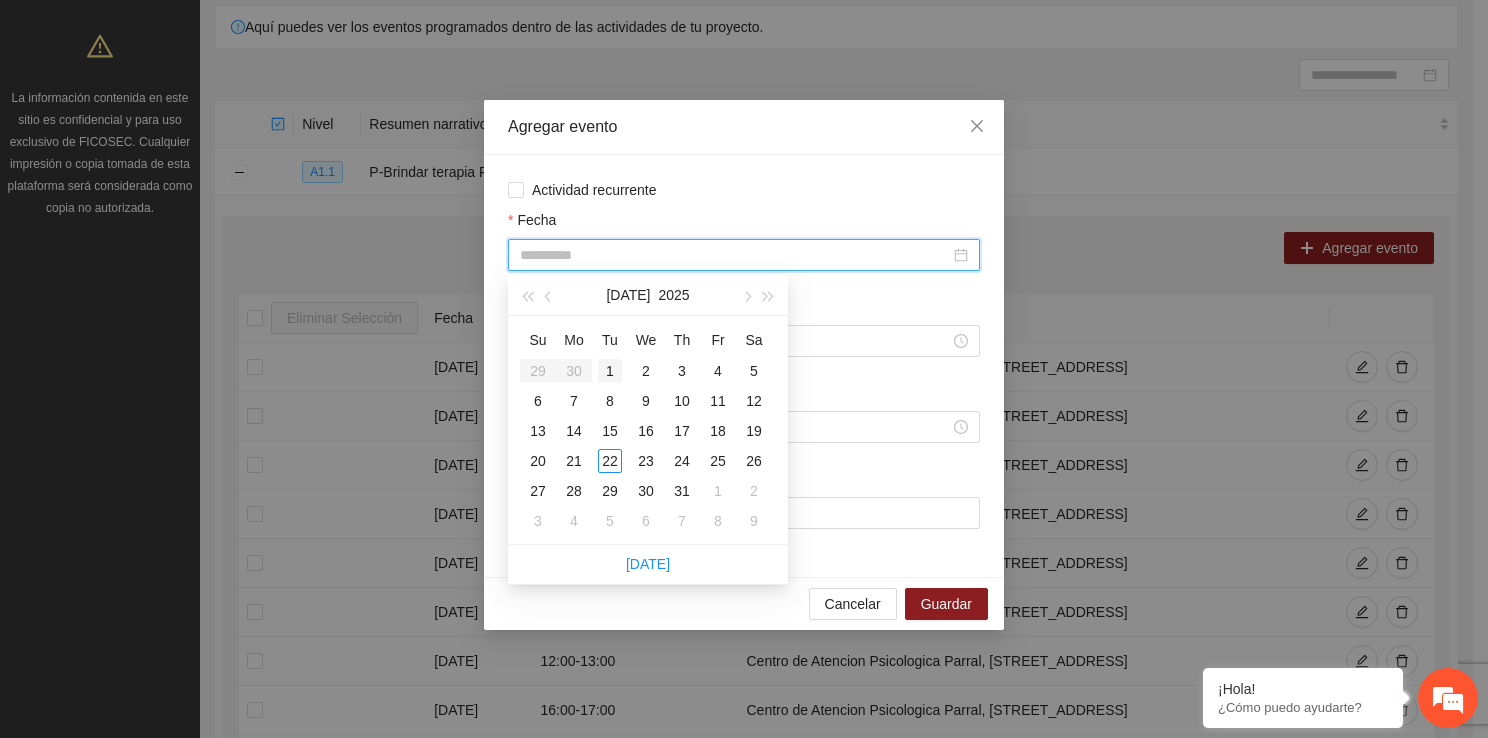 type on "**********" 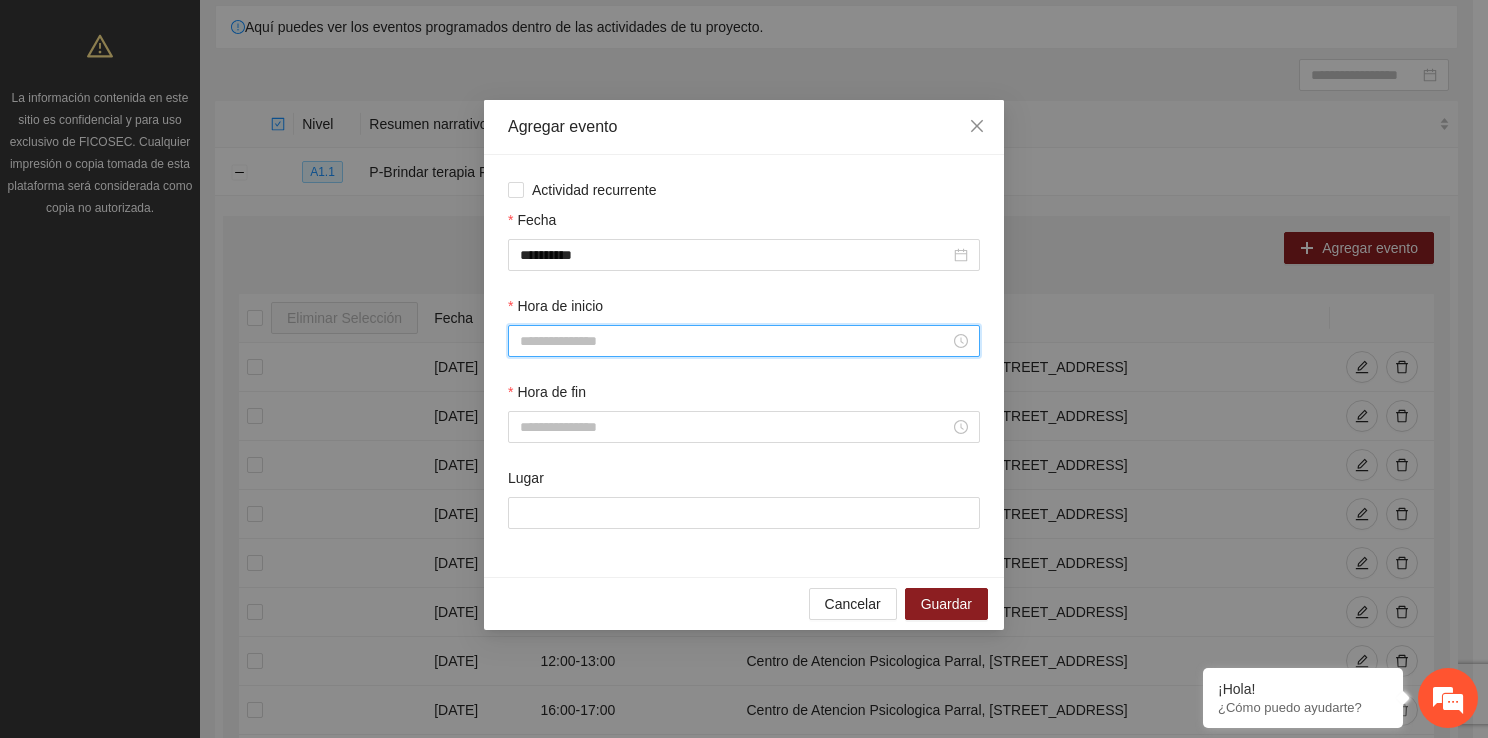 click on "Hora de inicio" at bounding box center [735, 341] 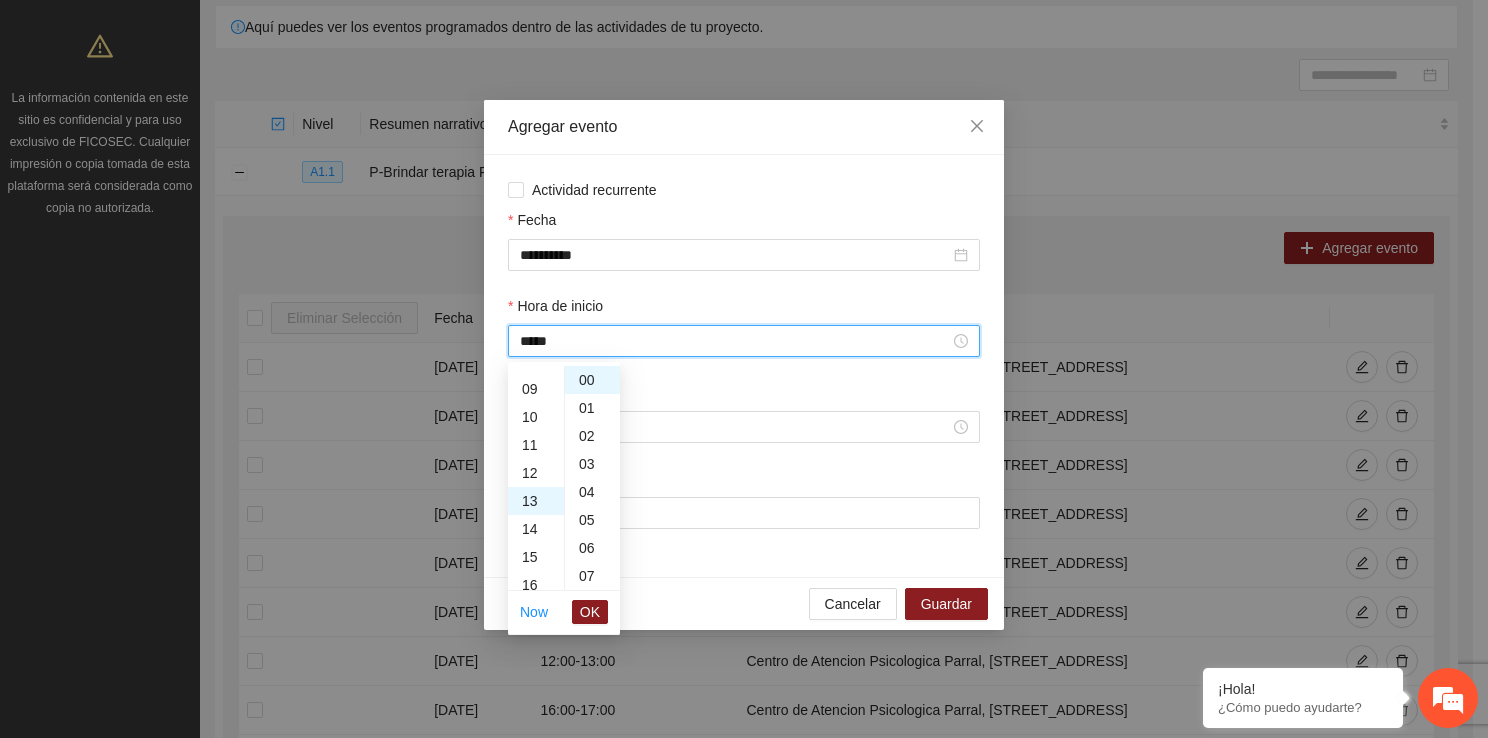 scroll, scrollTop: 364, scrollLeft: 0, axis: vertical 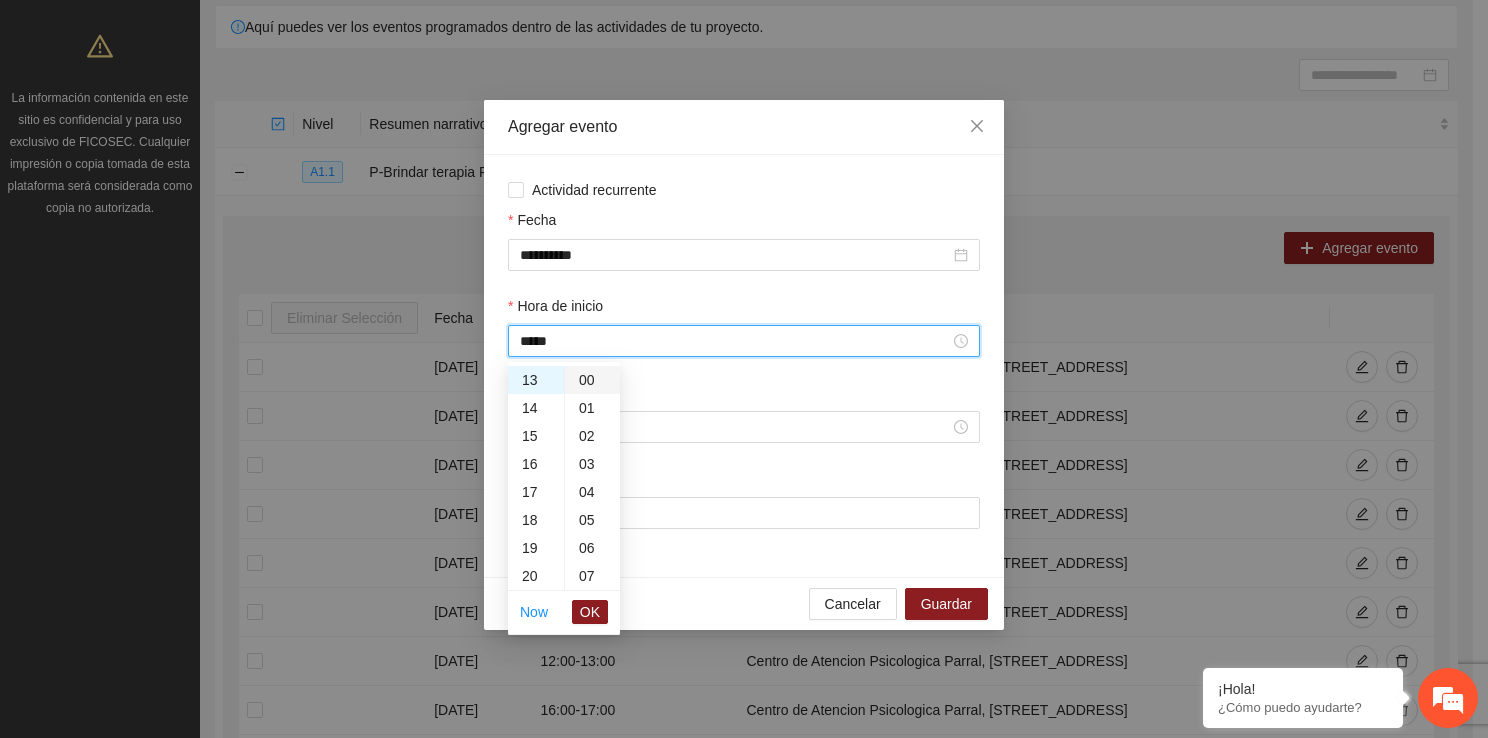 click on "00" at bounding box center (592, 380) 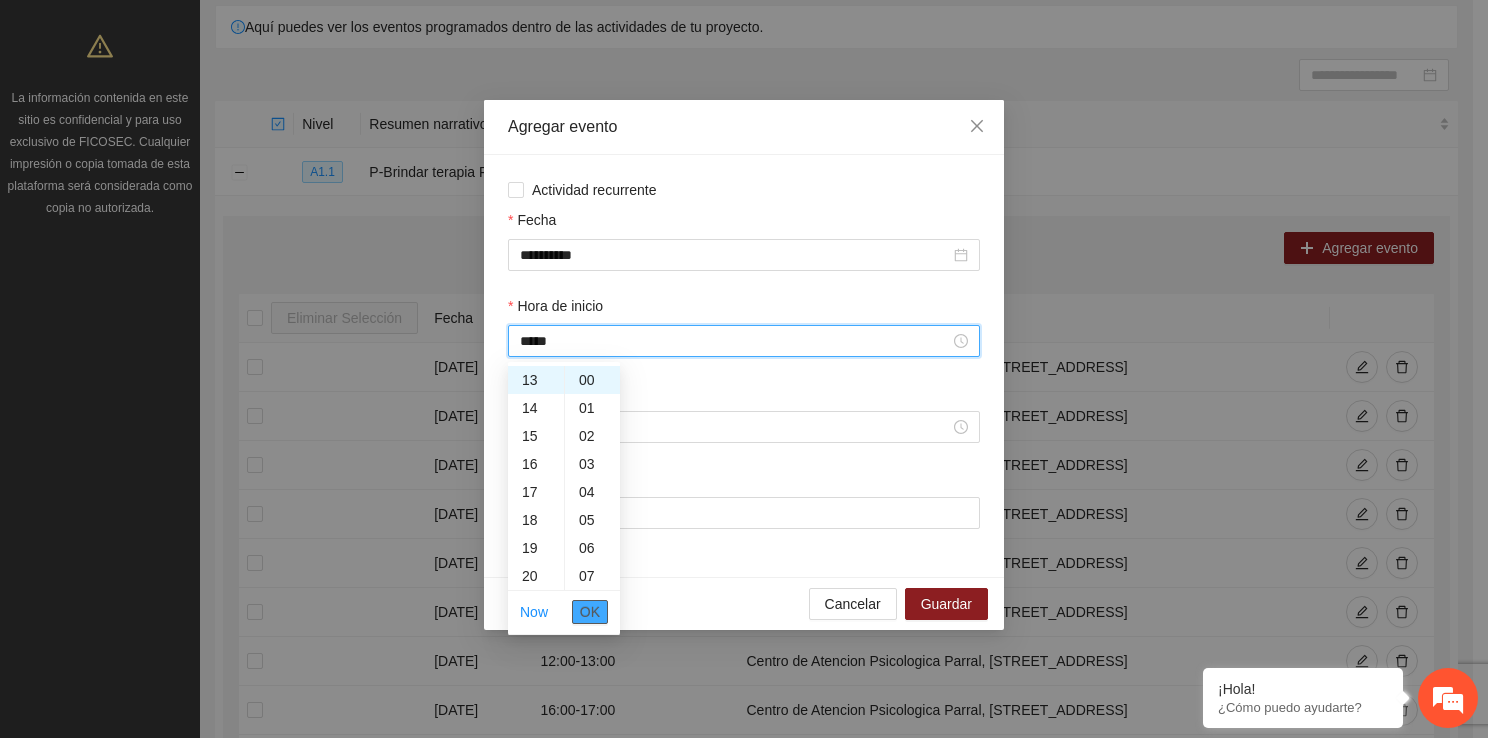 click on "OK" at bounding box center [590, 612] 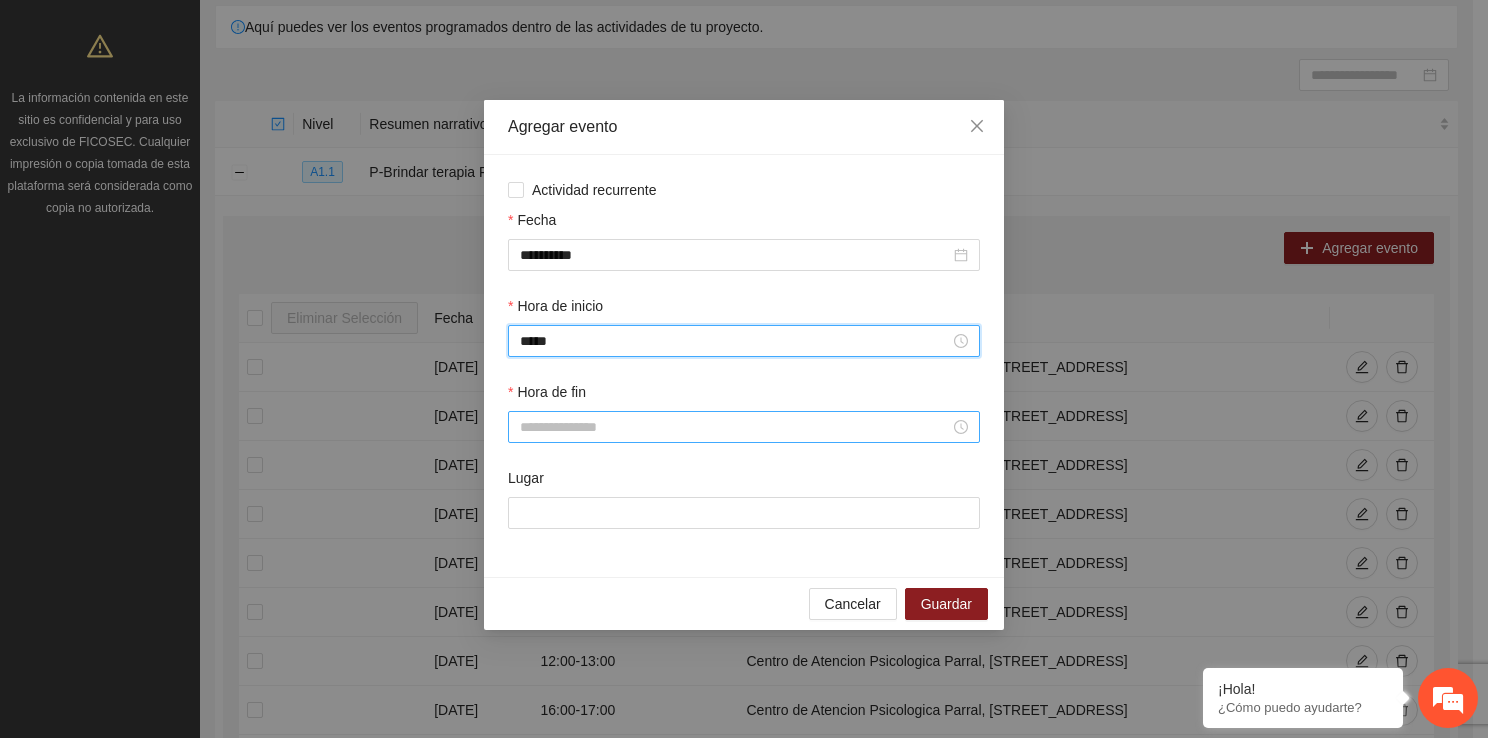 type on "*****" 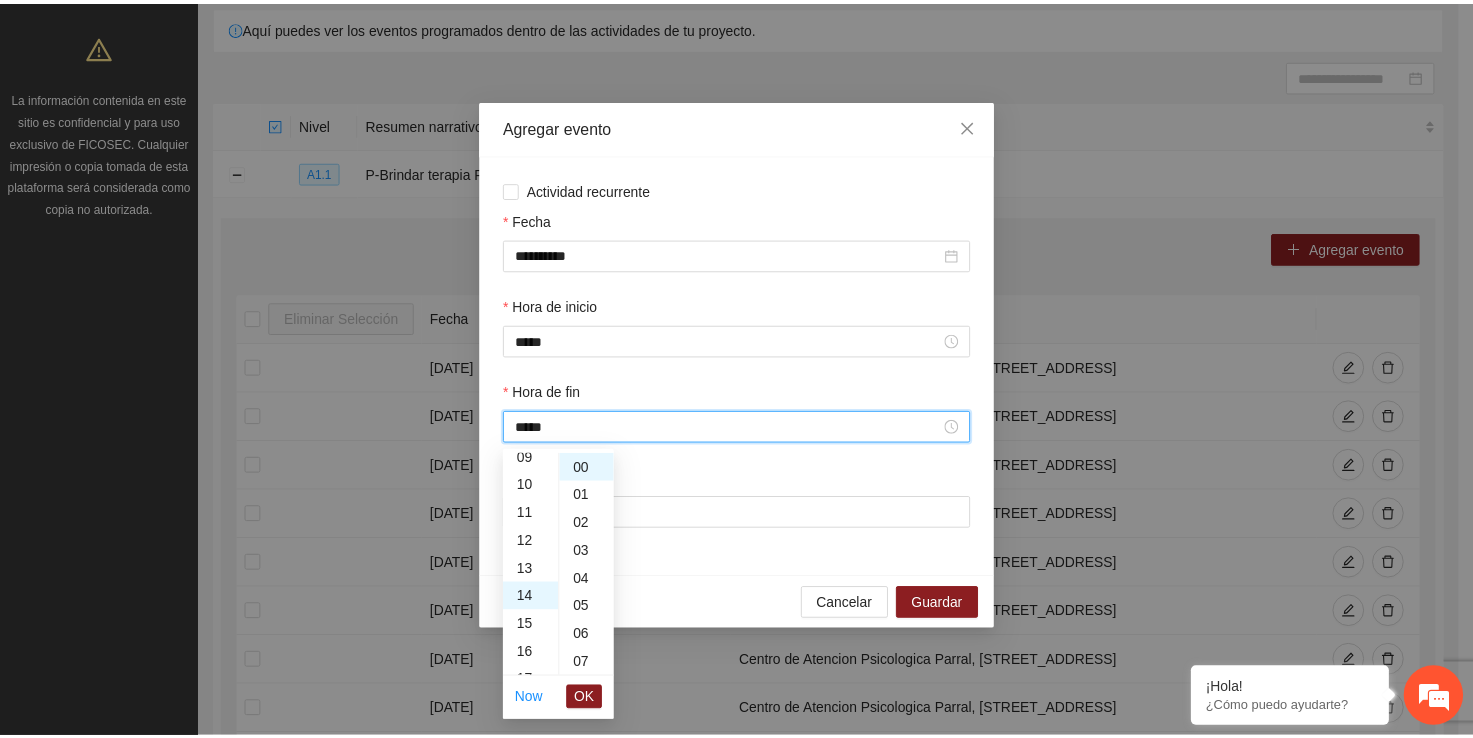 scroll, scrollTop: 392, scrollLeft: 0, axis: vertical 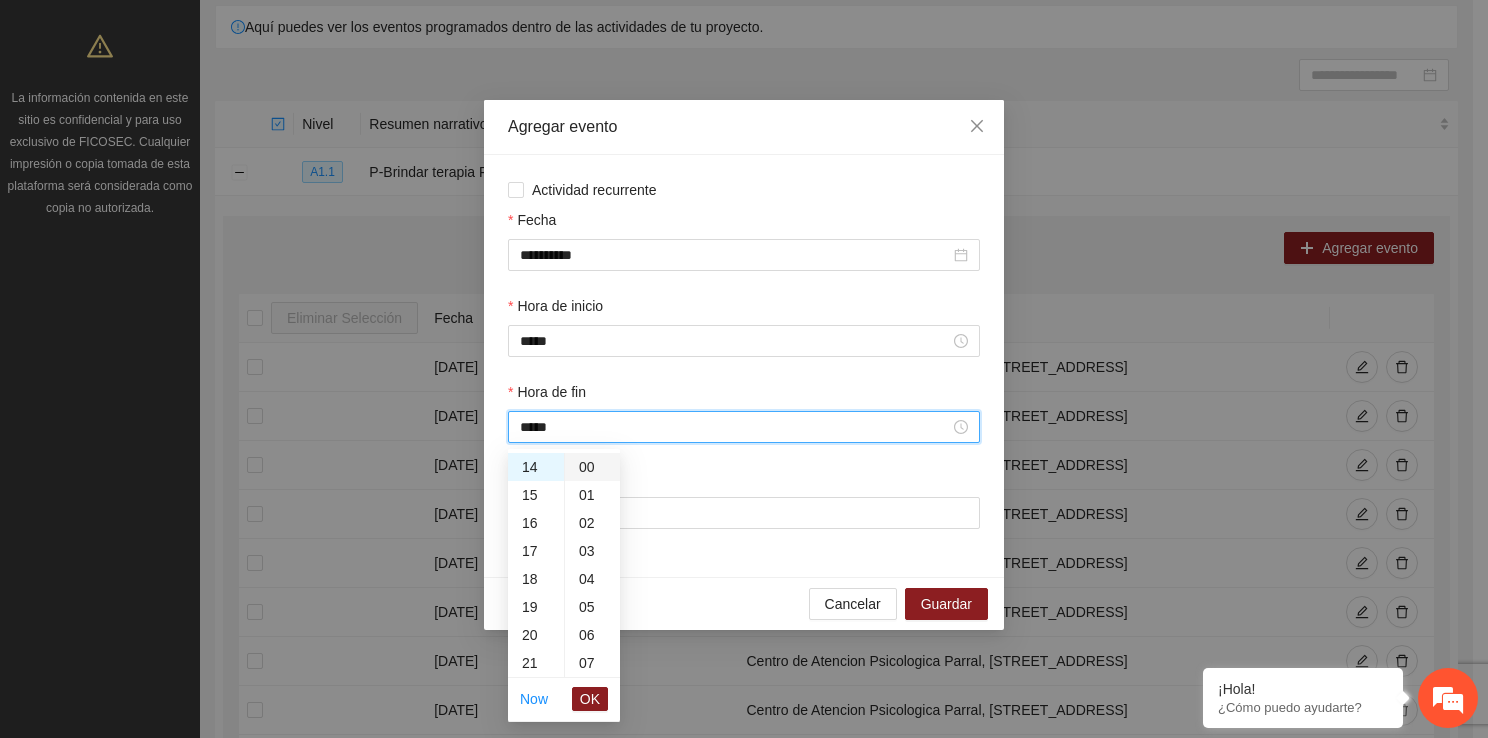 click on "00" at bounding box center [592, 467] 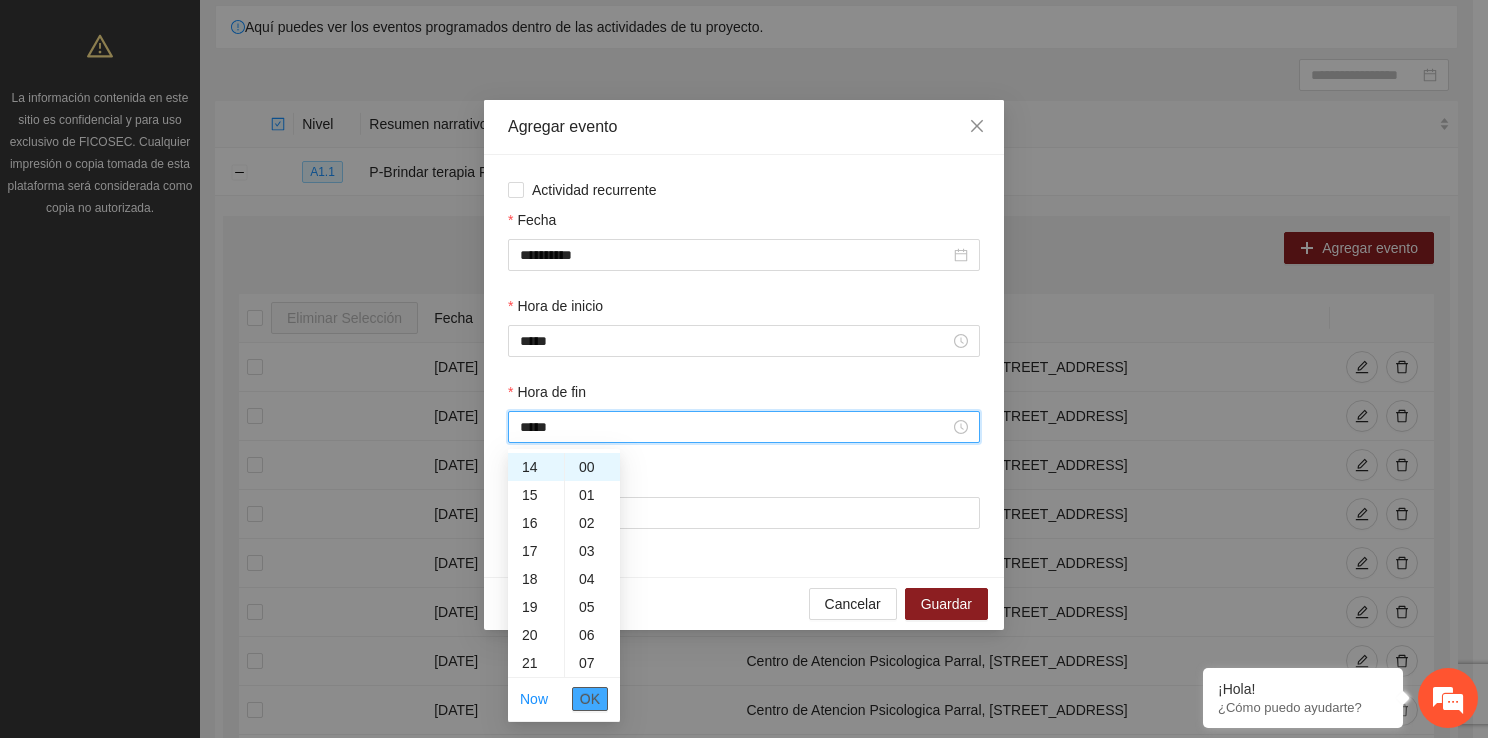 click on "OK" at bounding box center (590, 699) 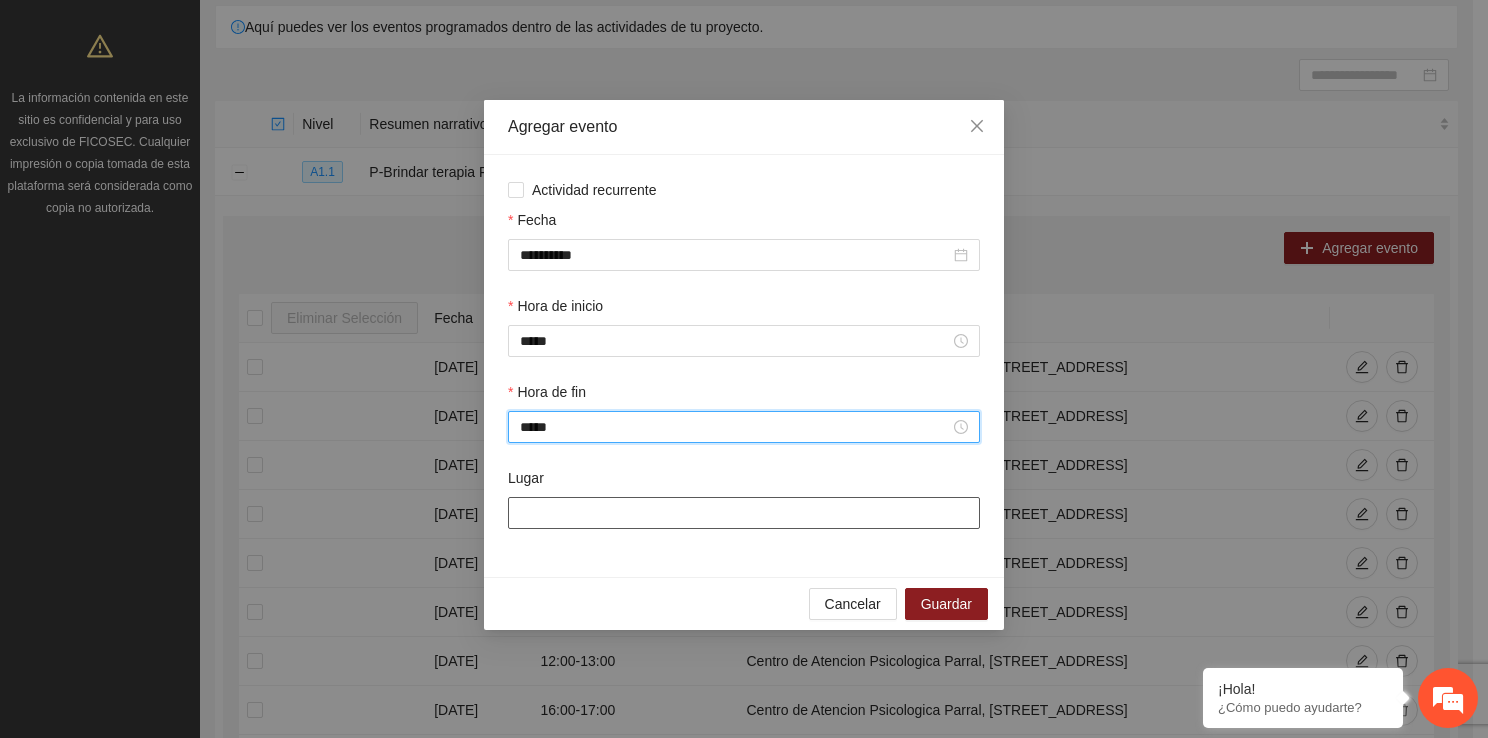 type on "*****" 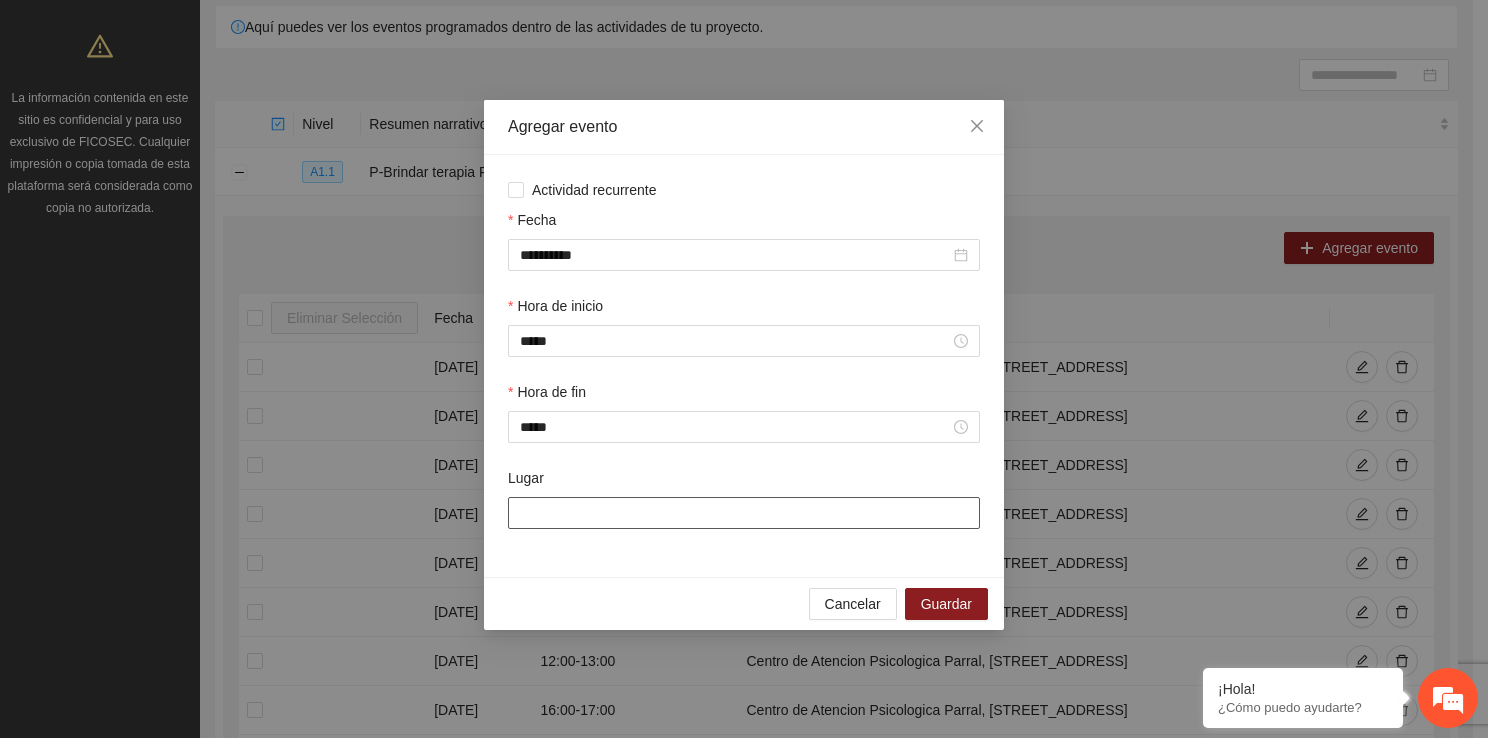 click on "Lugar" at bounding box center (744, 513) 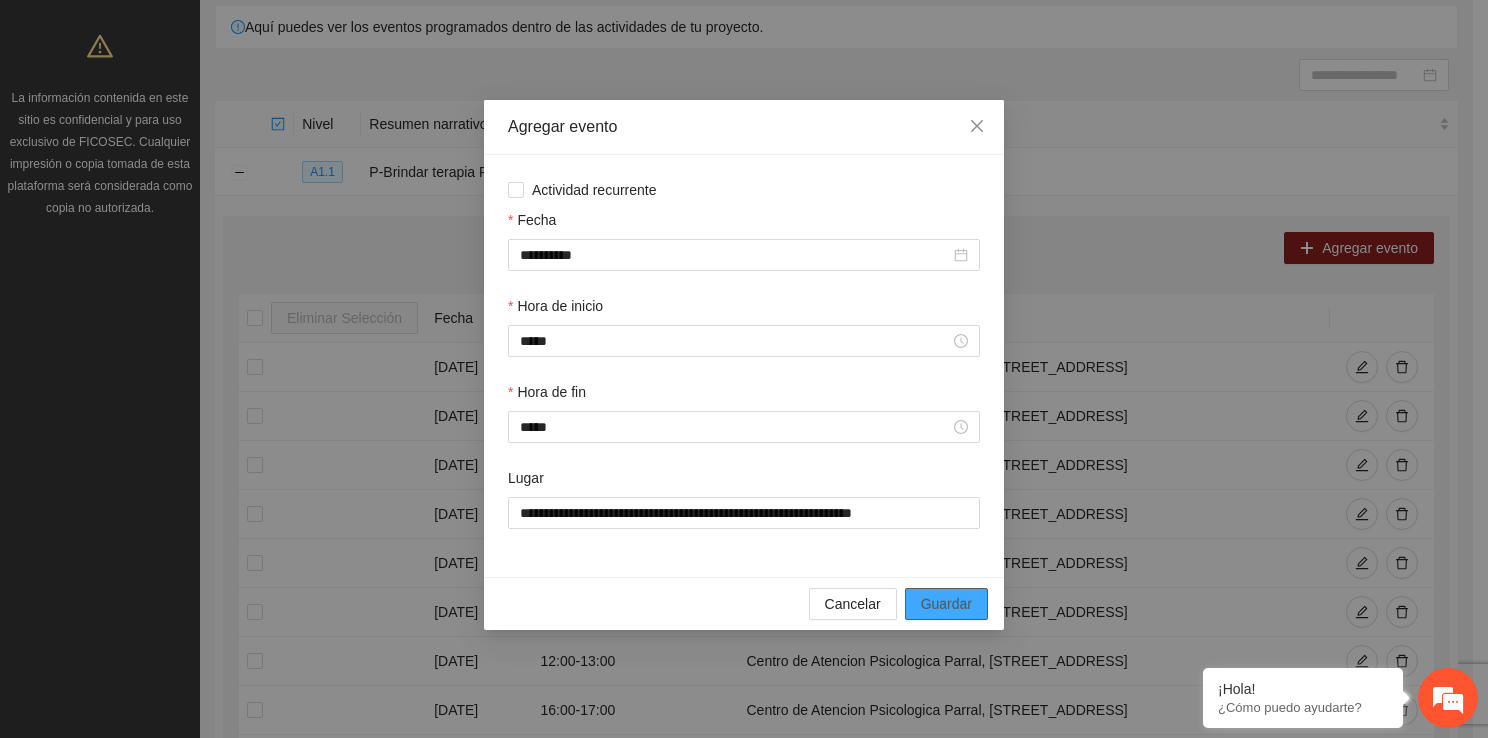 click on "Guardar" at bounding box center [946, 604] 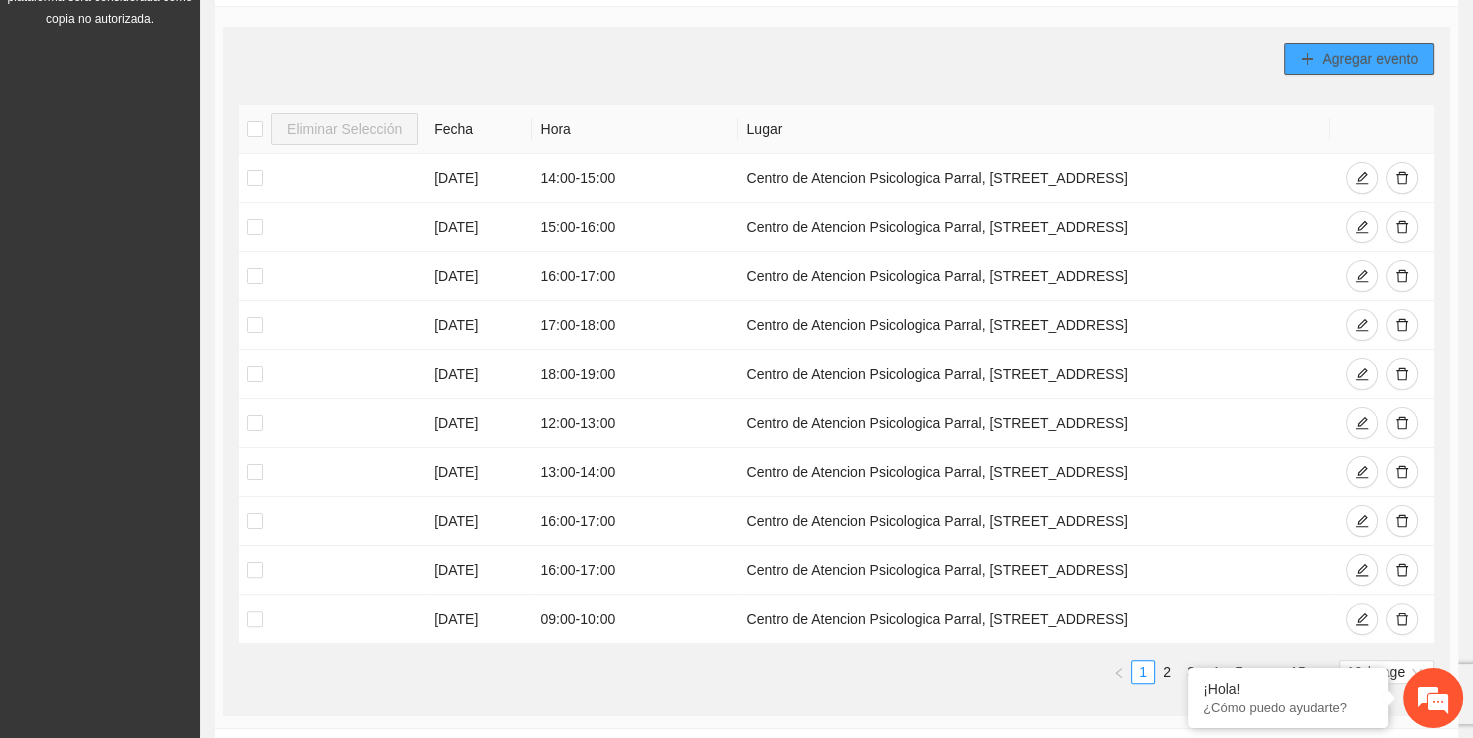 scroll, scrollTop: 352, scrollLeft: 0, axis: vertical 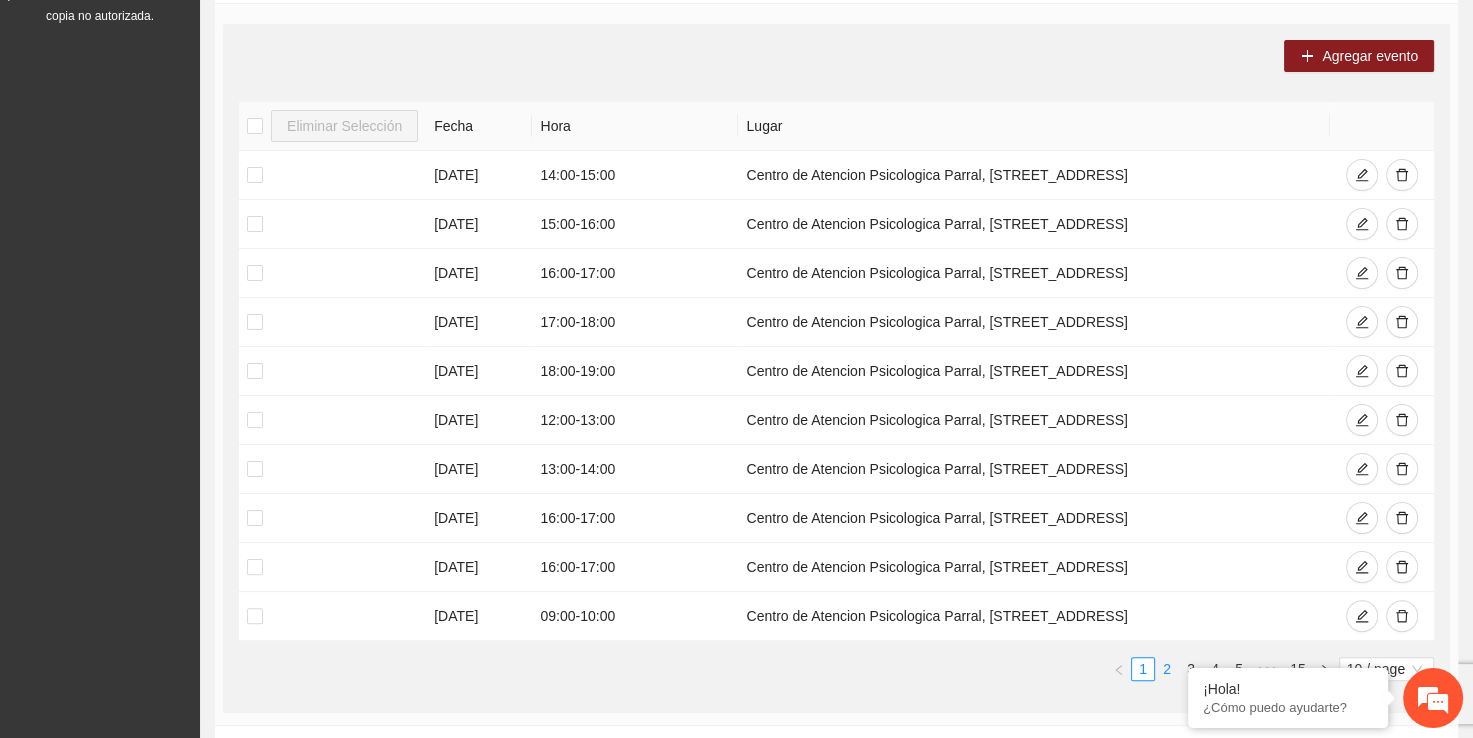click on "2" at bounding box center [1167, 669] 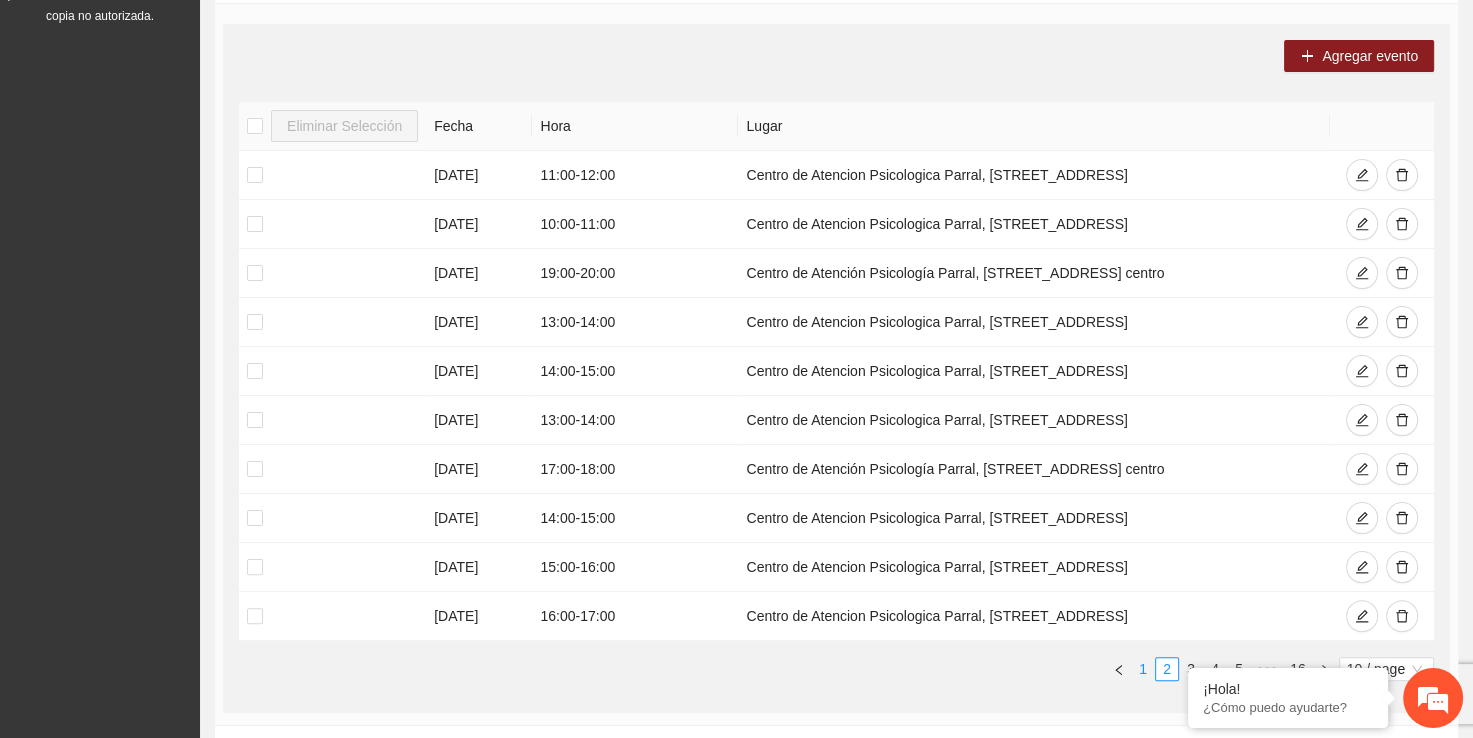 click on "1" at bounding box center [1143, 669] 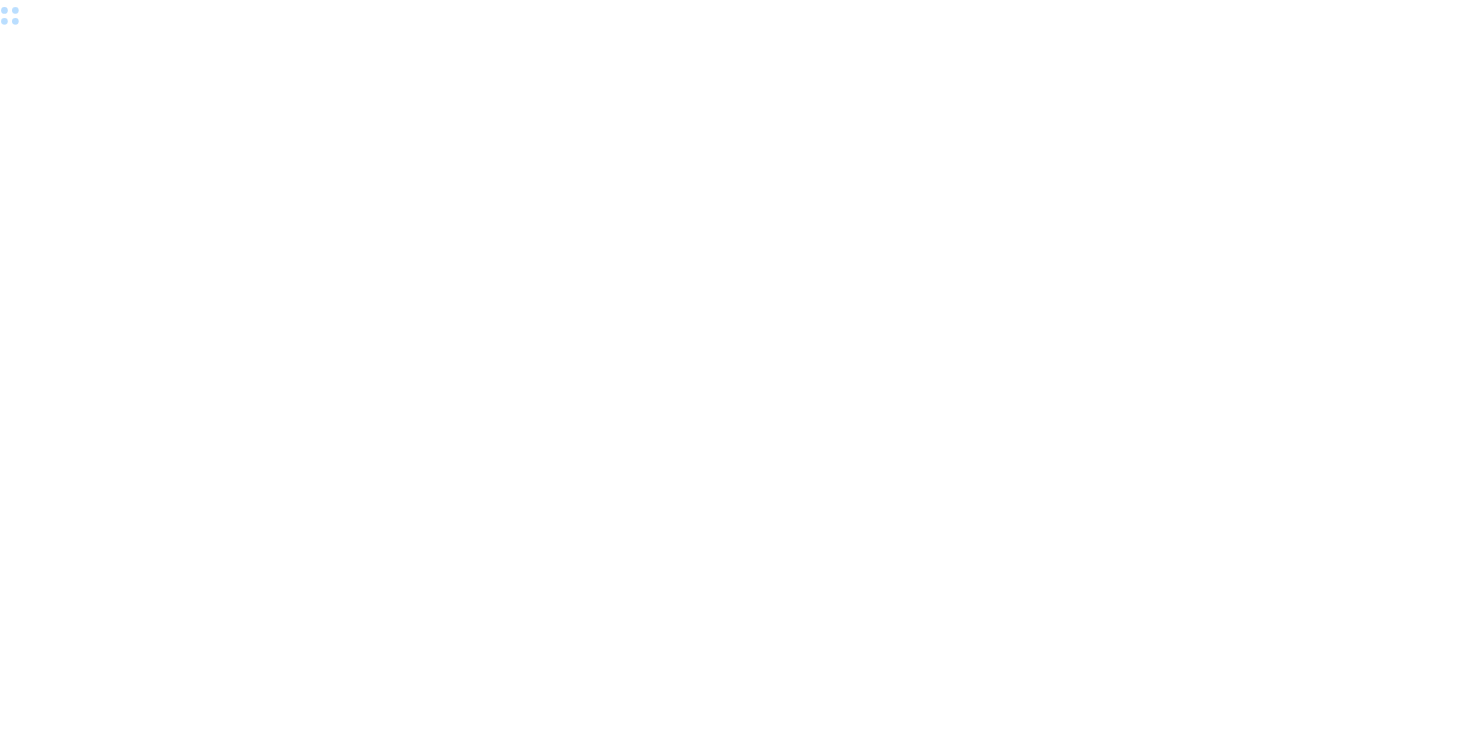scroll, scrollTop: 0, scrollLeft: 0, axis: both 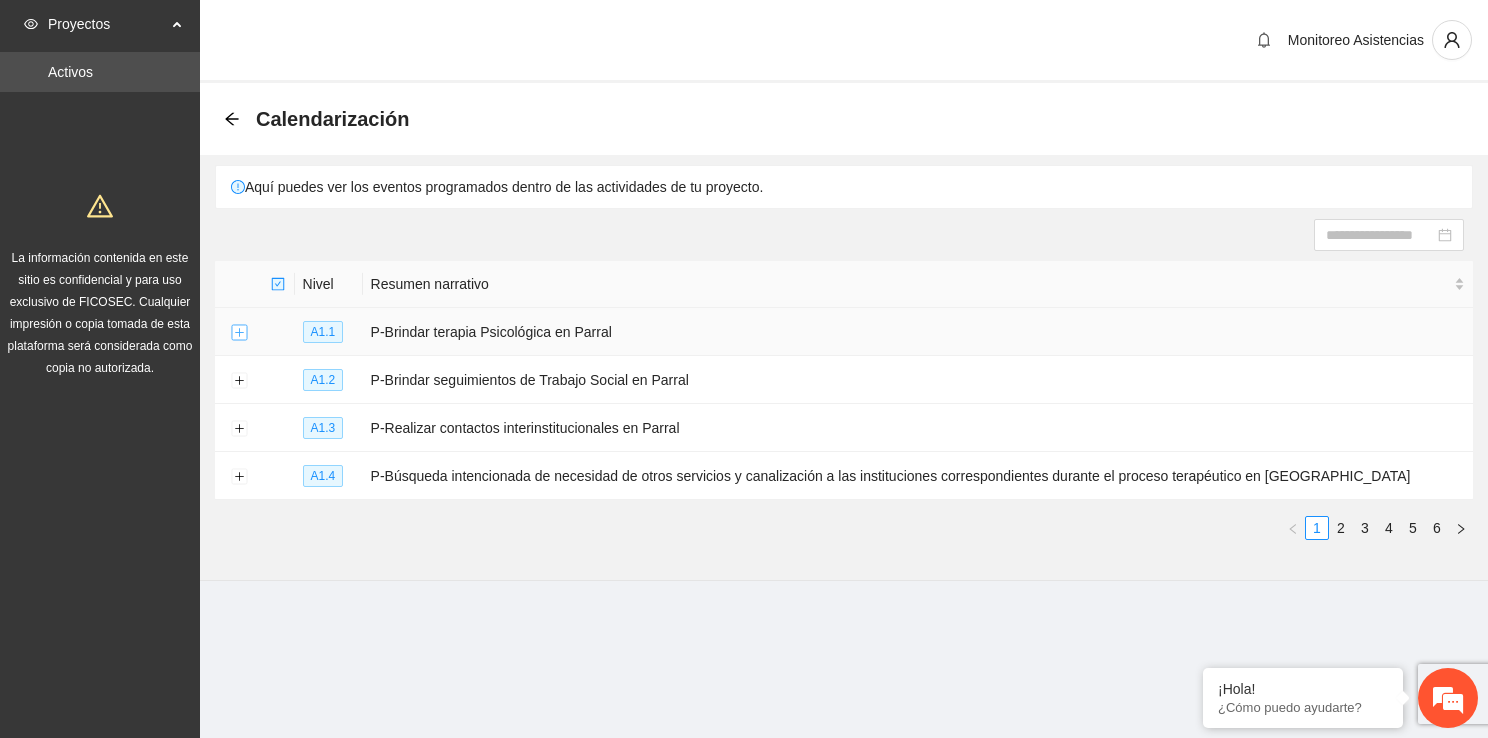 click at bounding box center (239, 333) 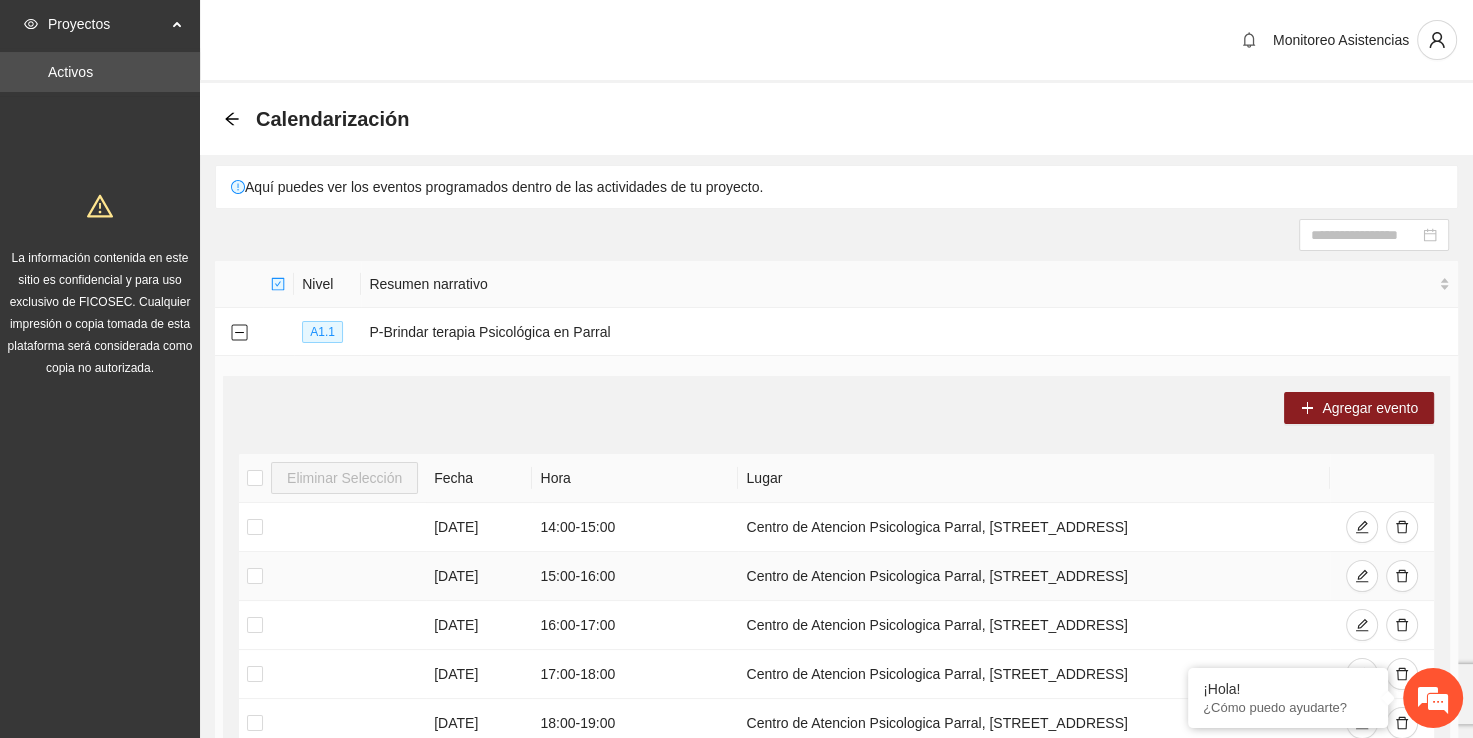 type 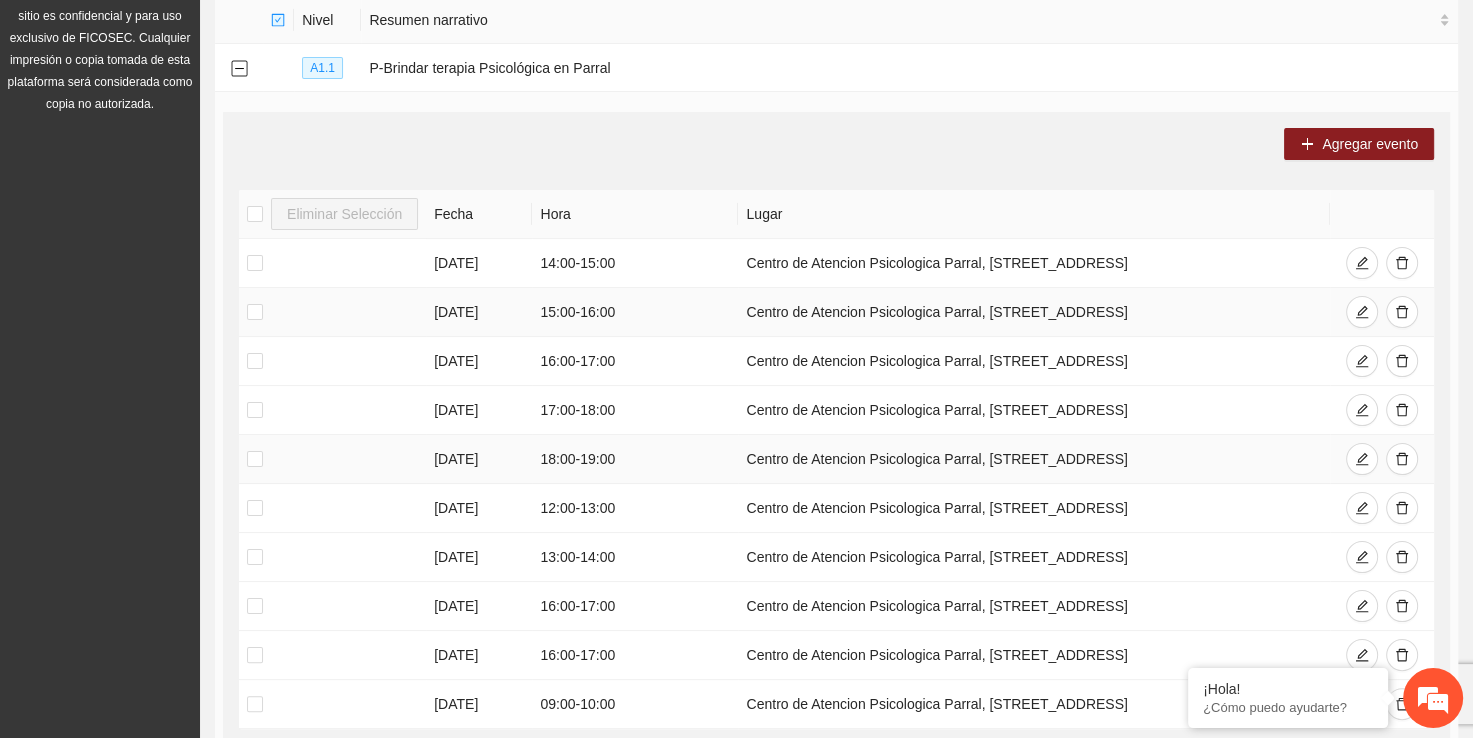 scroll, scrollTop: 320, scrollLeft: 0, axis: vertical 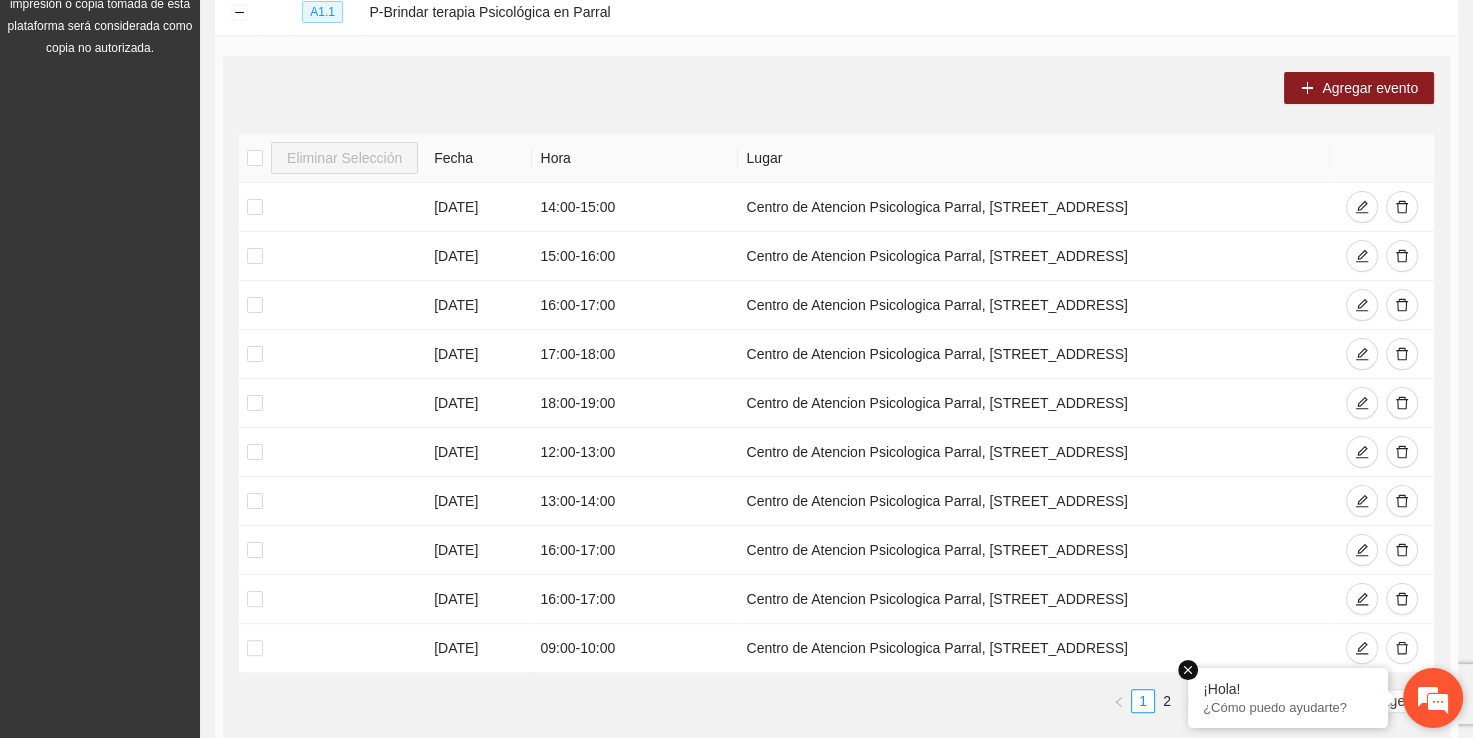 click at bounding box center [1188, 670] 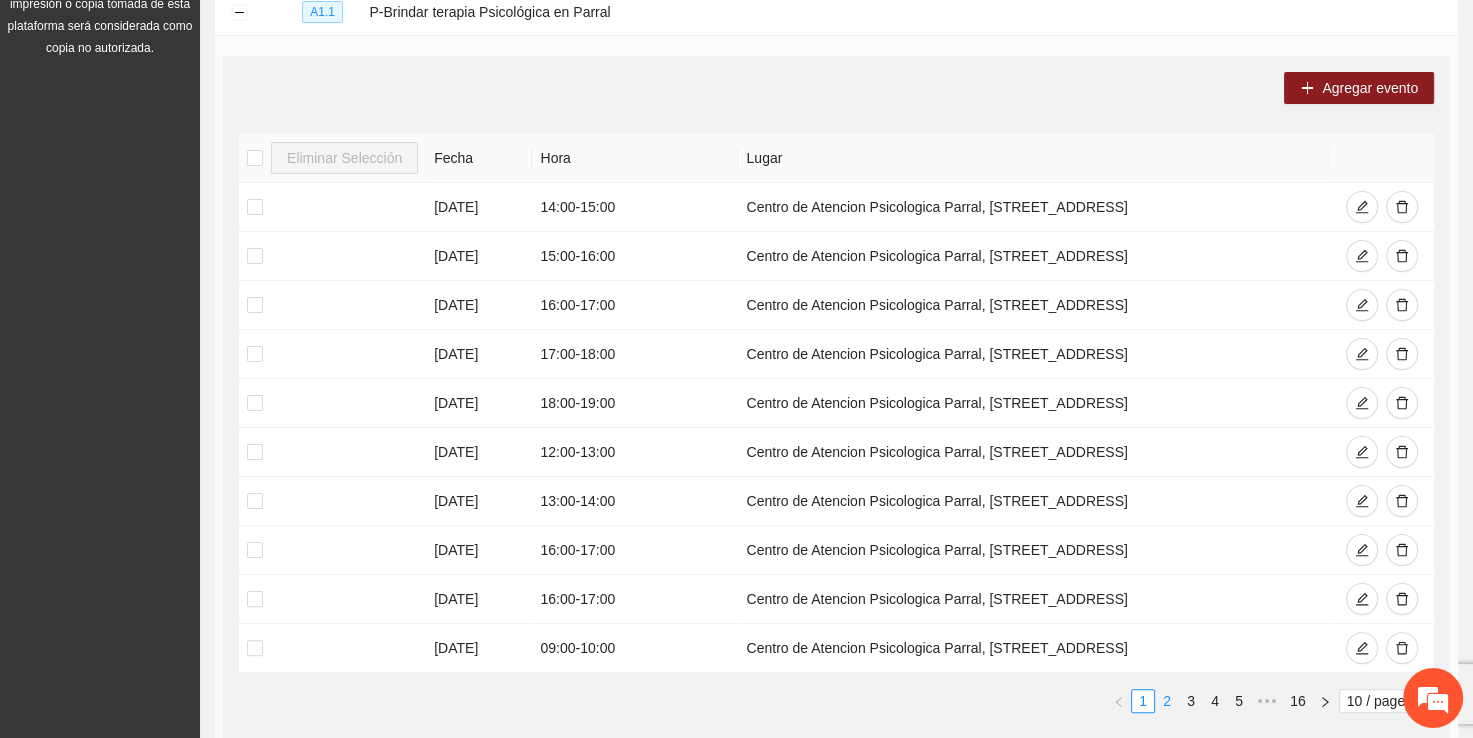 click on "2" at bounding box center [1167, 701] 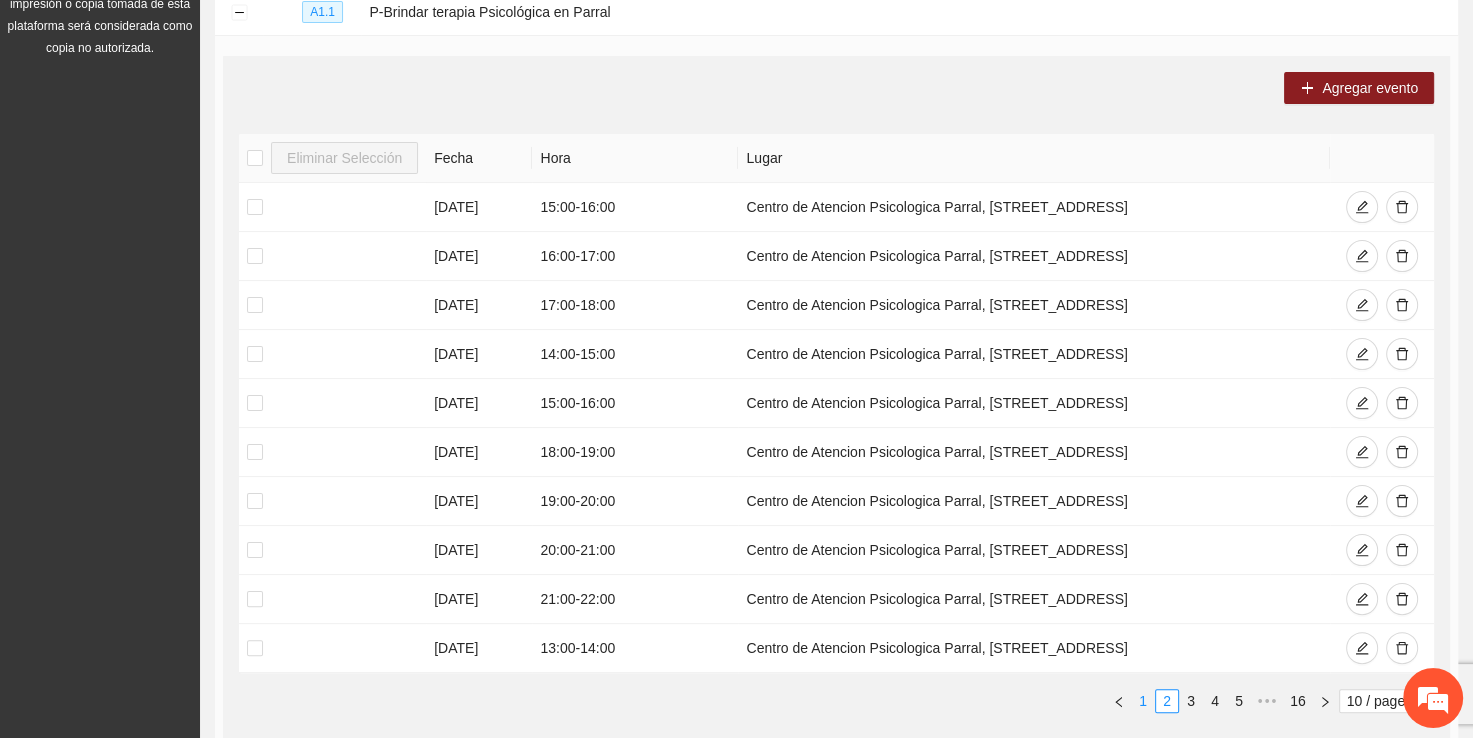 click on "1" at bounding box center (1143, 701) 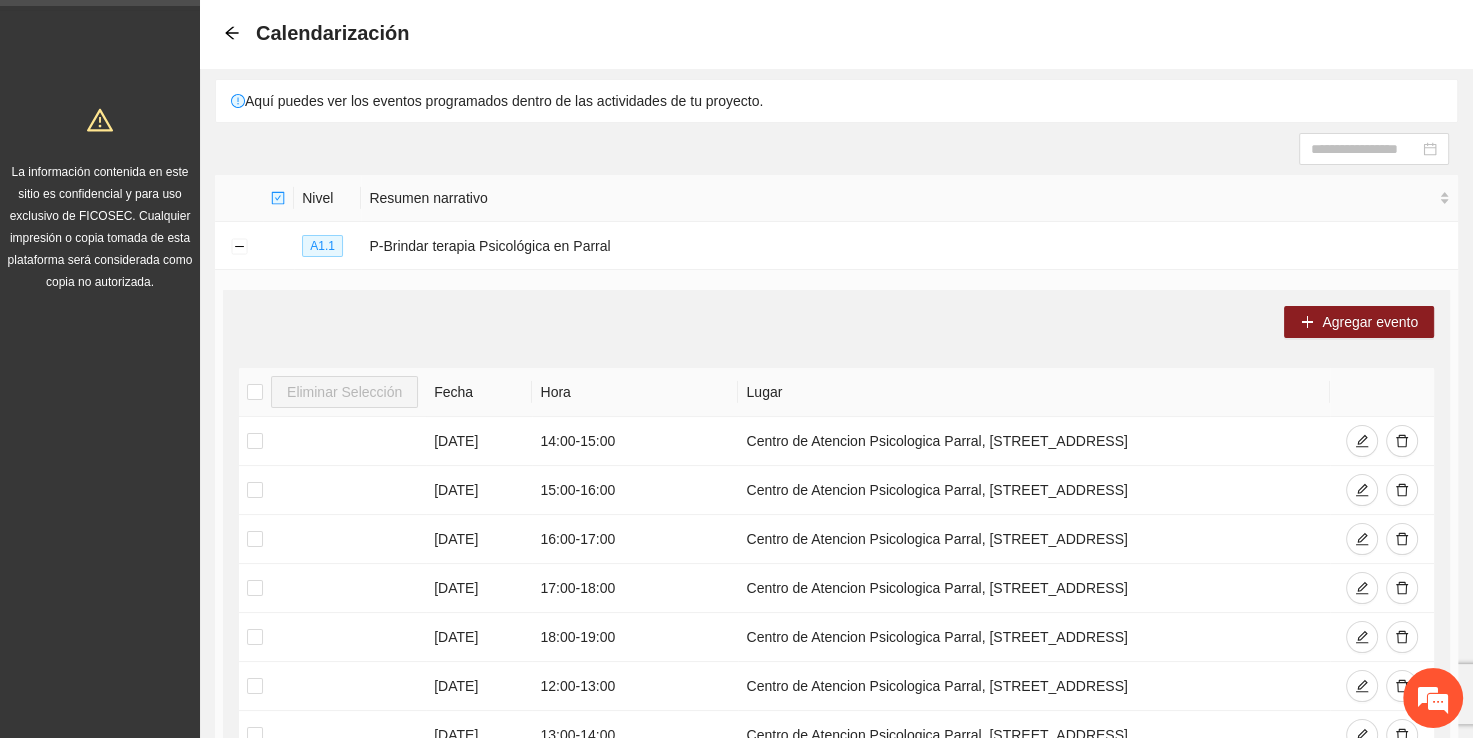 scroll, scrollTop: 80, scrollLeft: 0, axis: vertical 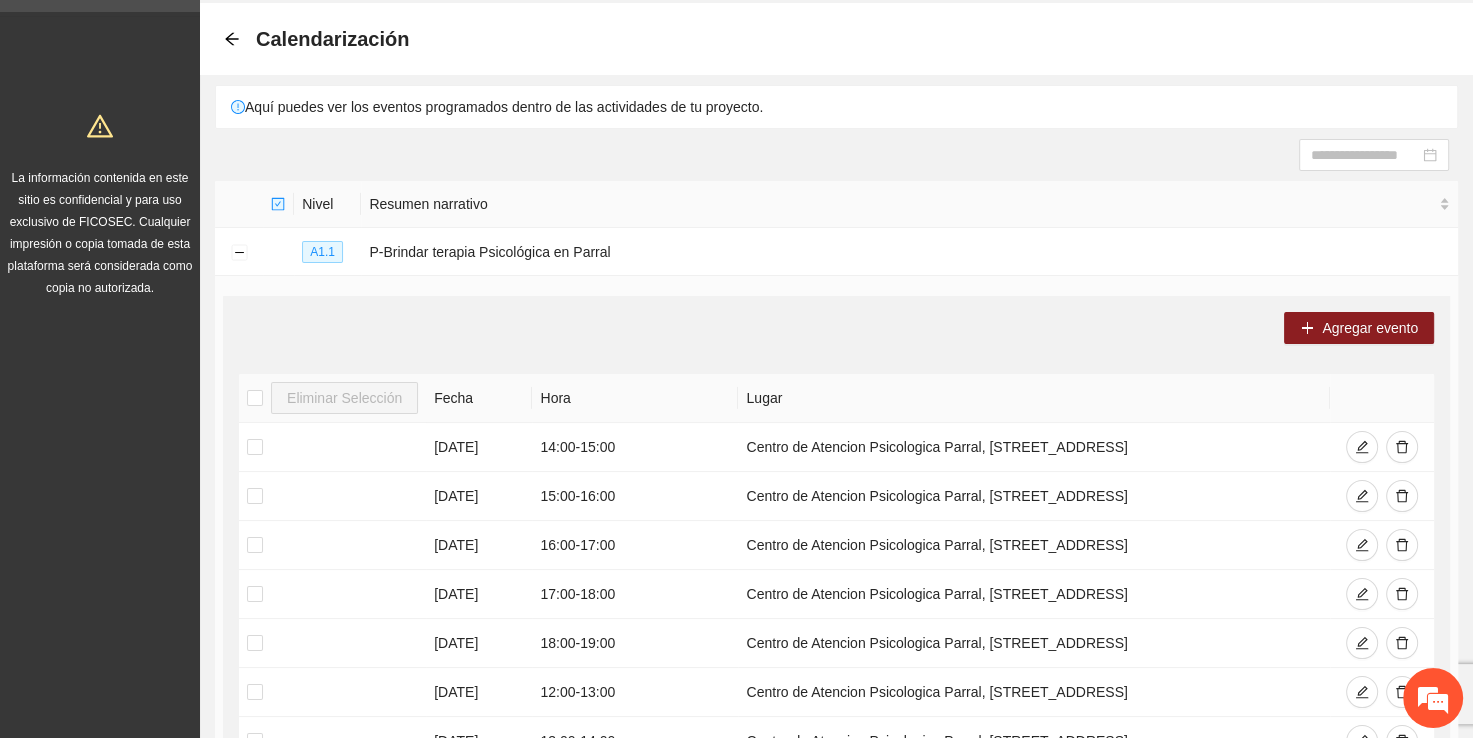 drag, startPoint x: 1468, startPoint y: 132, endPoint x: 1468, endPoint y: 81, distance: 51 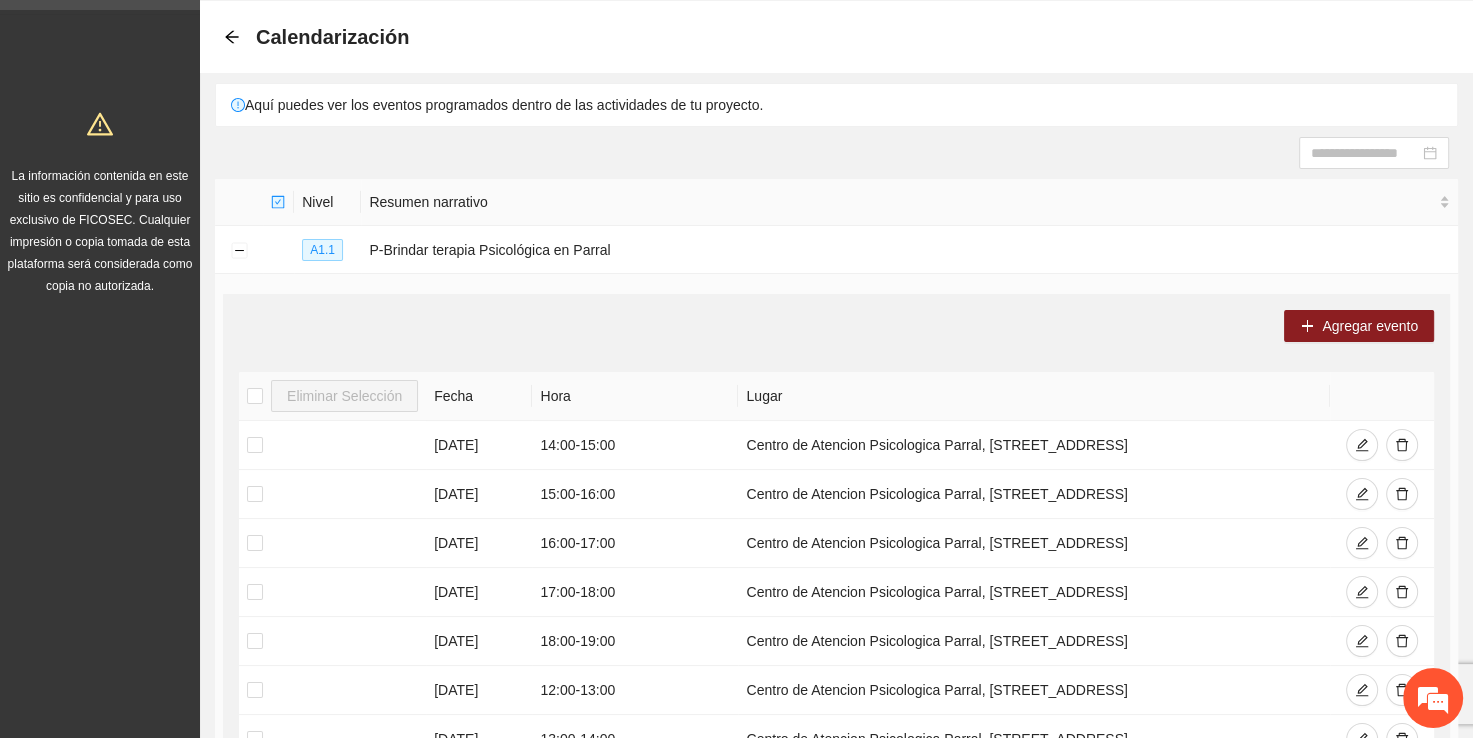 scroll, scrollTop: 0, scrollLeft: 0, axis: both 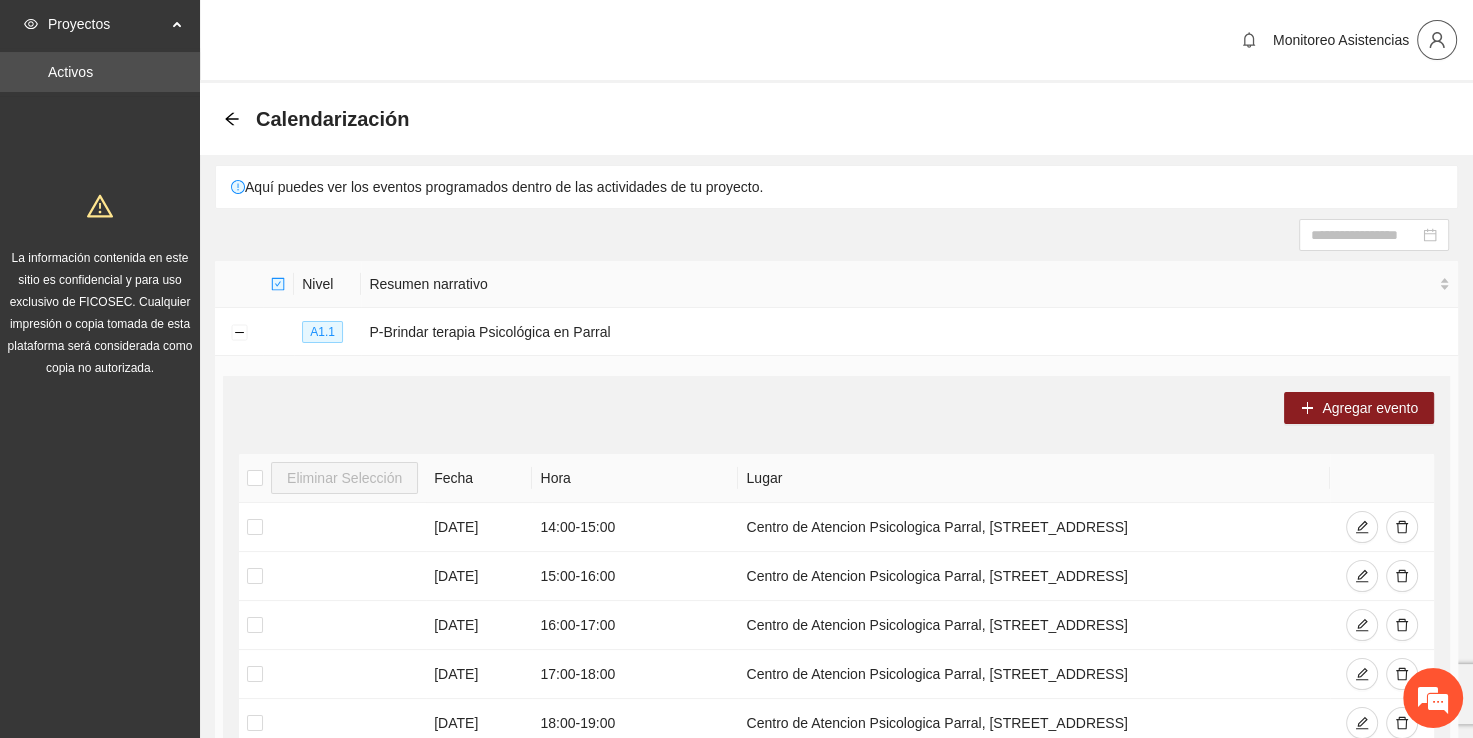 click 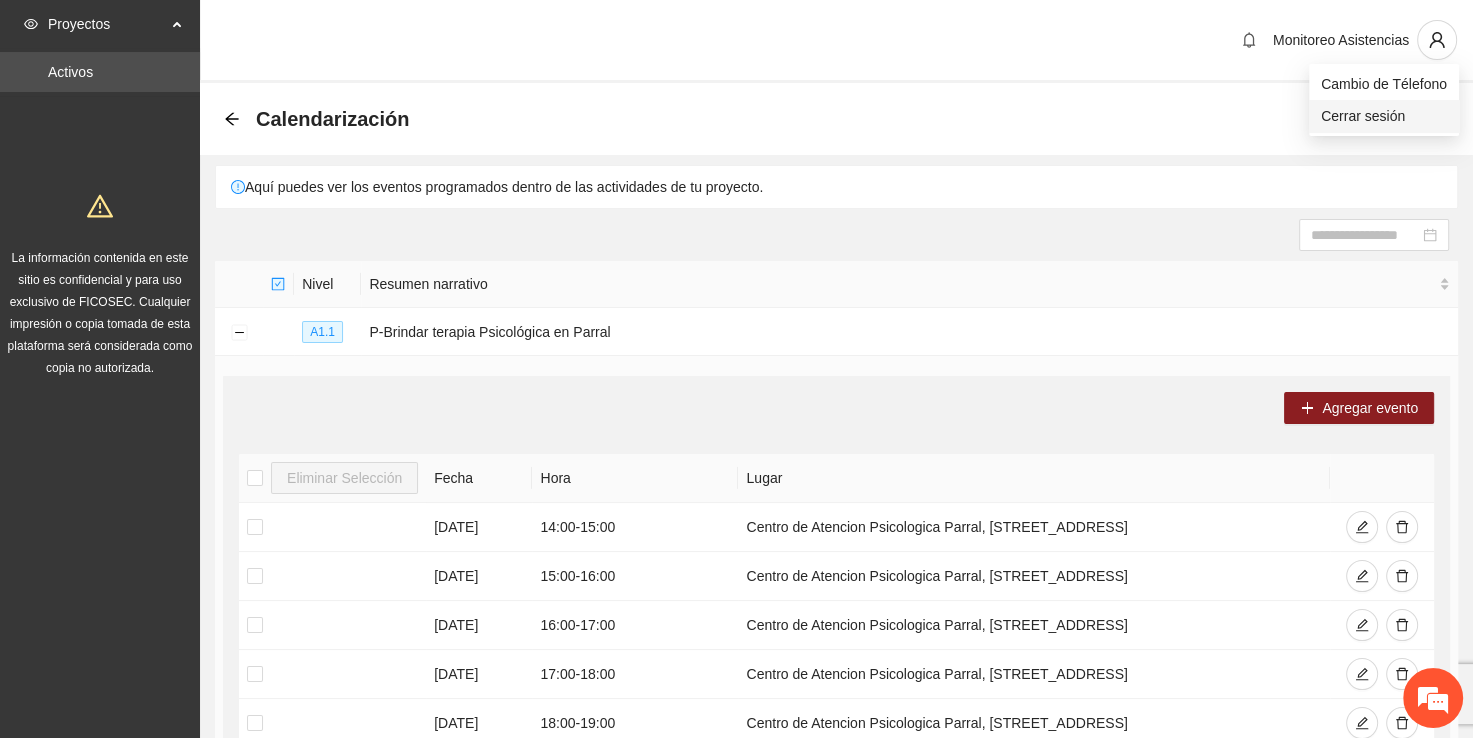 click on "Cerrar sesión" at bounding box center [1384, 116] 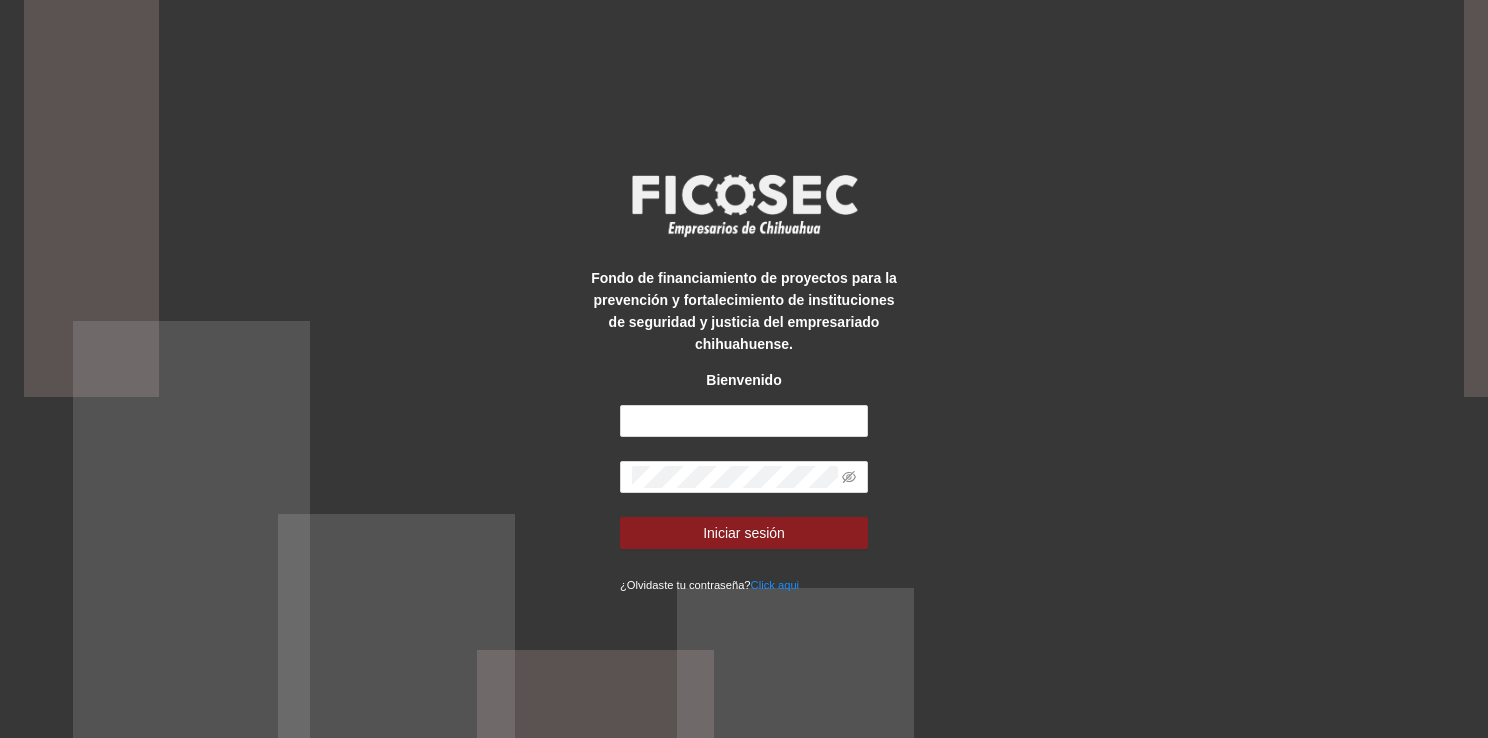 scroll, scrollTop: 0, scrollLeft: 0, axis: both 